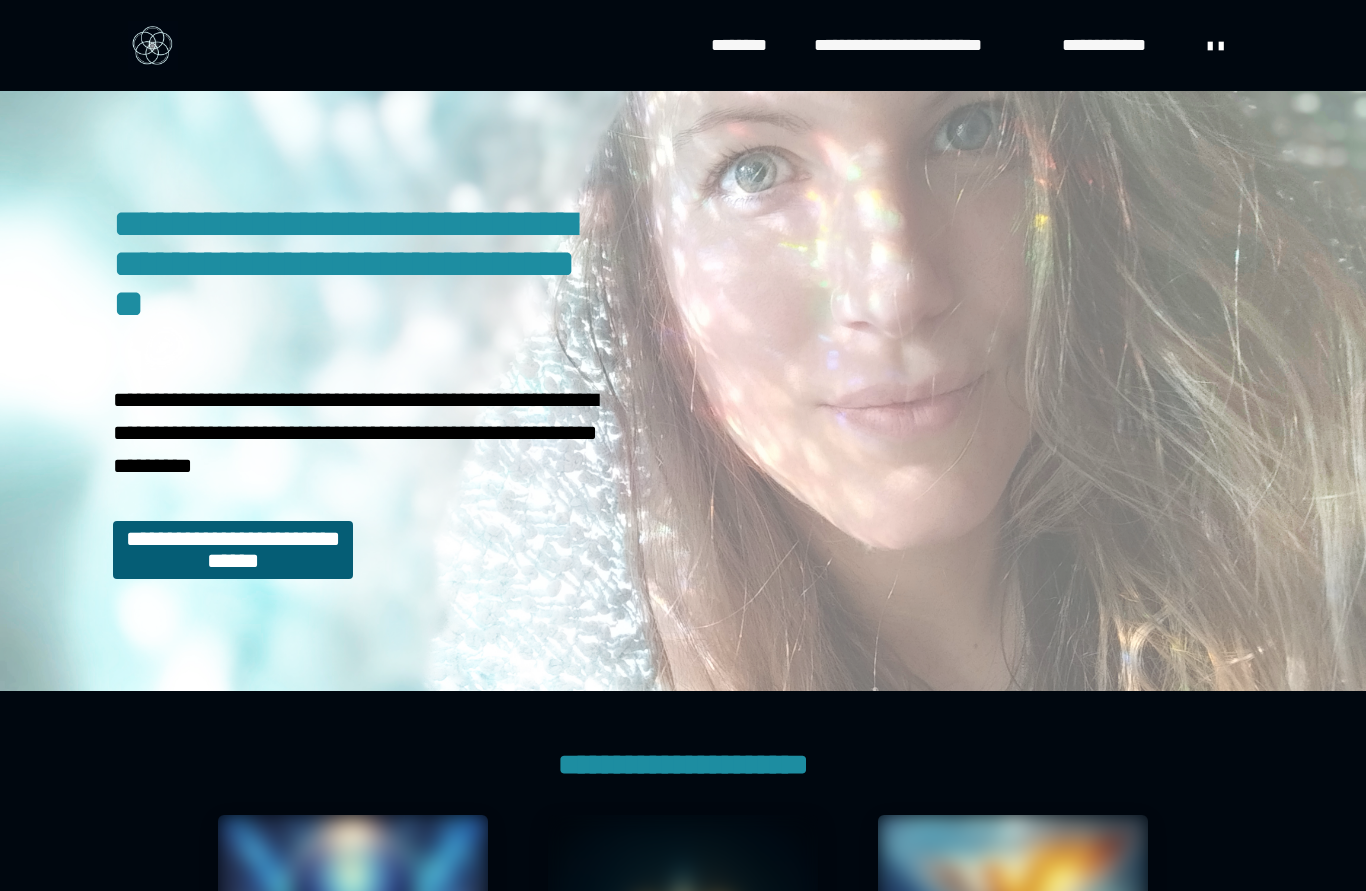 scroll, scrollTop: 0, scrollLeft: 0, axis: both 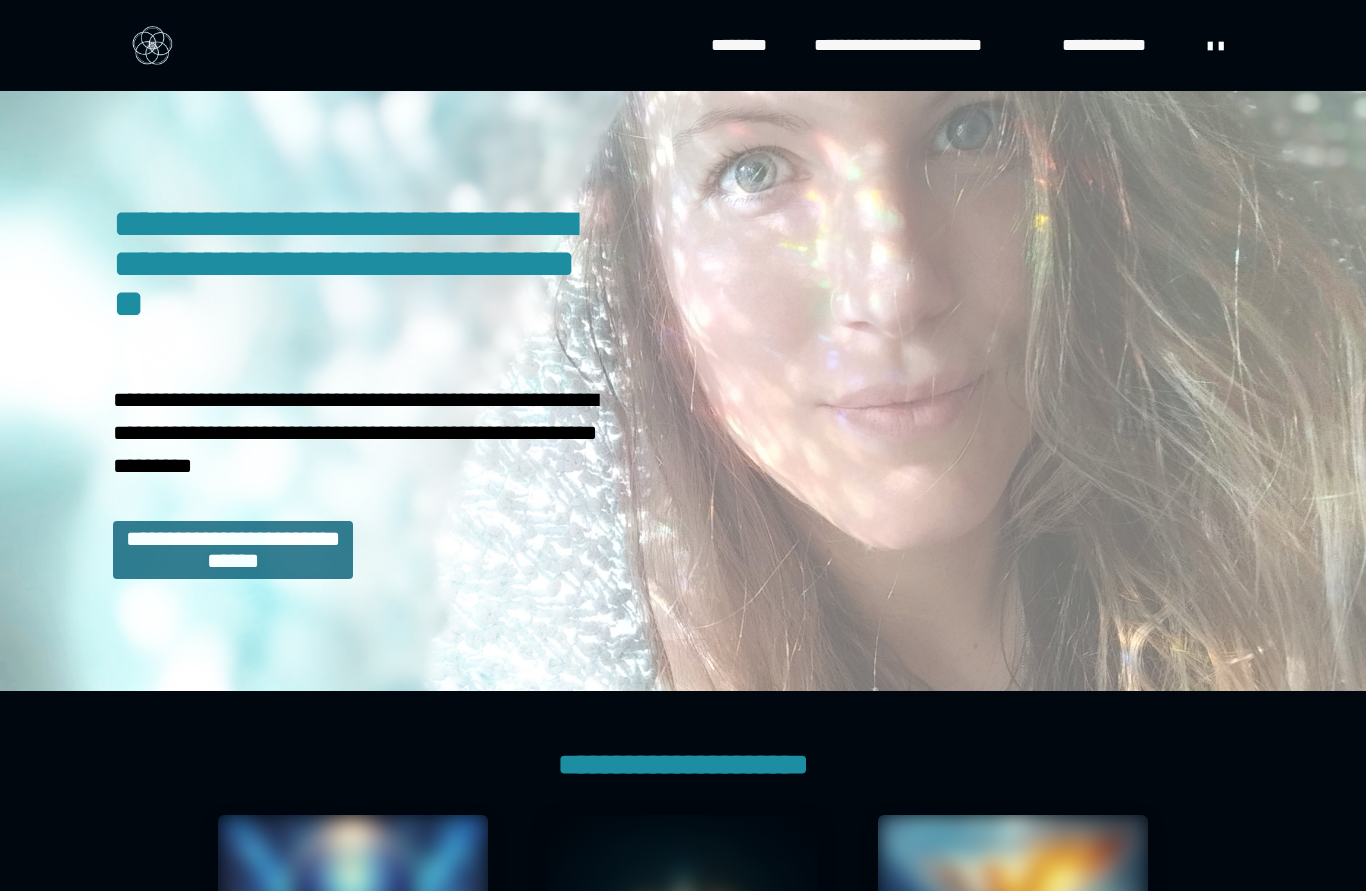 click on "**********" at bounding box center [233, 550] 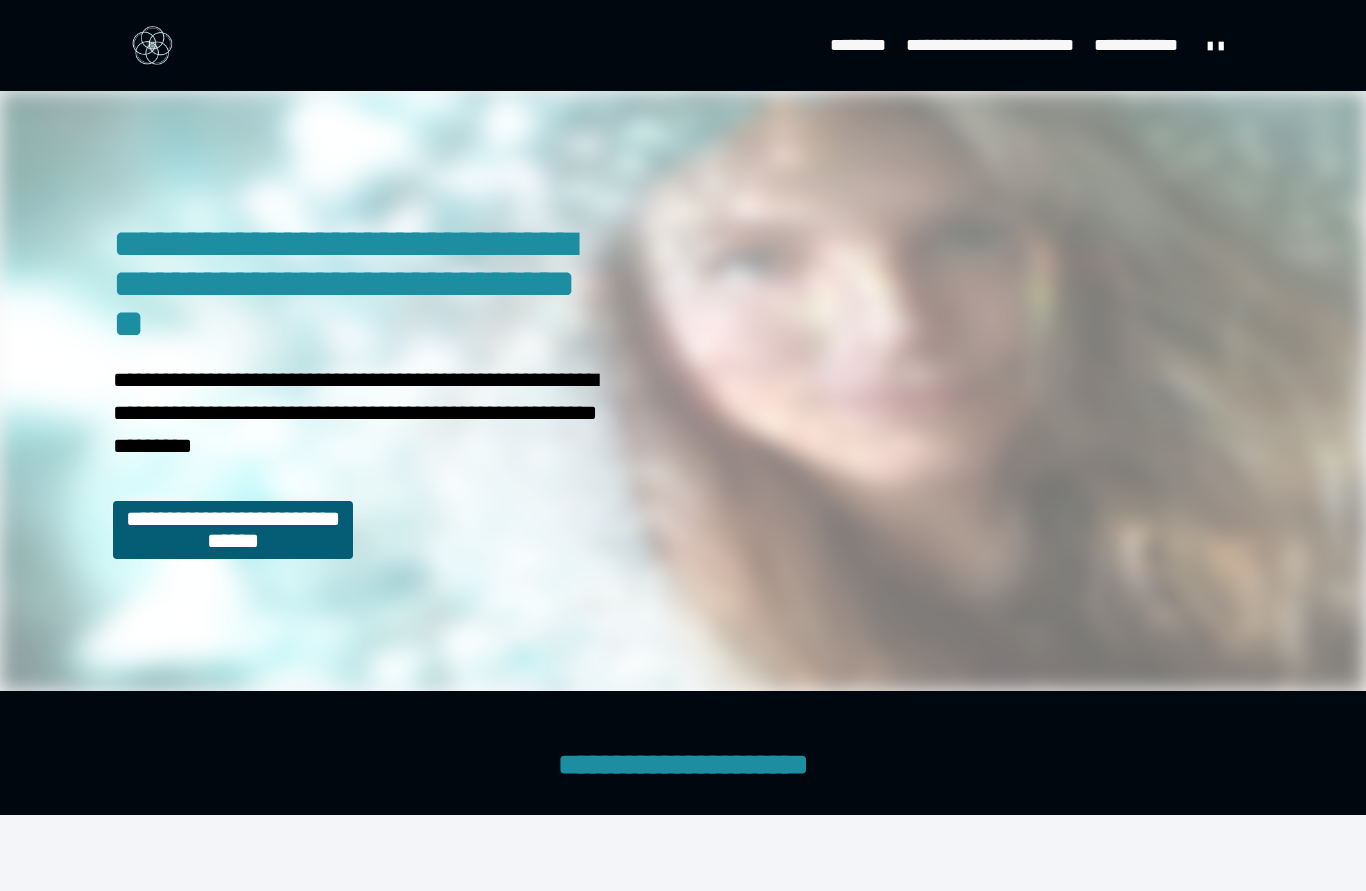 scroll, scrollTop: 0, scrollLeft: 0, axis: both 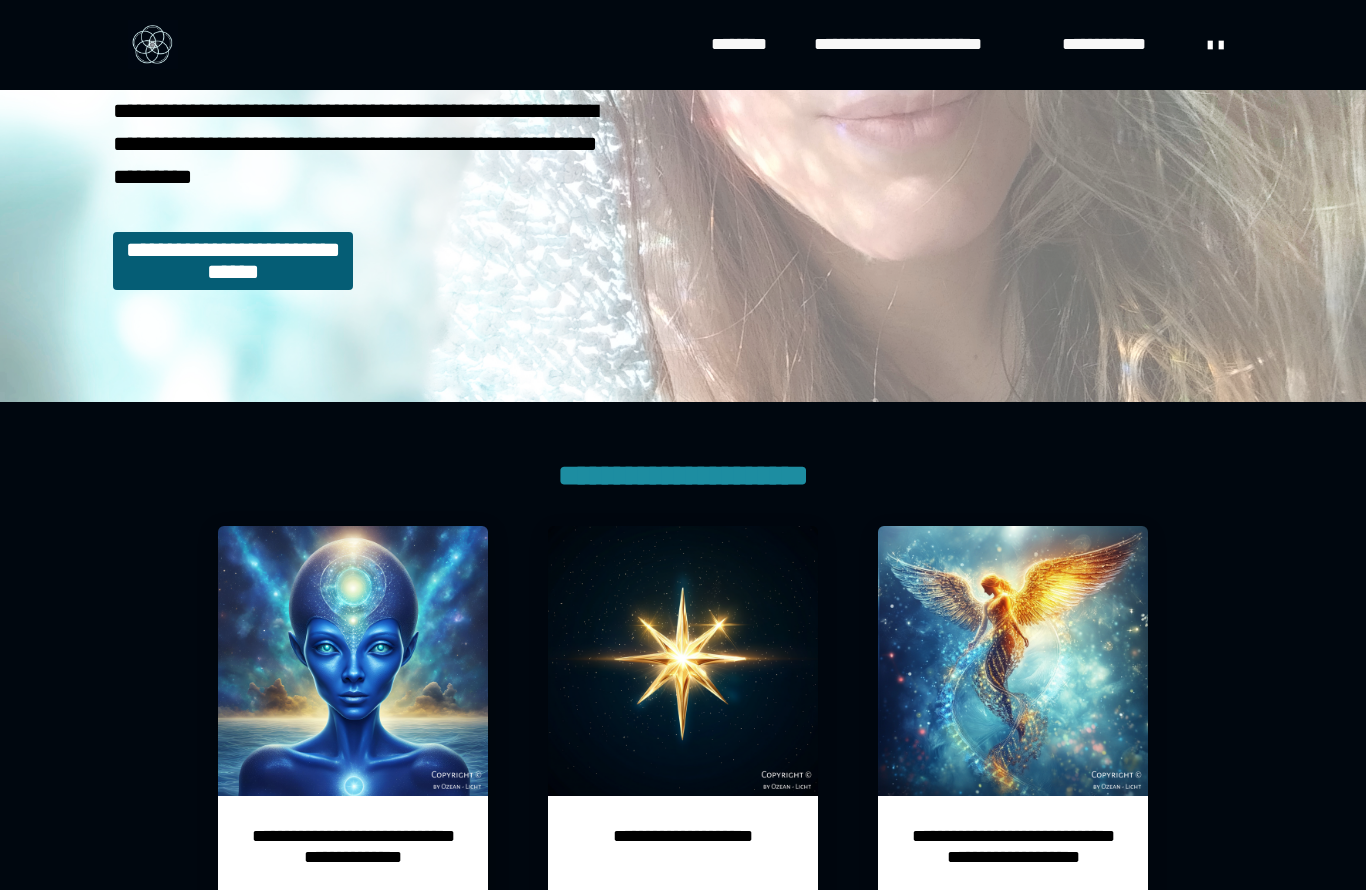 click at bounding box center [353, 662] 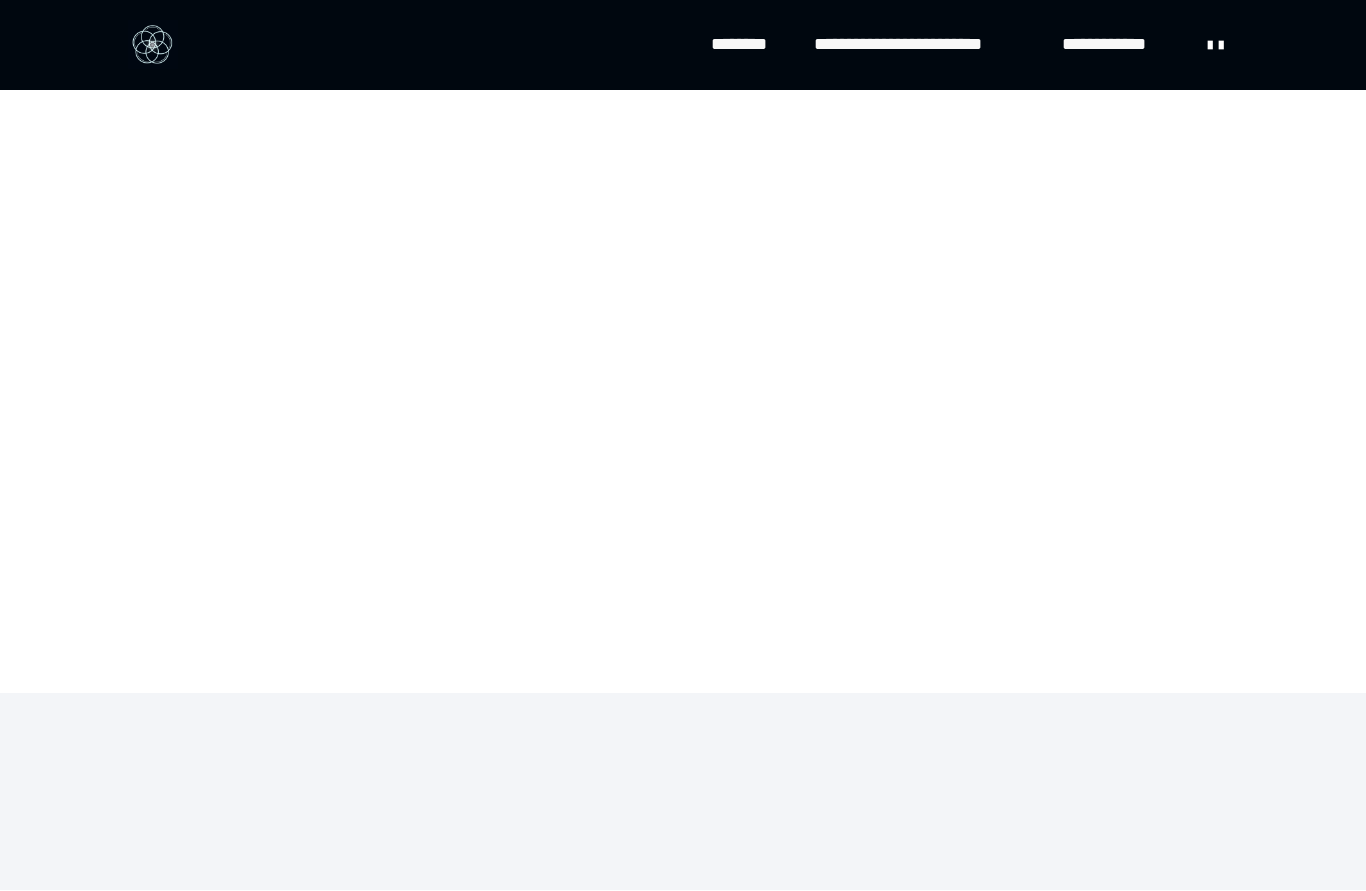 scroll, scrollTop: 91, scrollLeft: 0, axis: vertical 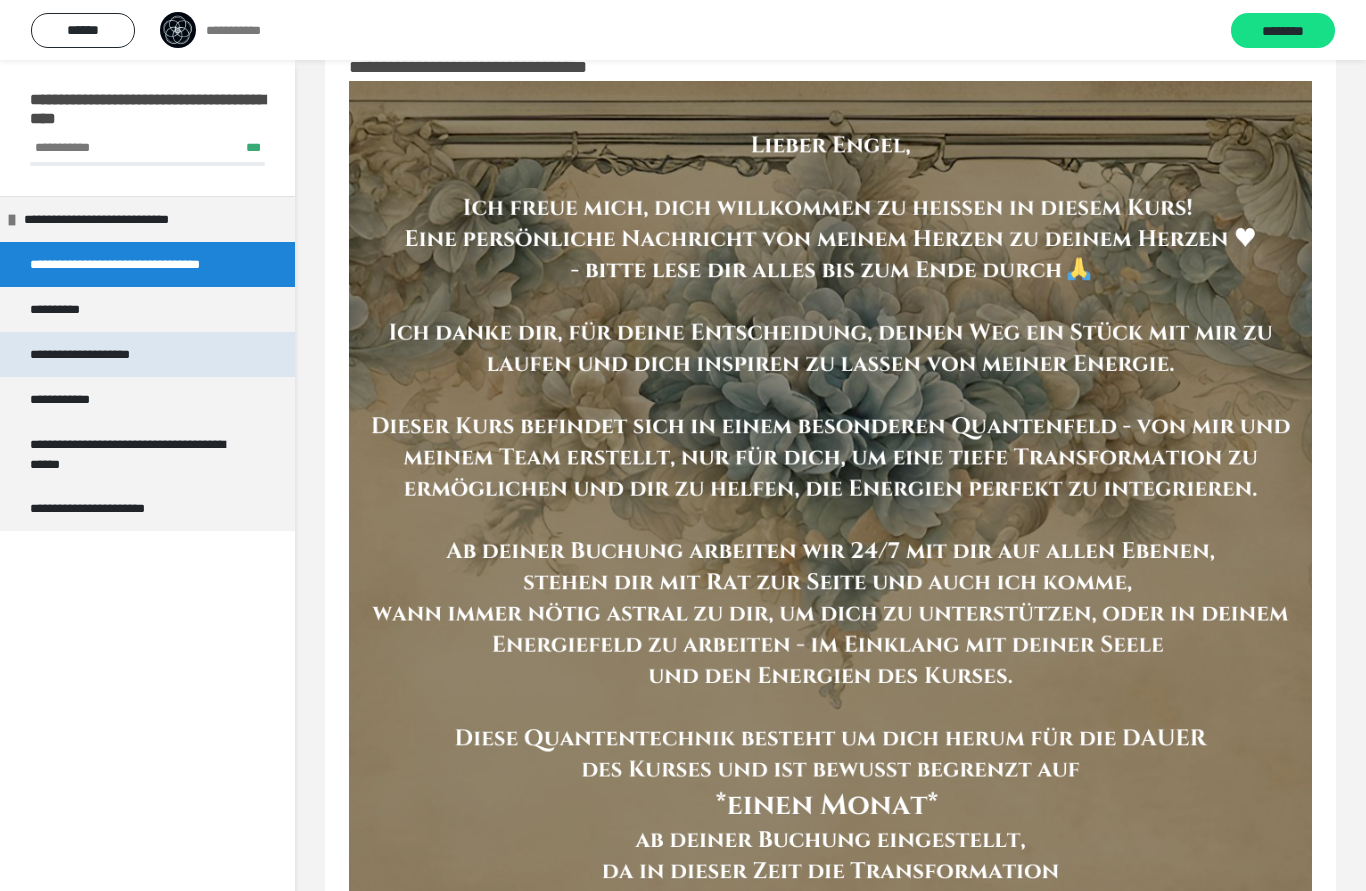 click on "**********" at bounding box center (95, 354) 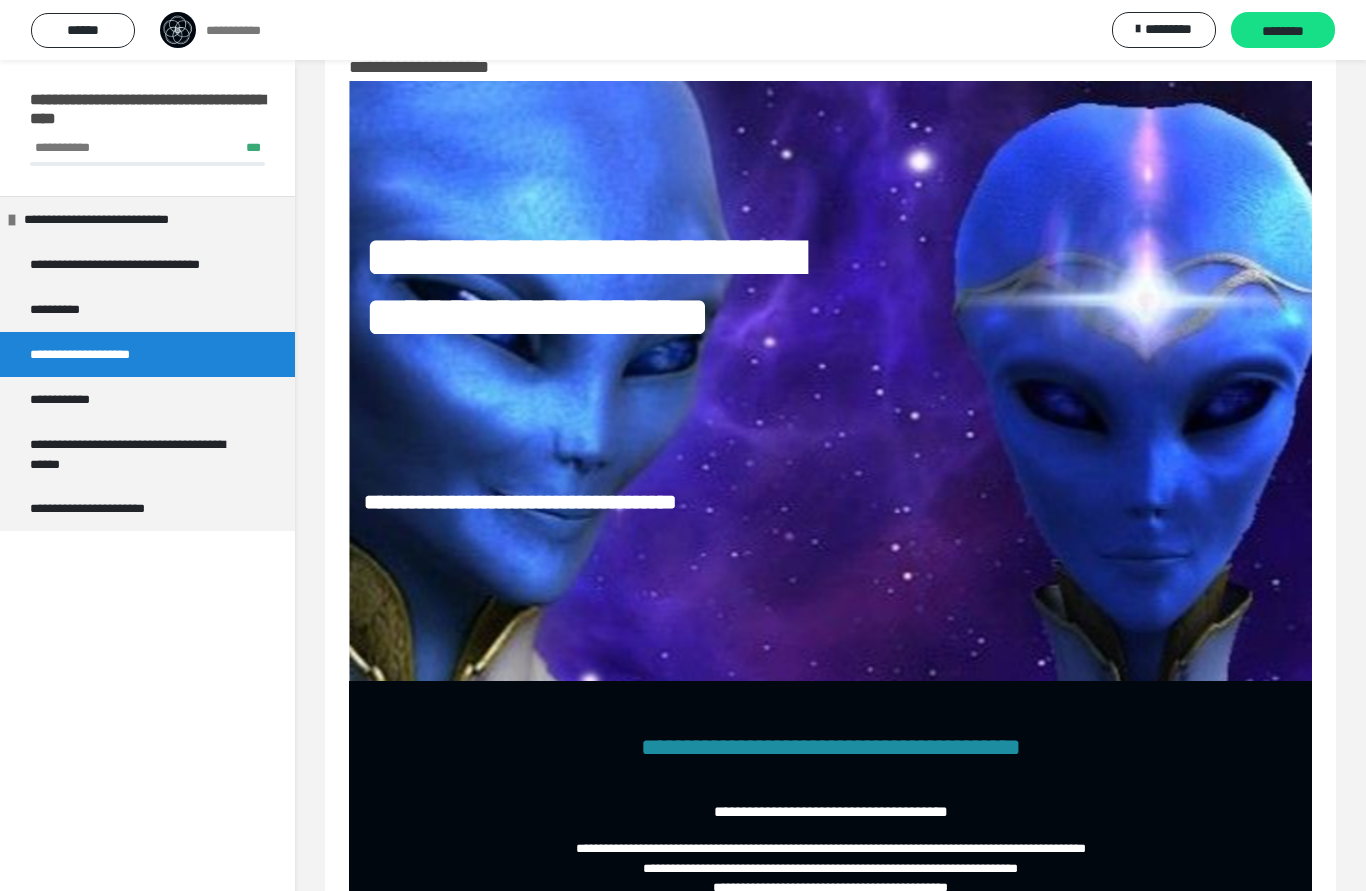 scroll, scrollTop: 155, scrollLeft: 0, axis: vertical 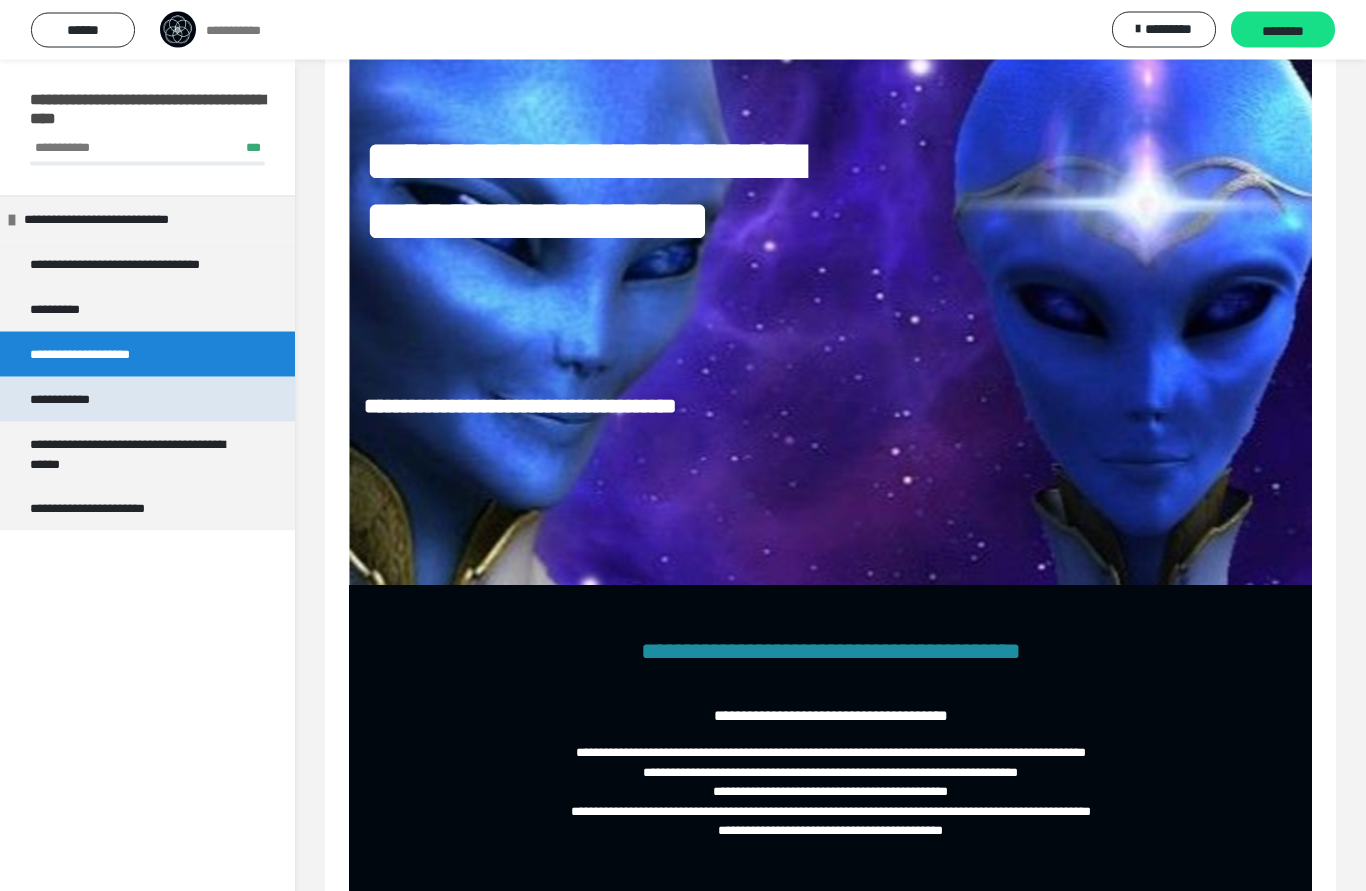 click on "**********" at bounding box center (147, 399) 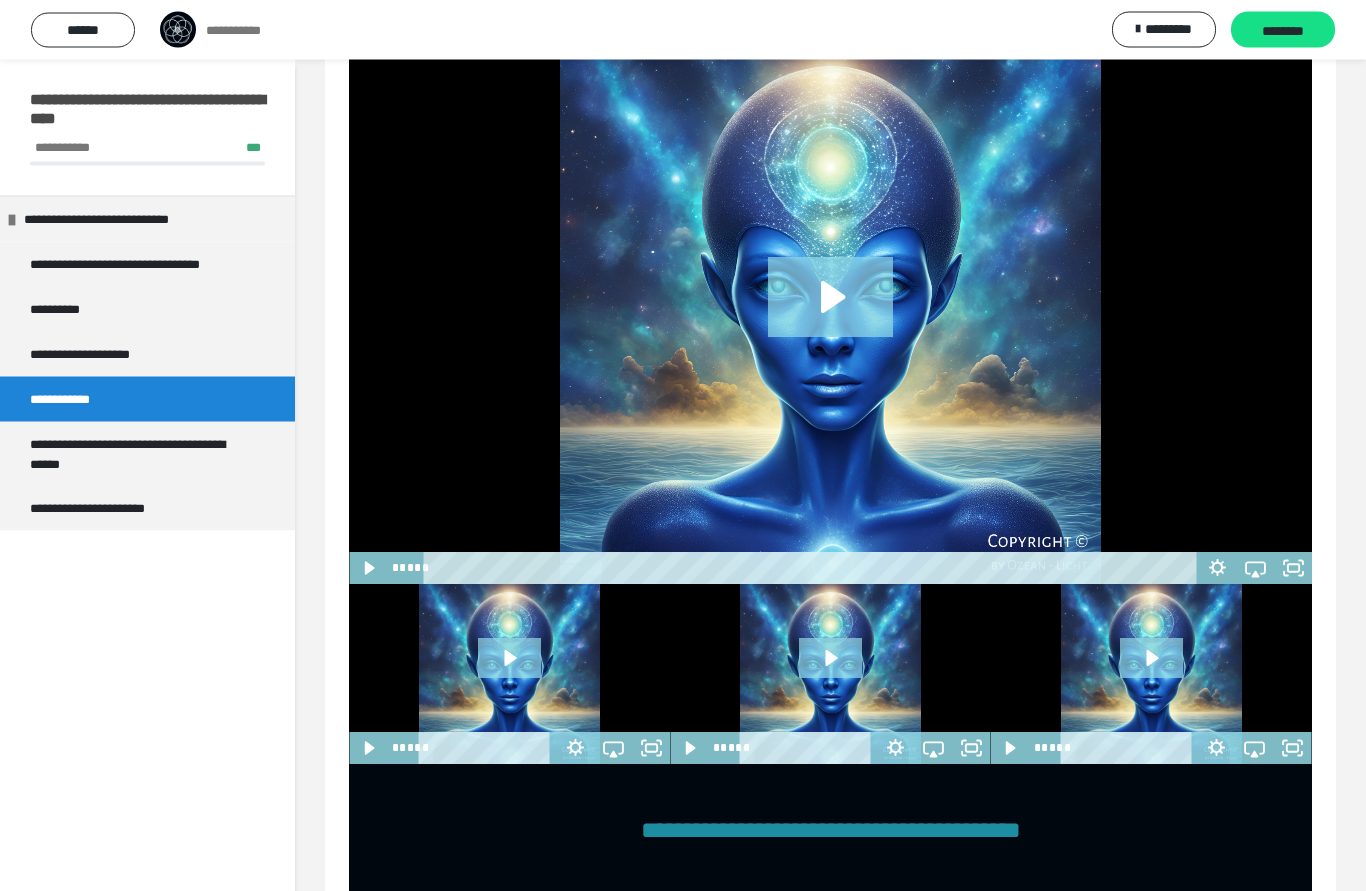 scroll, scrollTop: 699, scrollLeft: 0, axis: vertical 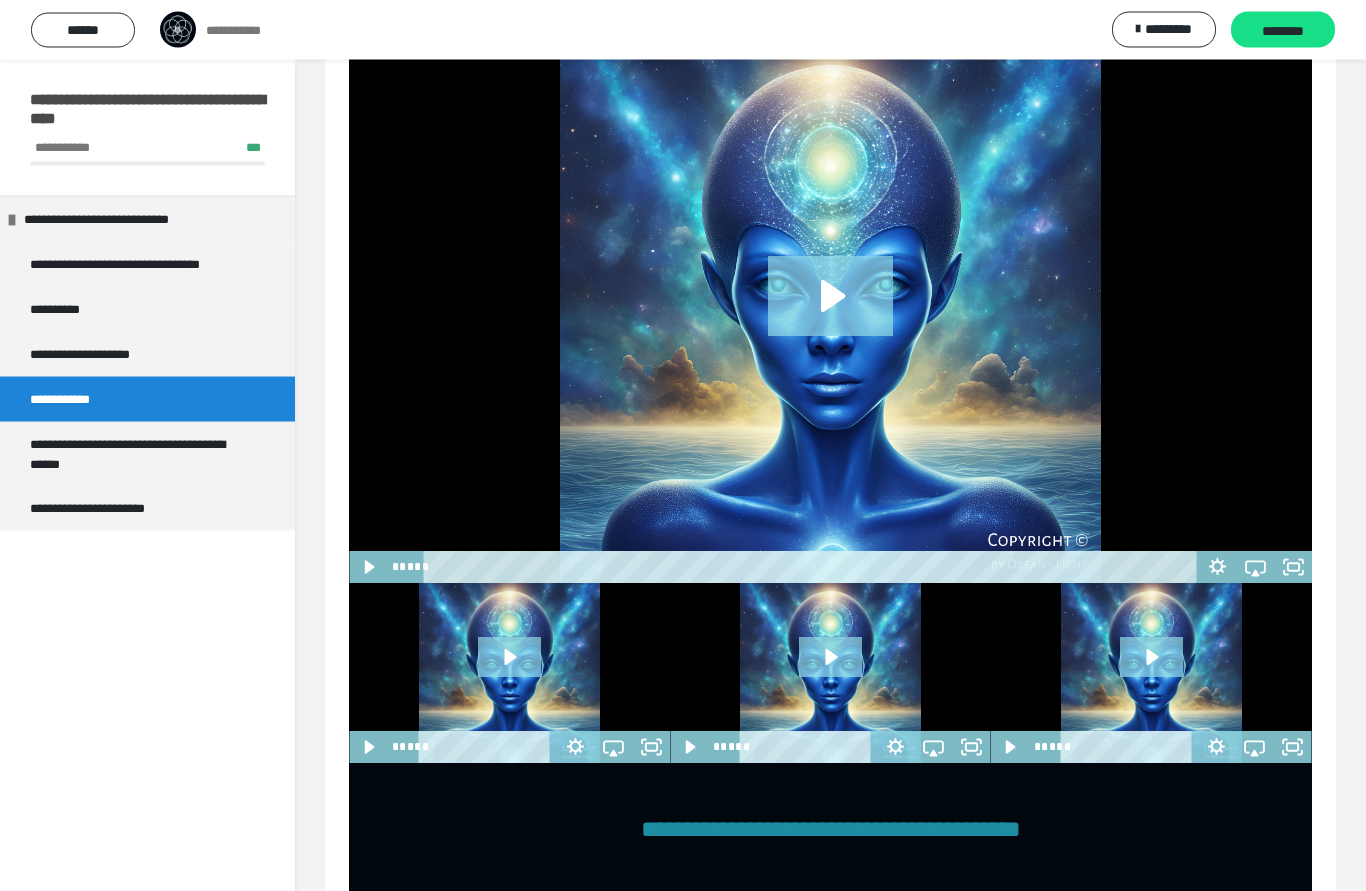 click 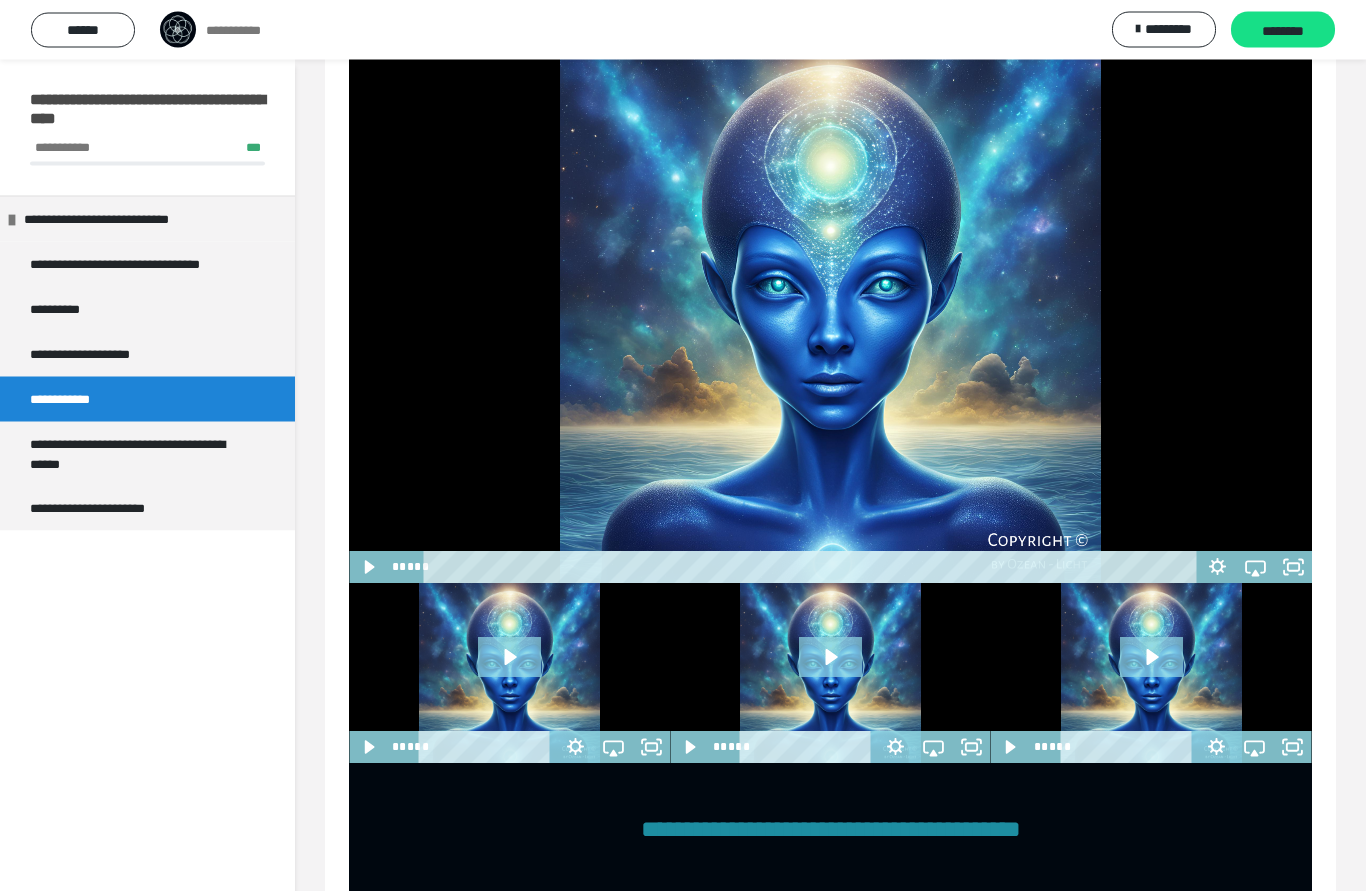 scroll, scrollTop: 700, scrollLeft: 0, axis: vertical 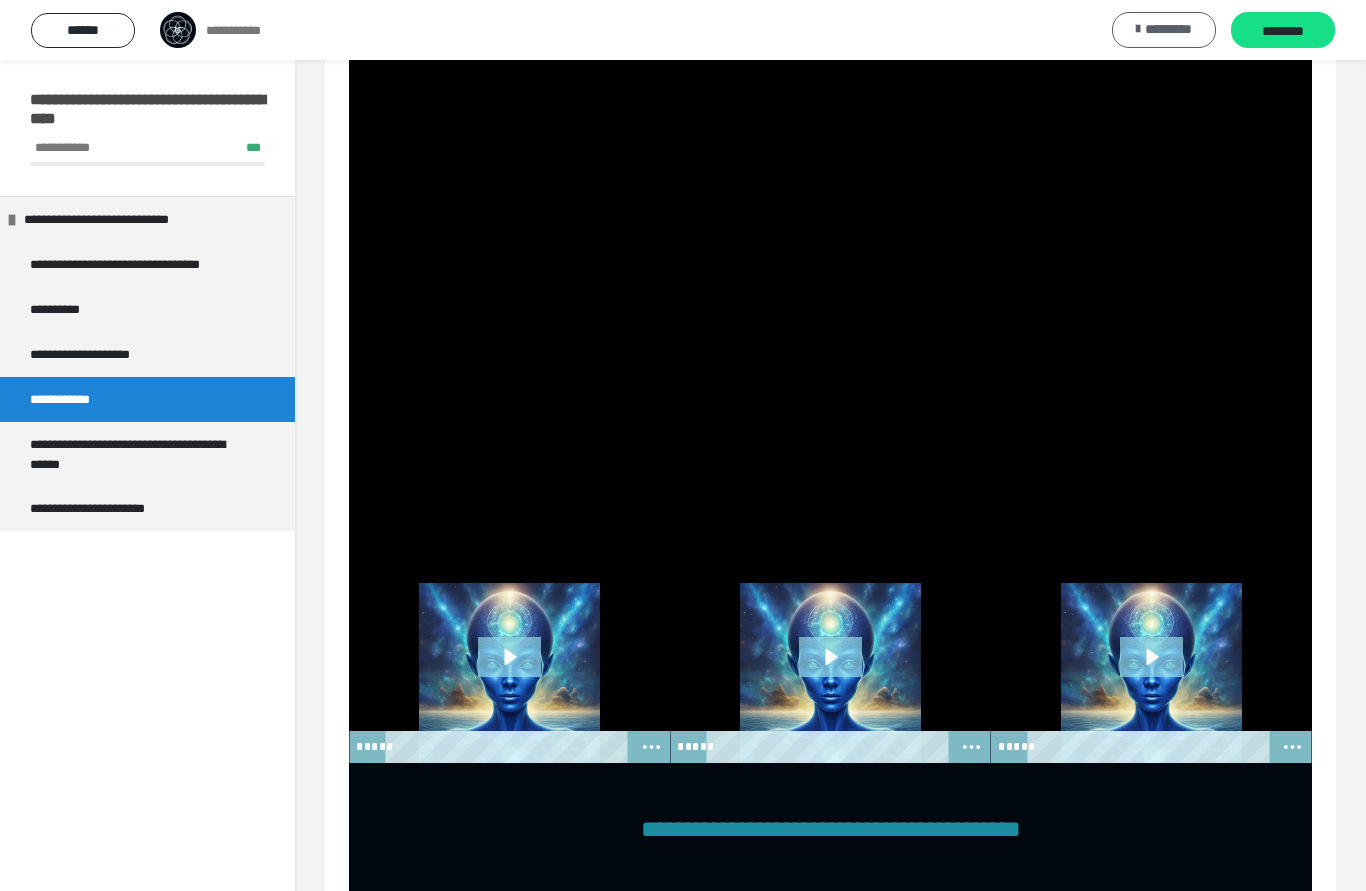 click at bounding box center [1138, 29] 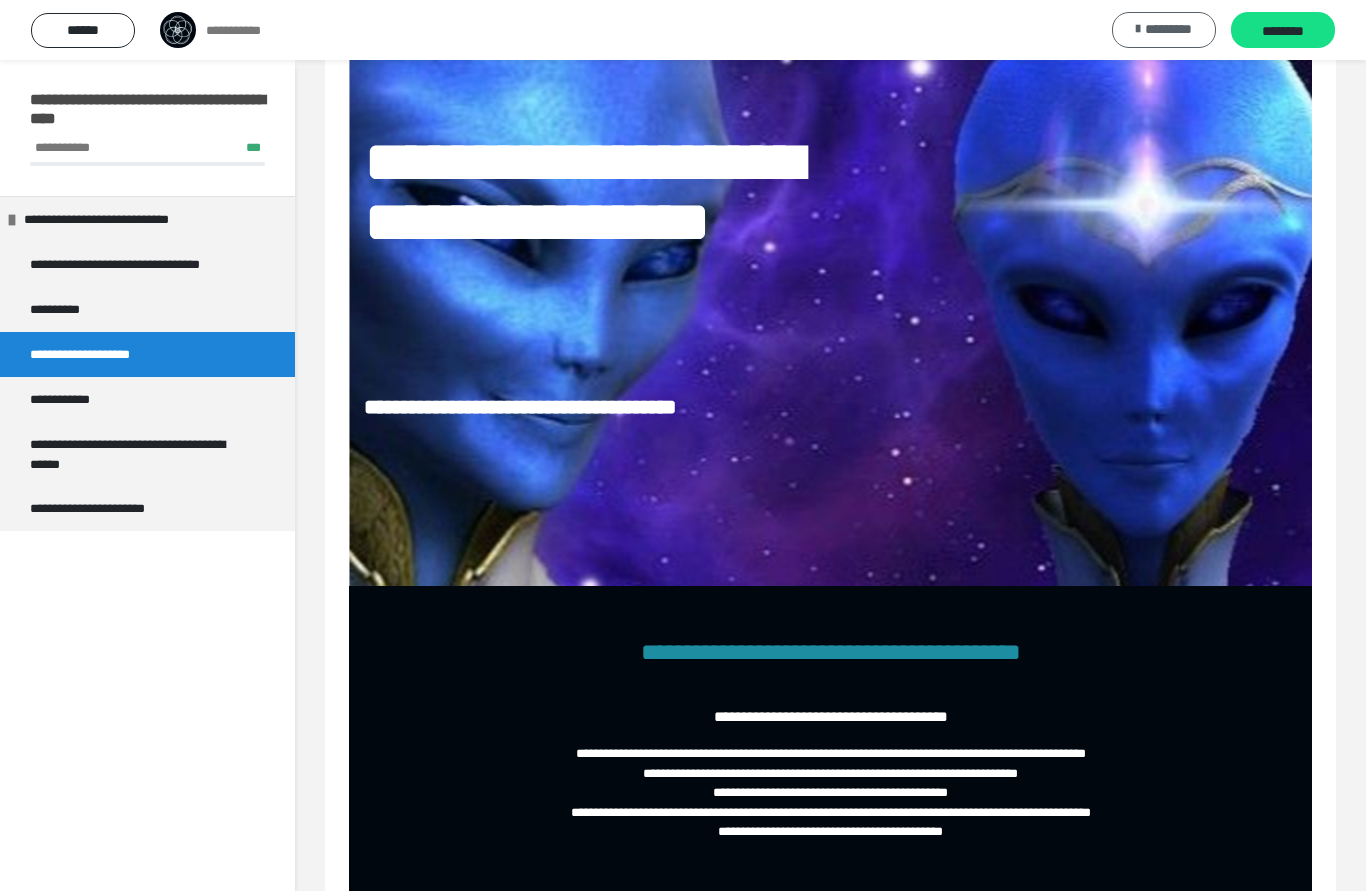 scroll, scrollTop: 155, scrollLeft: 0, axis: vertical 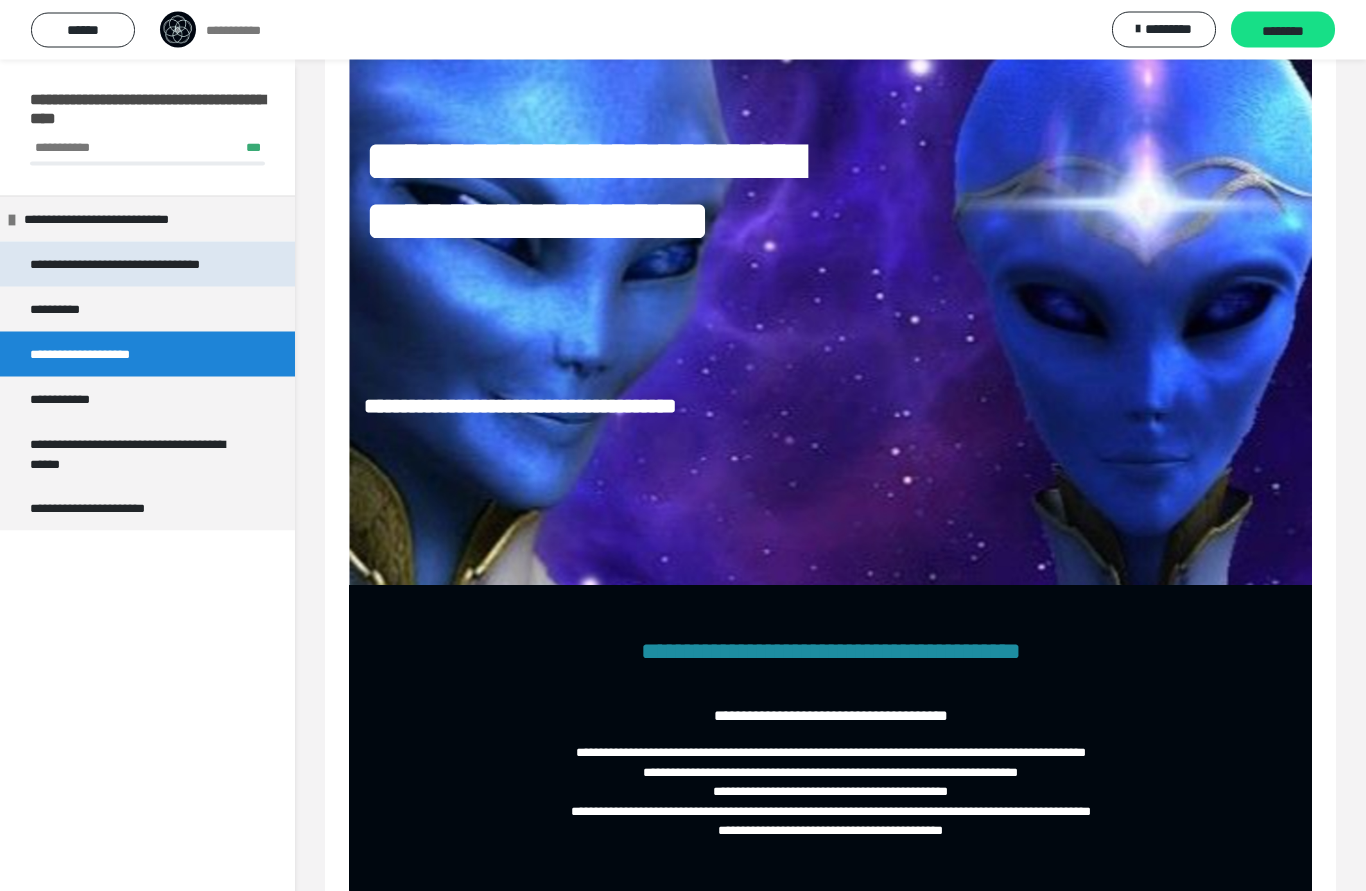 click on "**********" at bounding box center [138, 264] 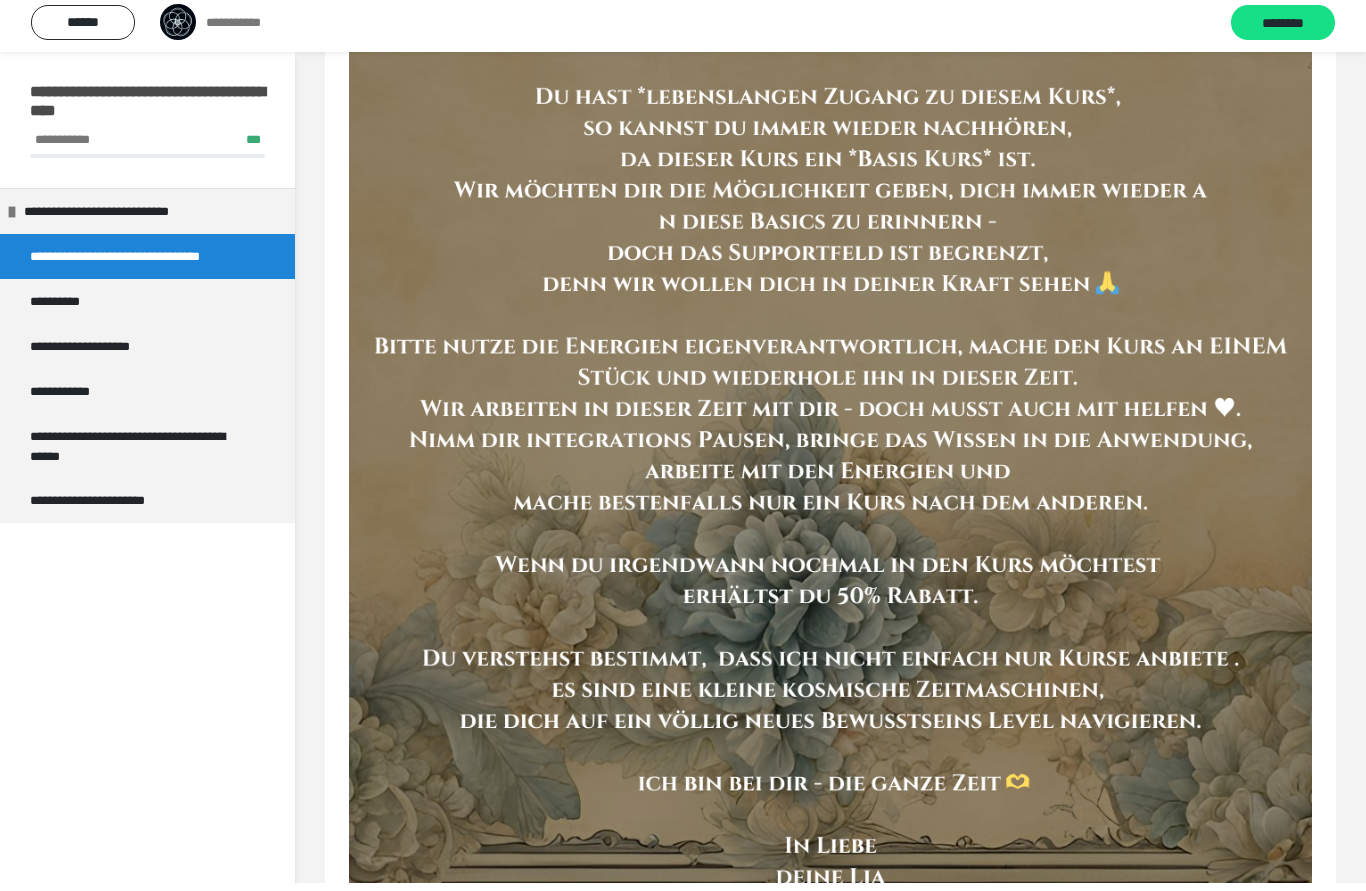 scroll, scrollTop: 927, scrollLeft: 0, axis: vertical 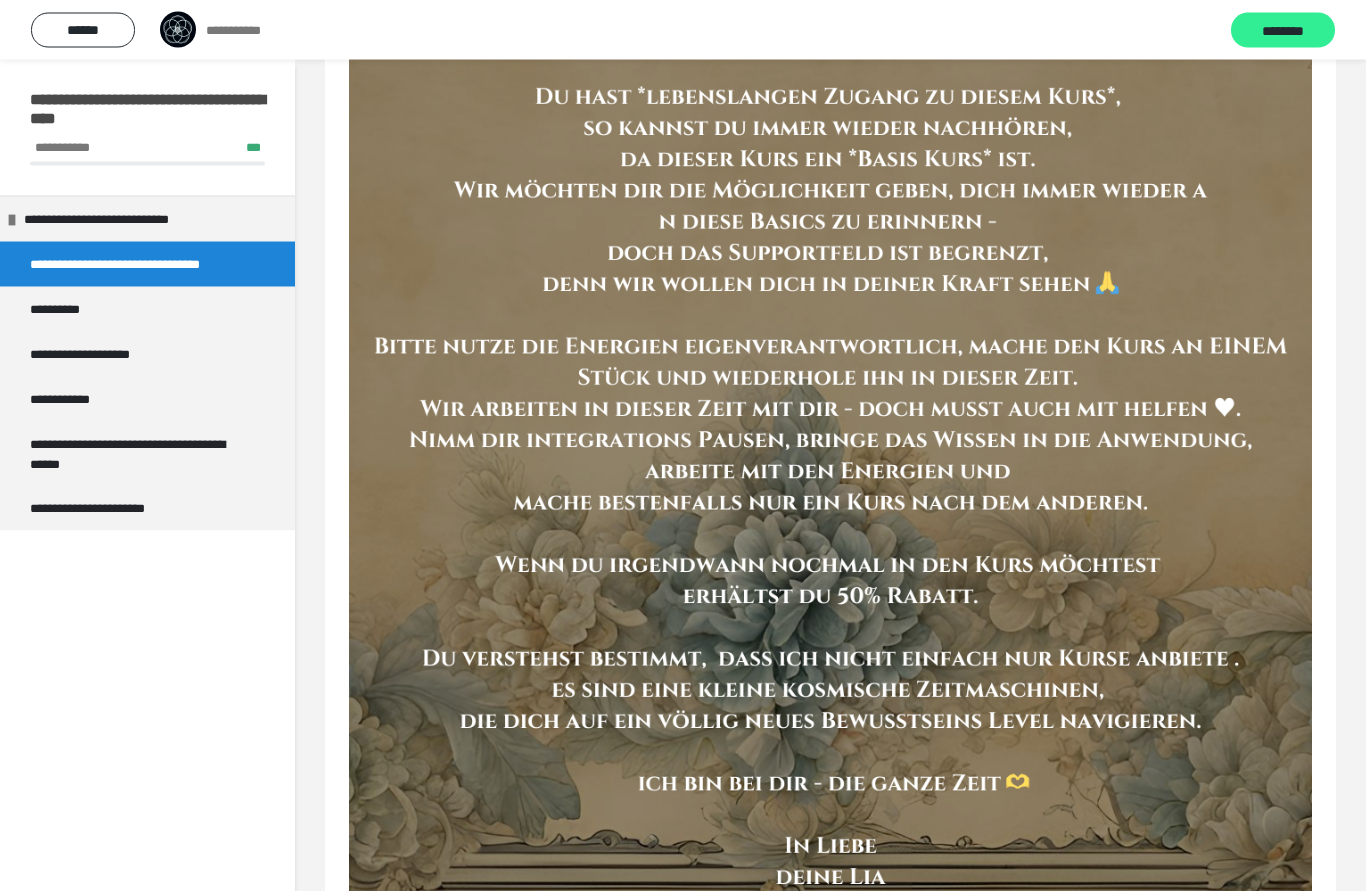 click on "********" at bounding box center (1283, 30) 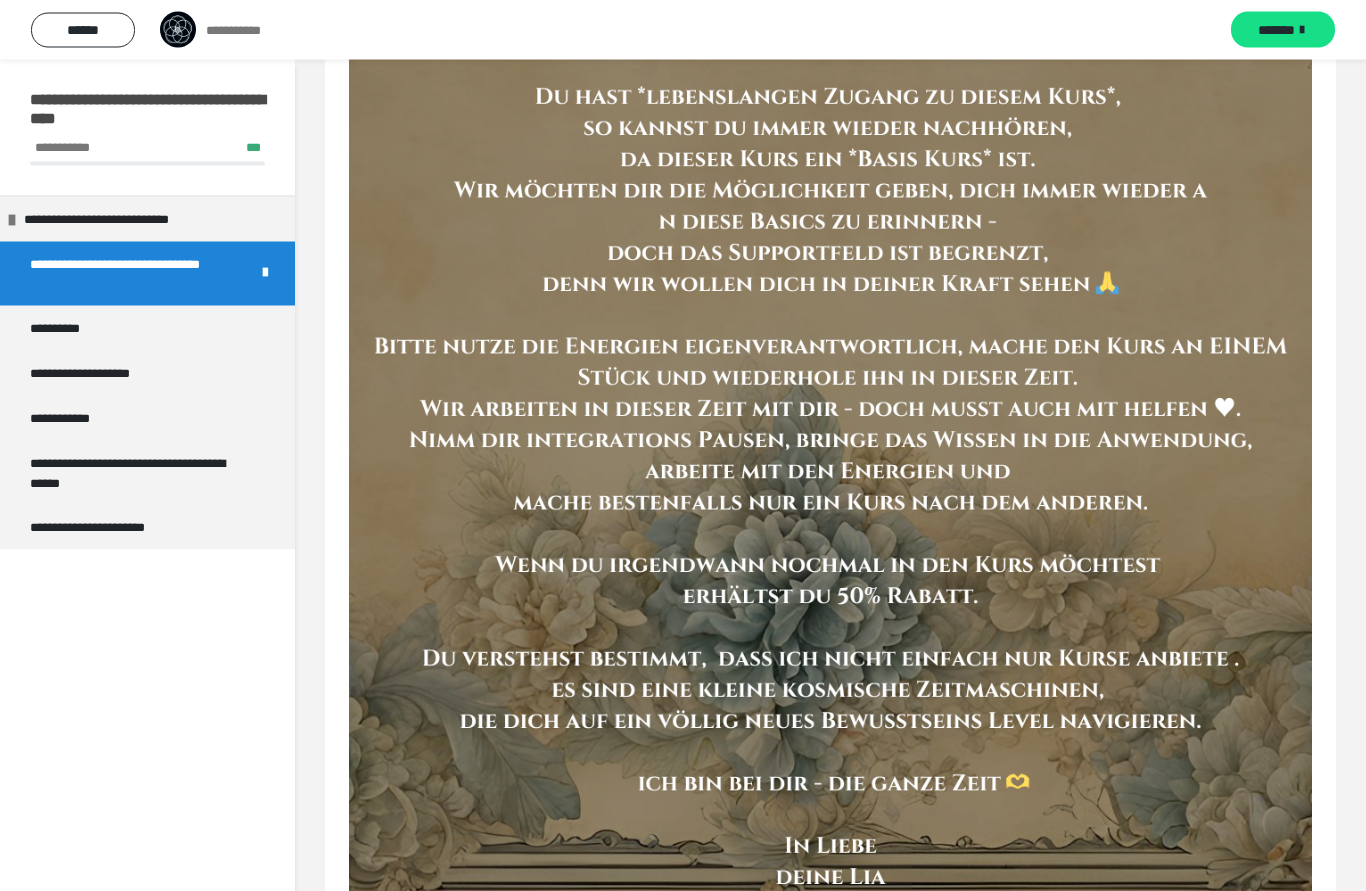 scroll, scrollTop: 927, scrollLeft: 0, axis: vertical 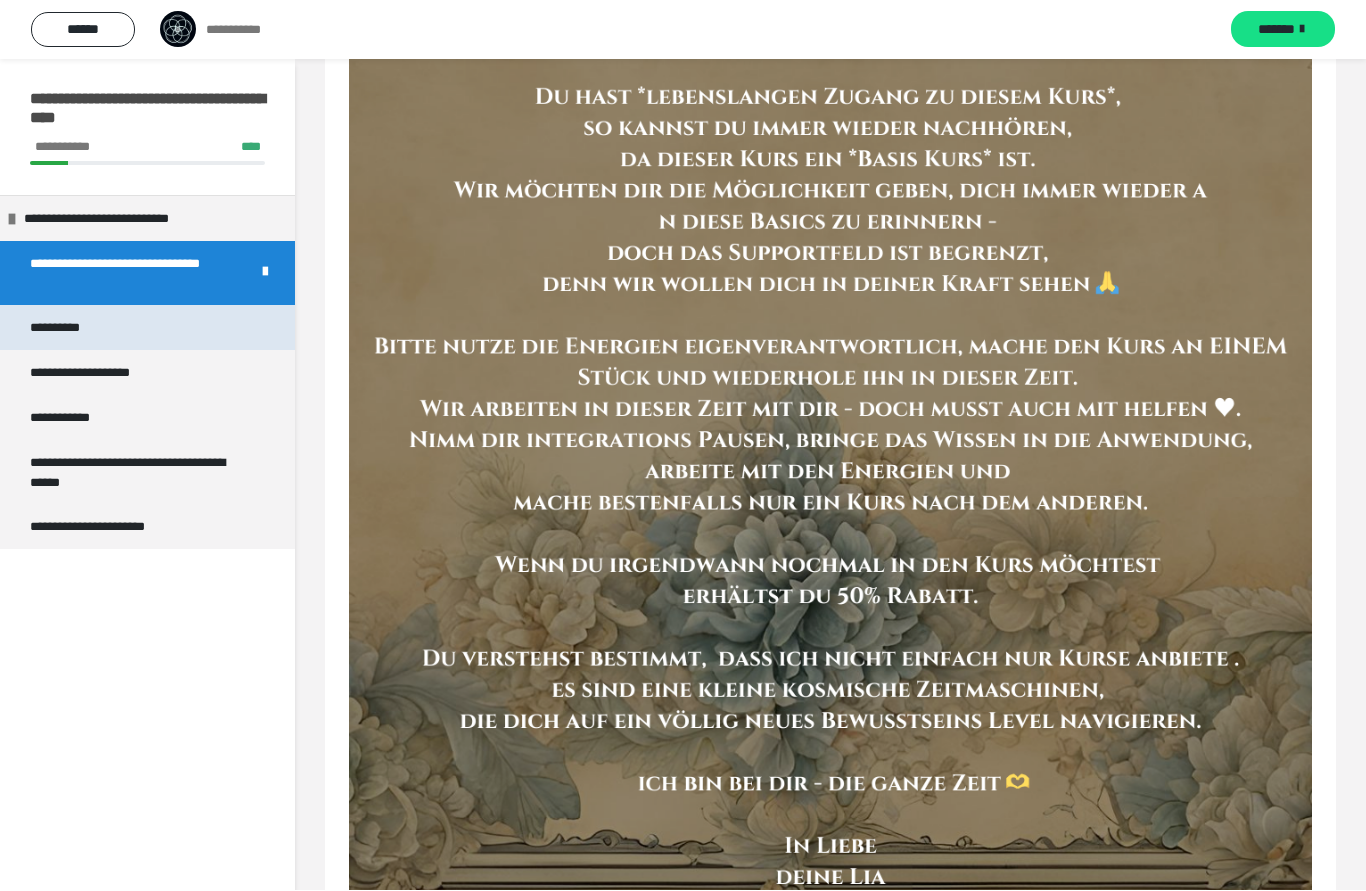 click on "**********" at bounding box center [67, 328] 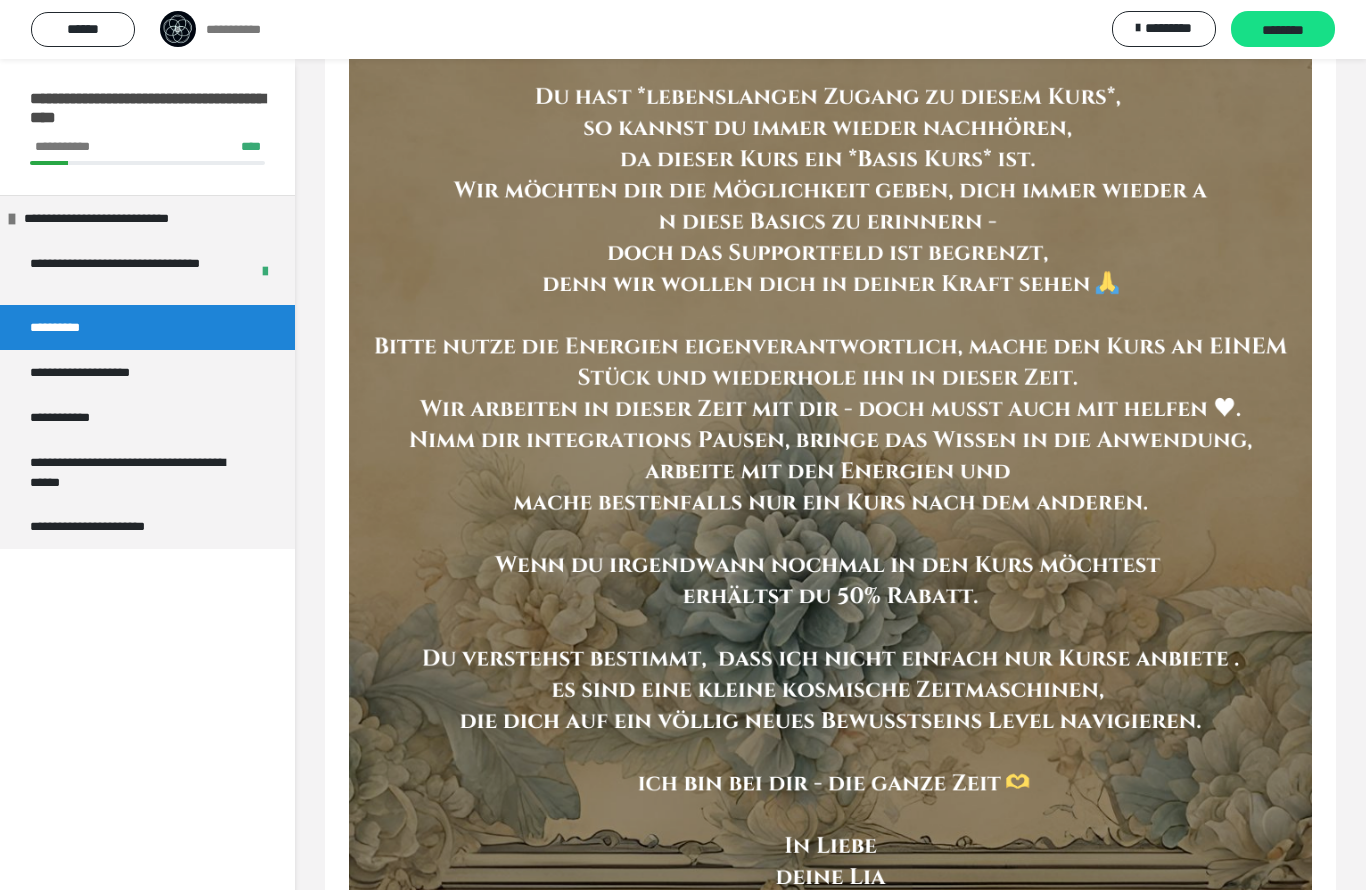 scroll, scrollTop: 60, scrollLeft: 0, axis: vertical 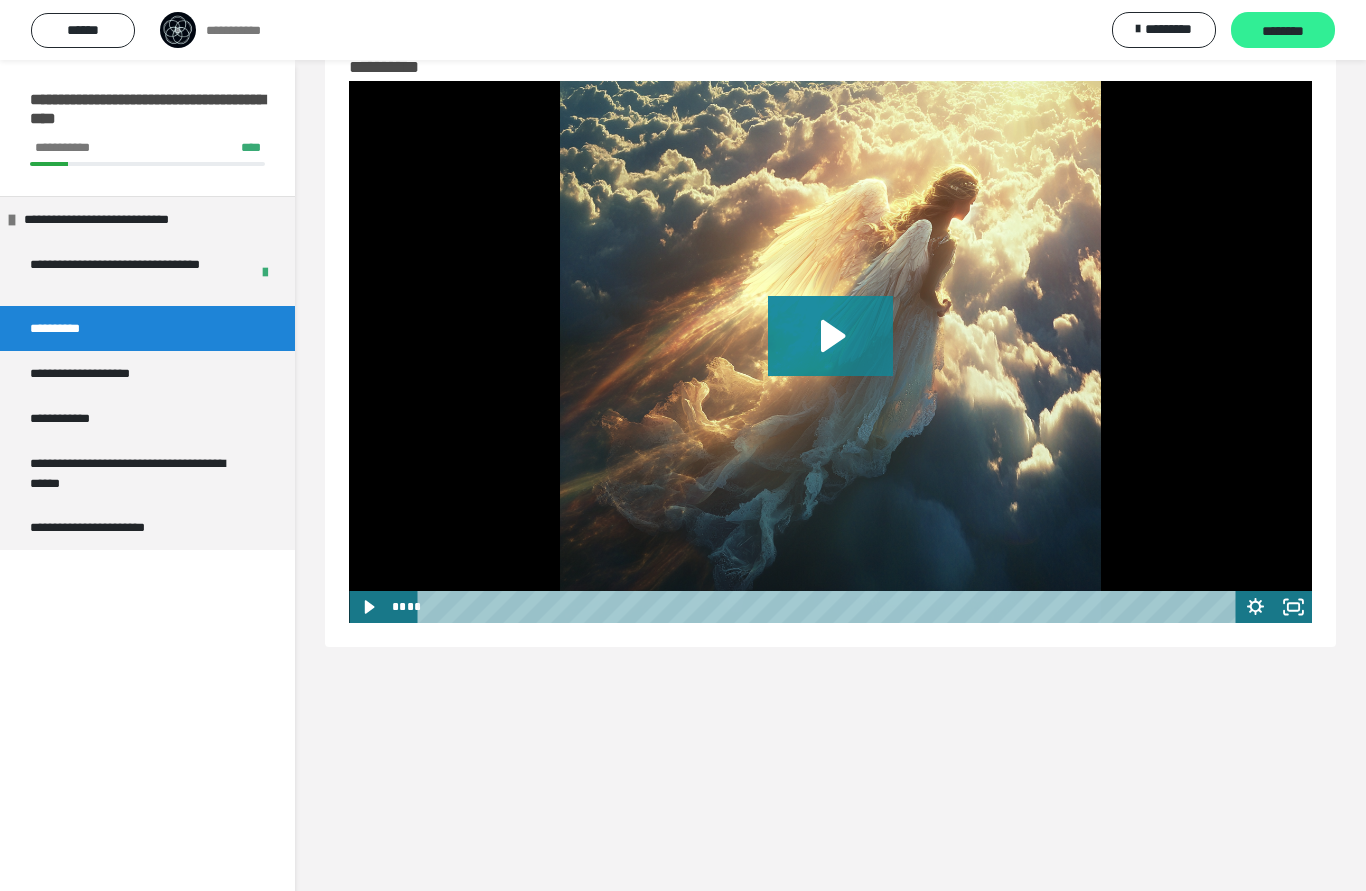 click on "********" at bounding box center [1283, 30] 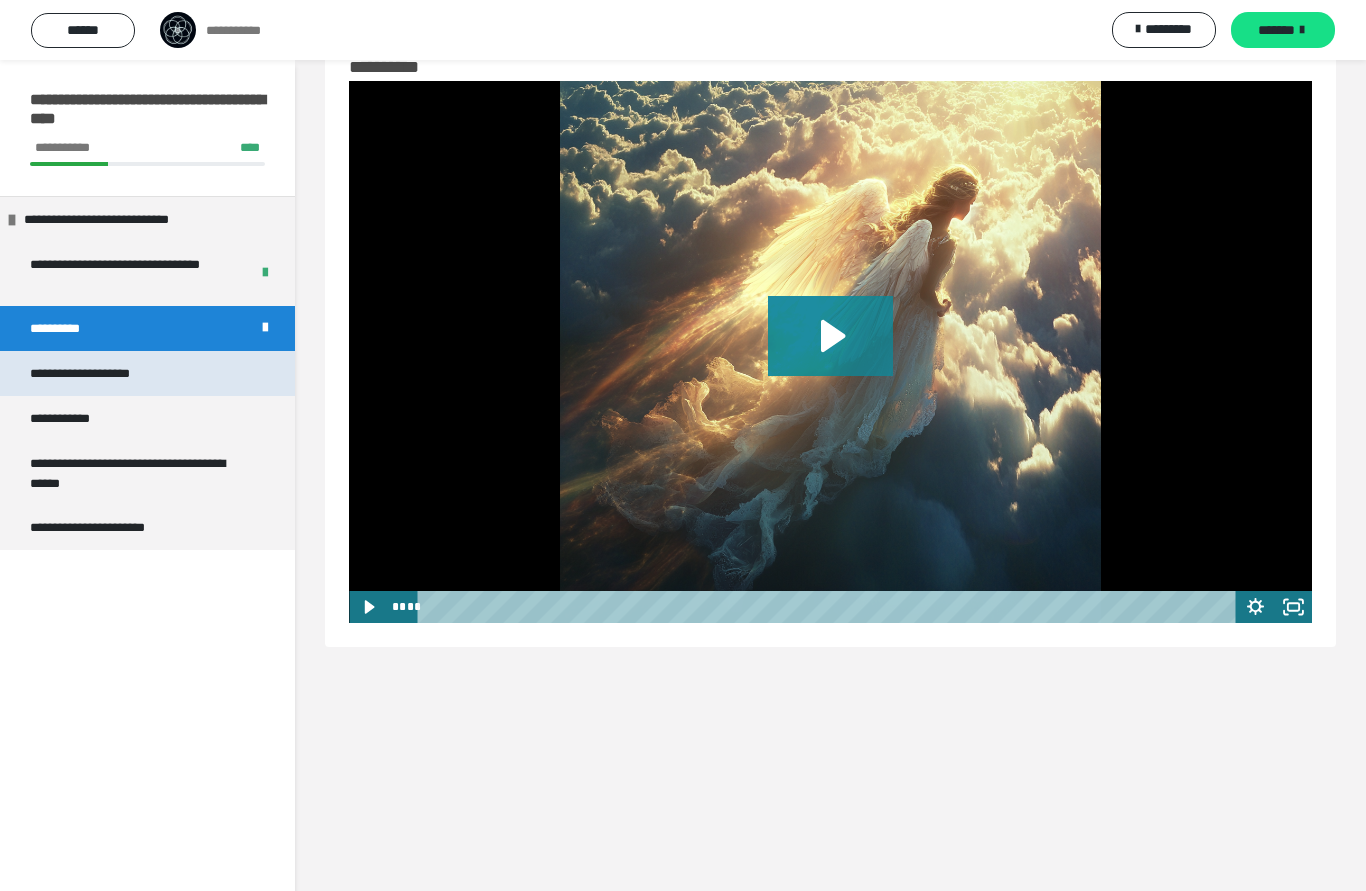 click on "**********" at bounding box center [95, 373] 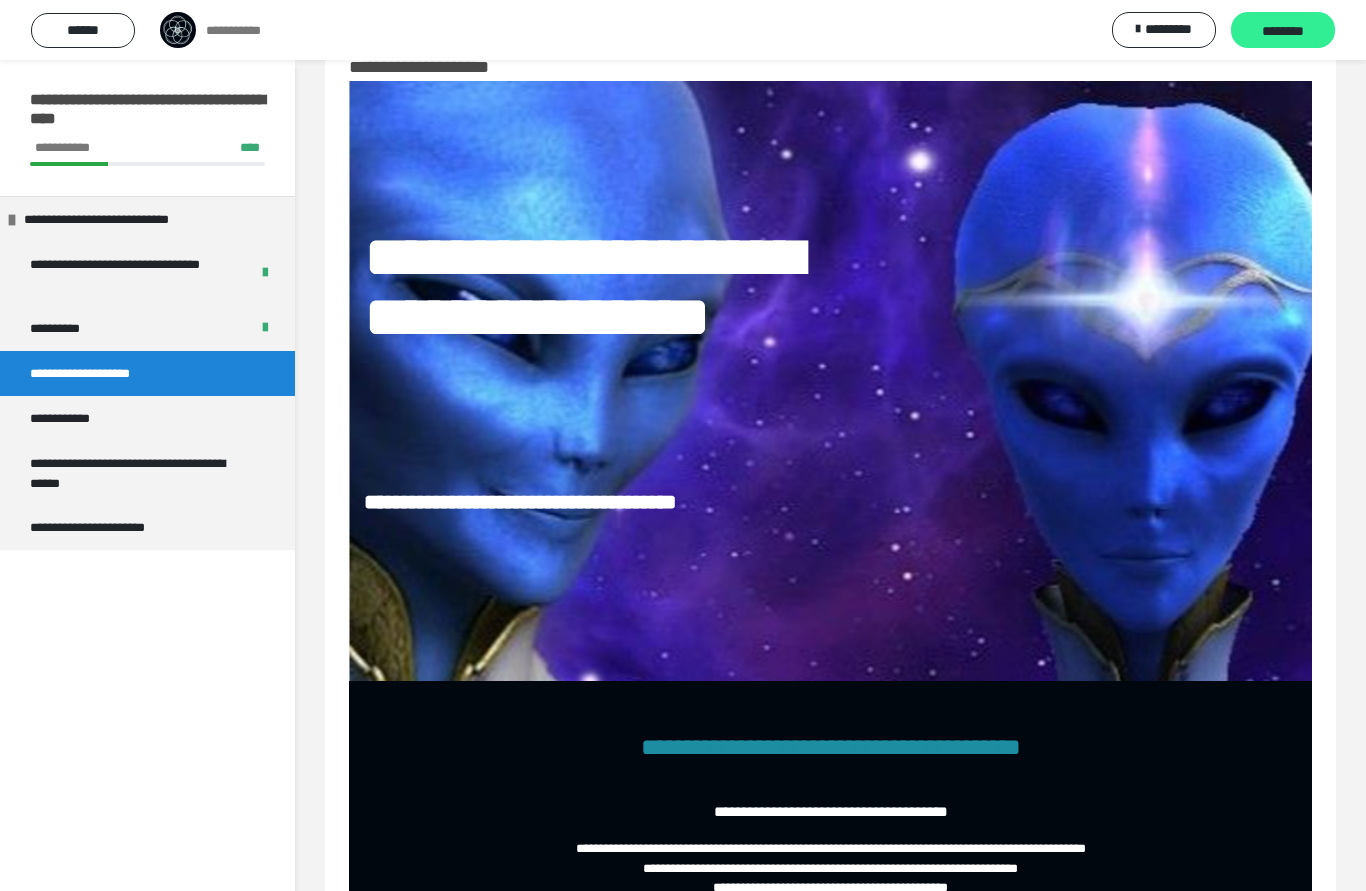 click on "********" at bounding box center [1283, 31] 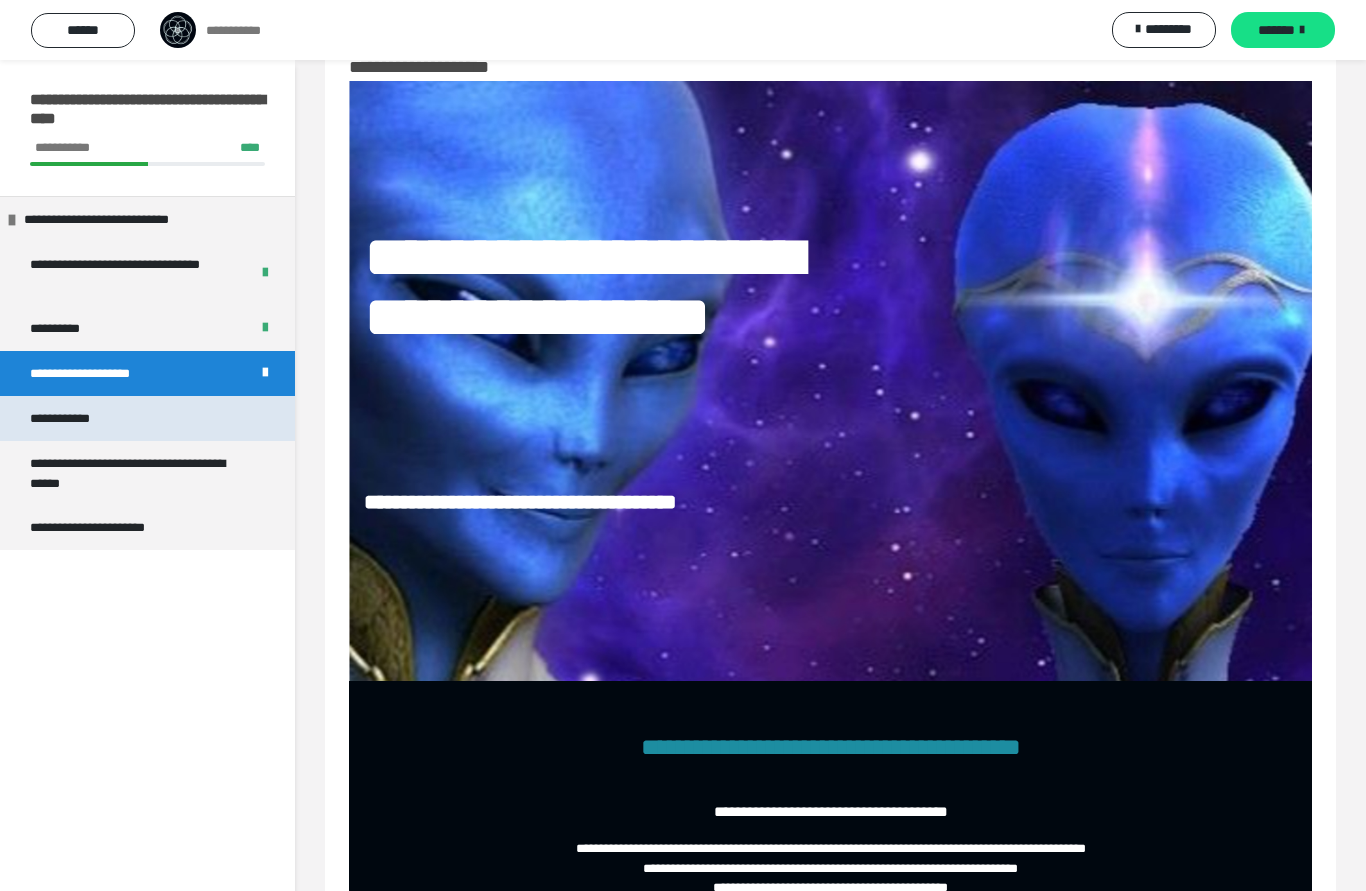 click on "**********" at bounding box center [147, 418] 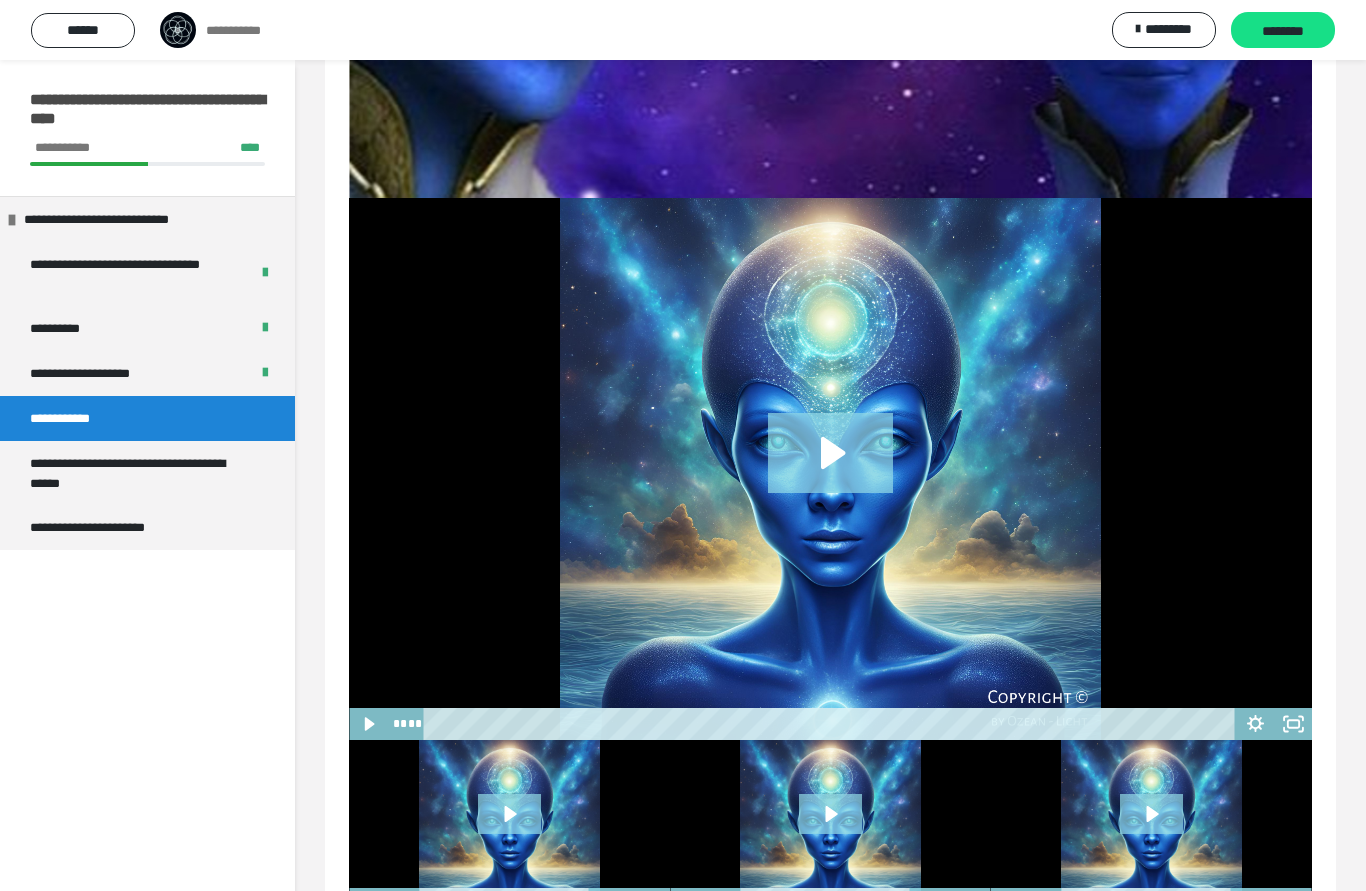 scroll, scrollTop: 542, scrollLeft: 0, axis: vertical 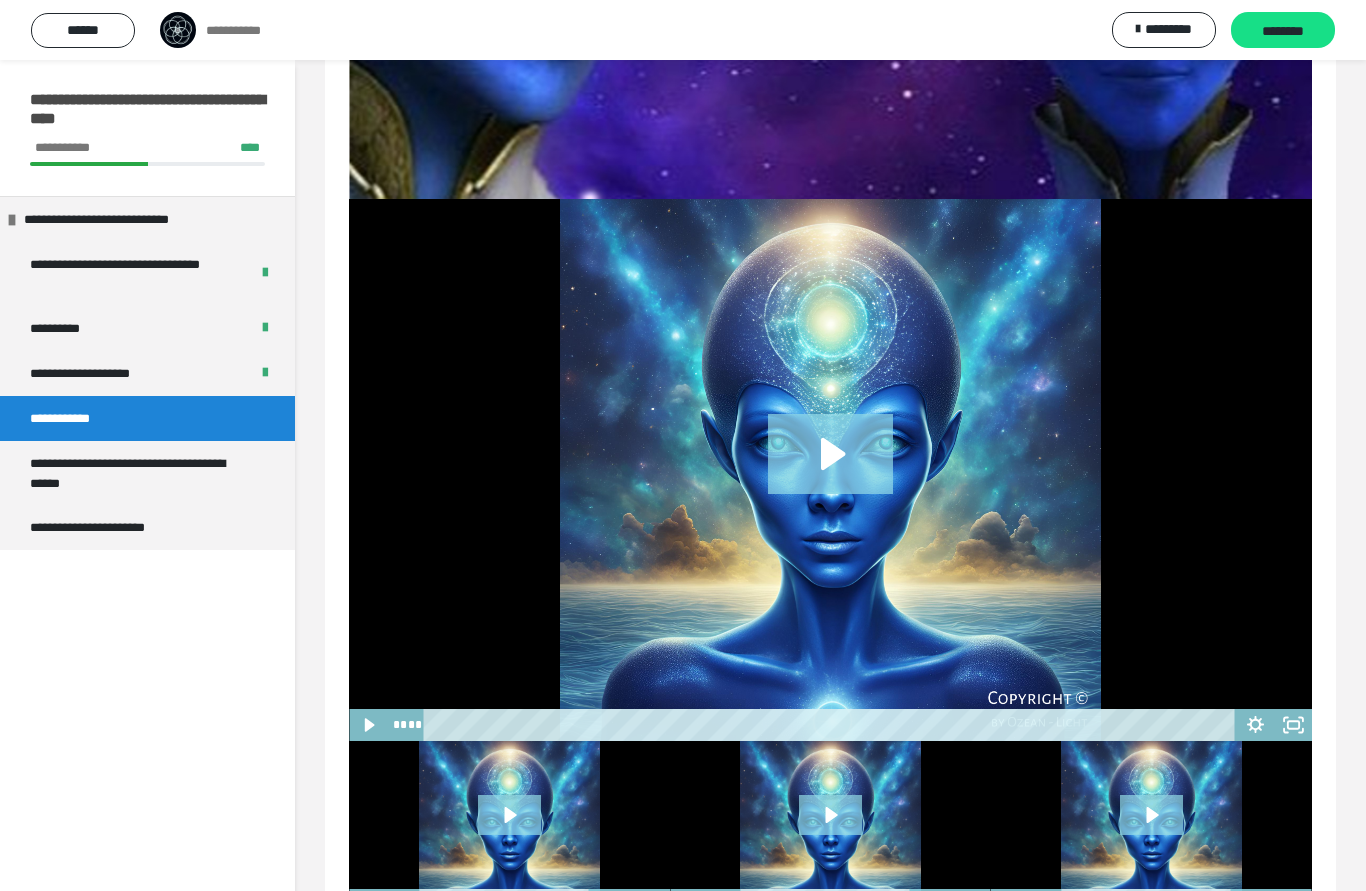 click on "**********" at bounding box center [242, 30] 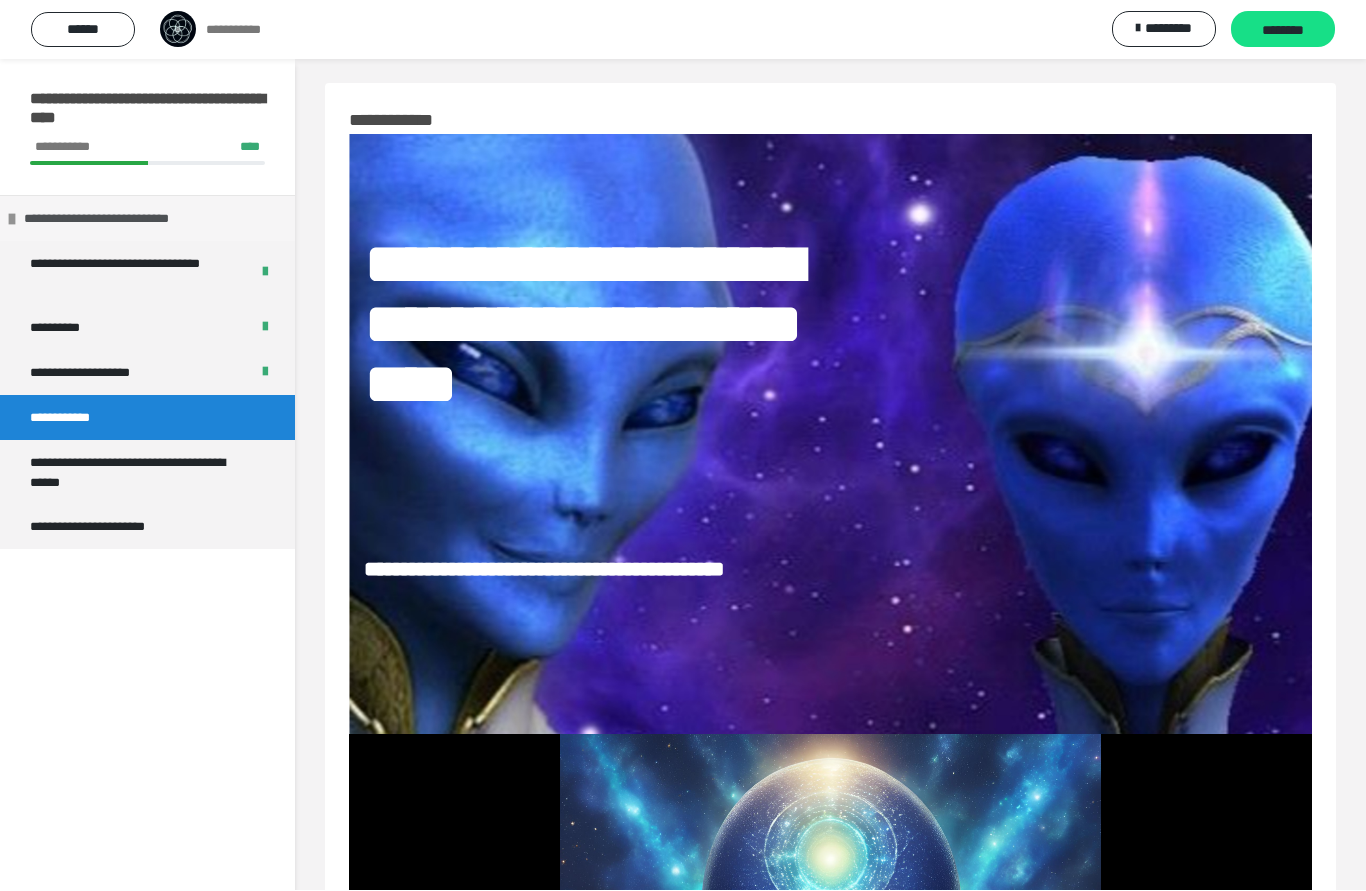 scroll, scrollTop: 7, scrollLeft: 0, axis: vertical 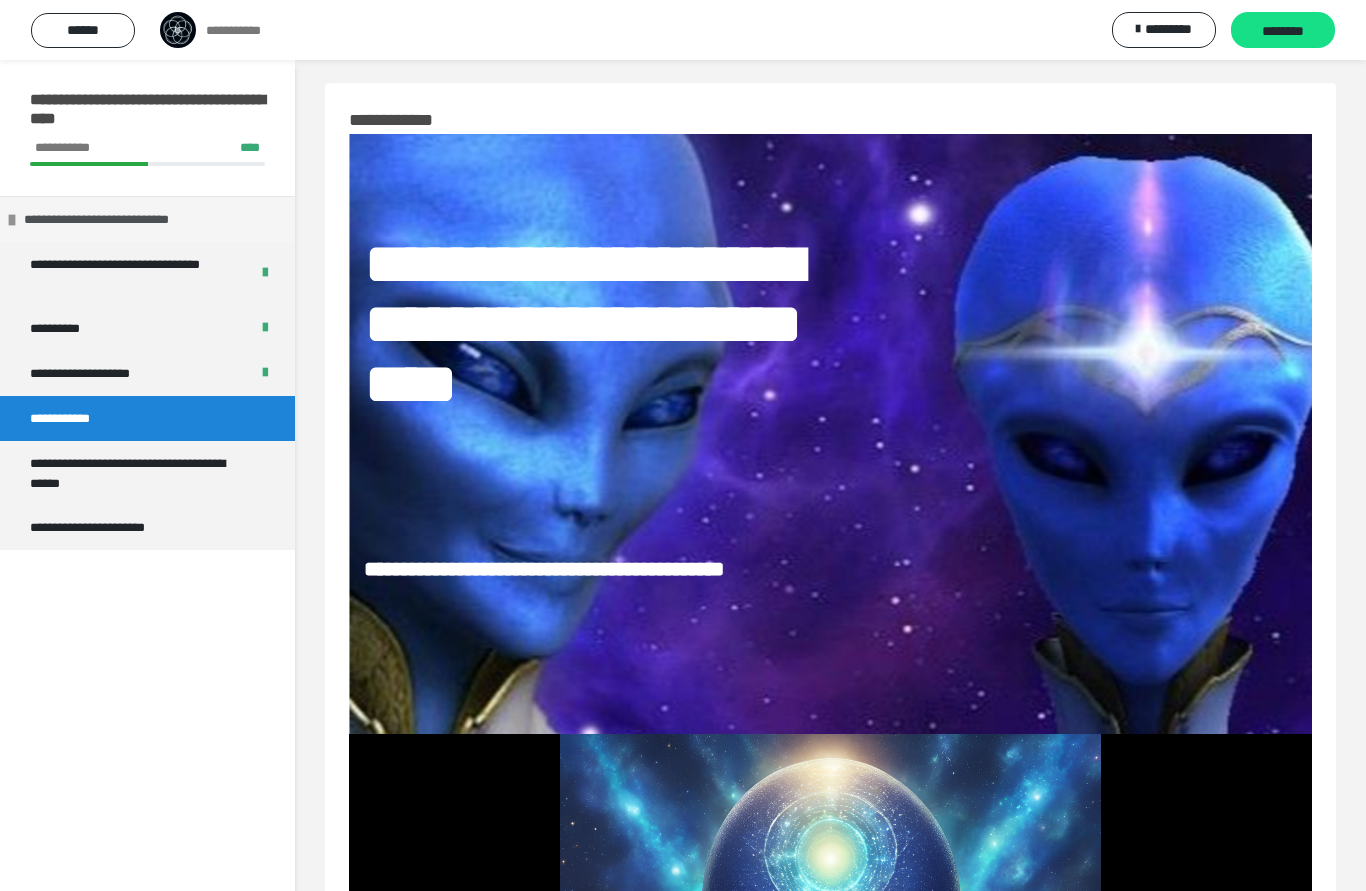 click on "**********" at bounding box center [118, 219] 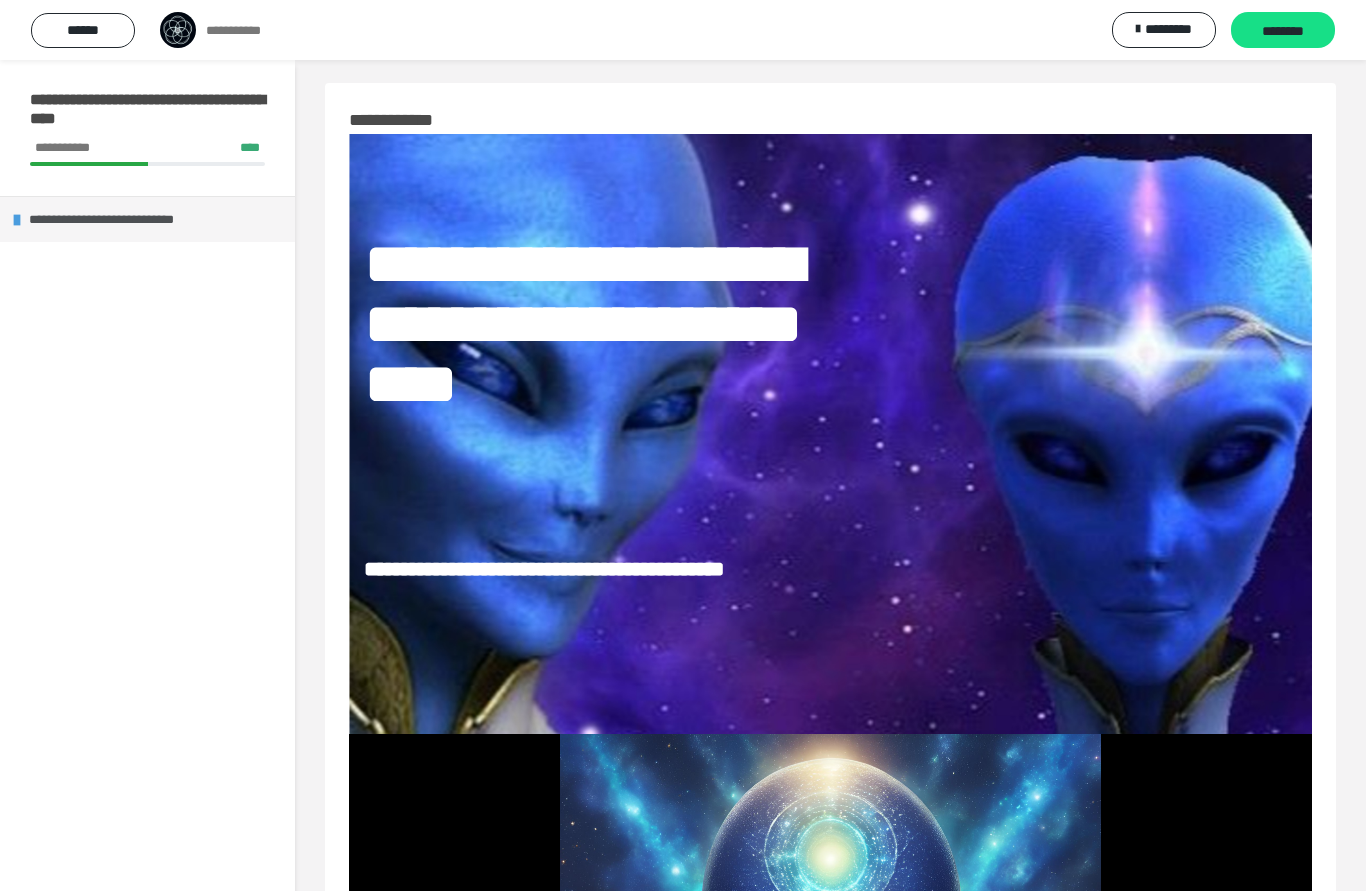 click on "**********" at bounding box center [123, 219] 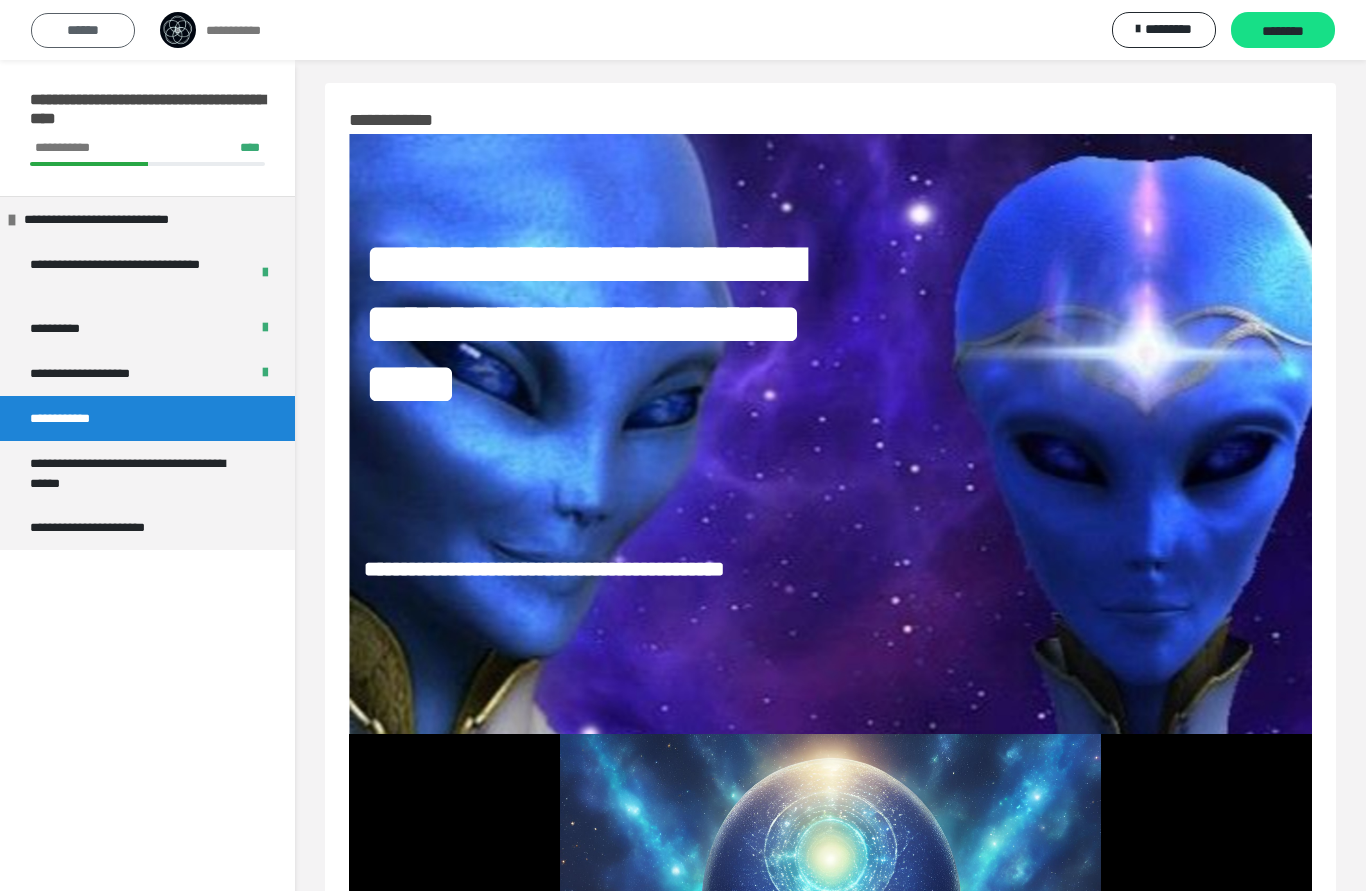 click on "******" at bounding box center [83, 30] 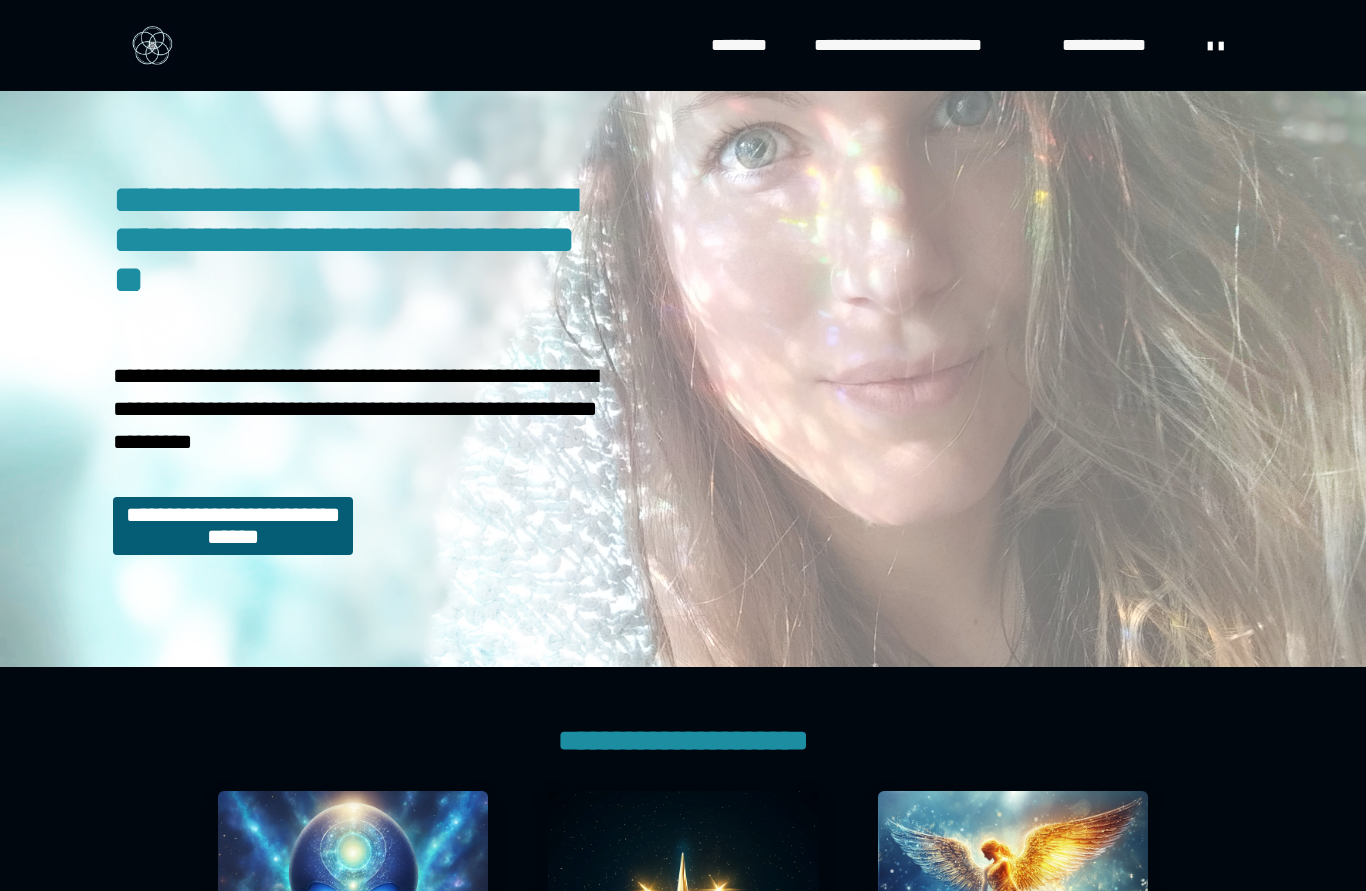 scroll, scrollTop: 0, scrollLeft: 0, axis: both 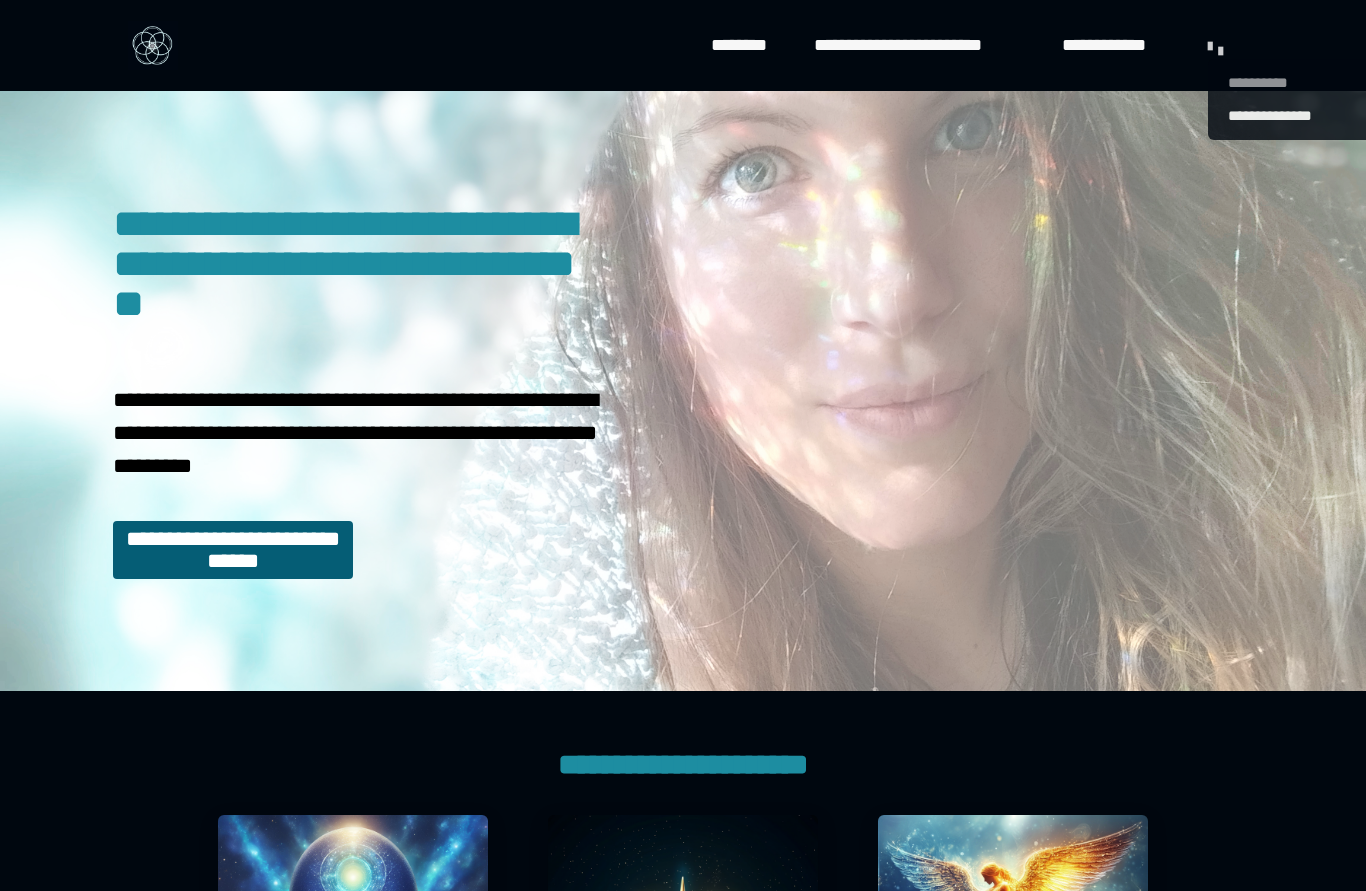 click on "**********" at bounding box center [1295, 83] 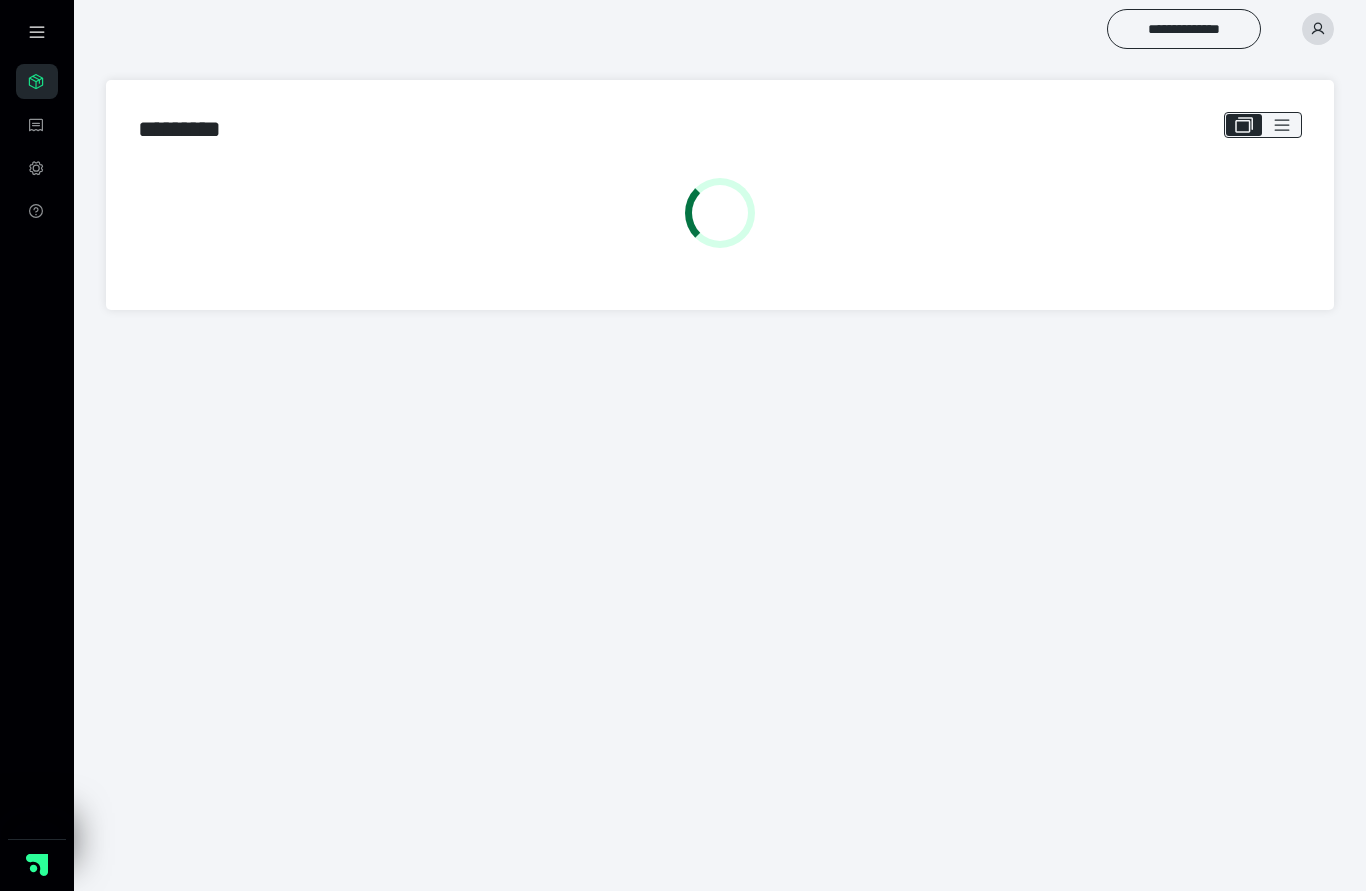 scroll, scrollTop: 0, scrollLeft: 0, axis: both 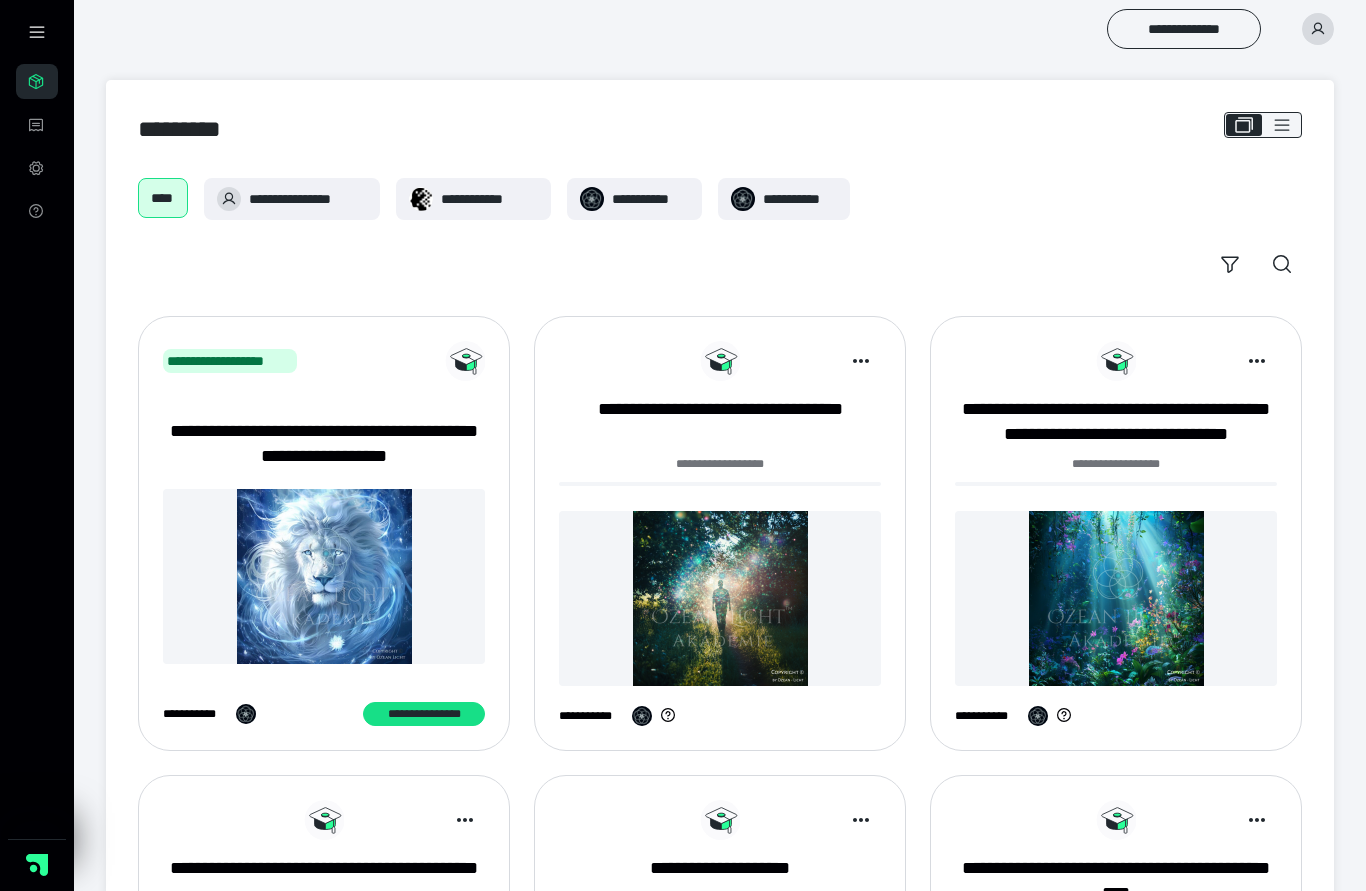 click at bounding box center (1318, 29) 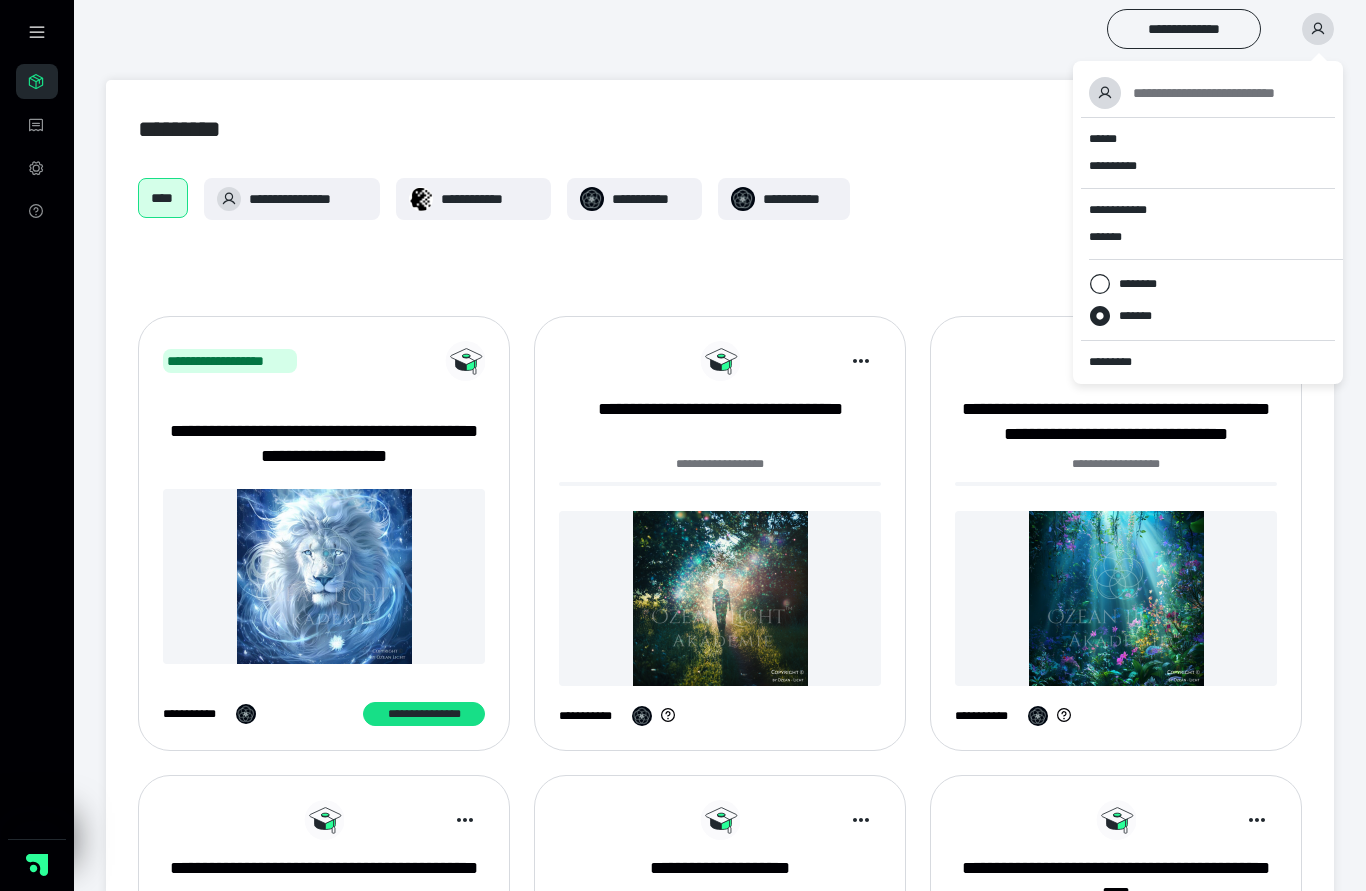 click on "**********" at bounding box center (1204, 93) 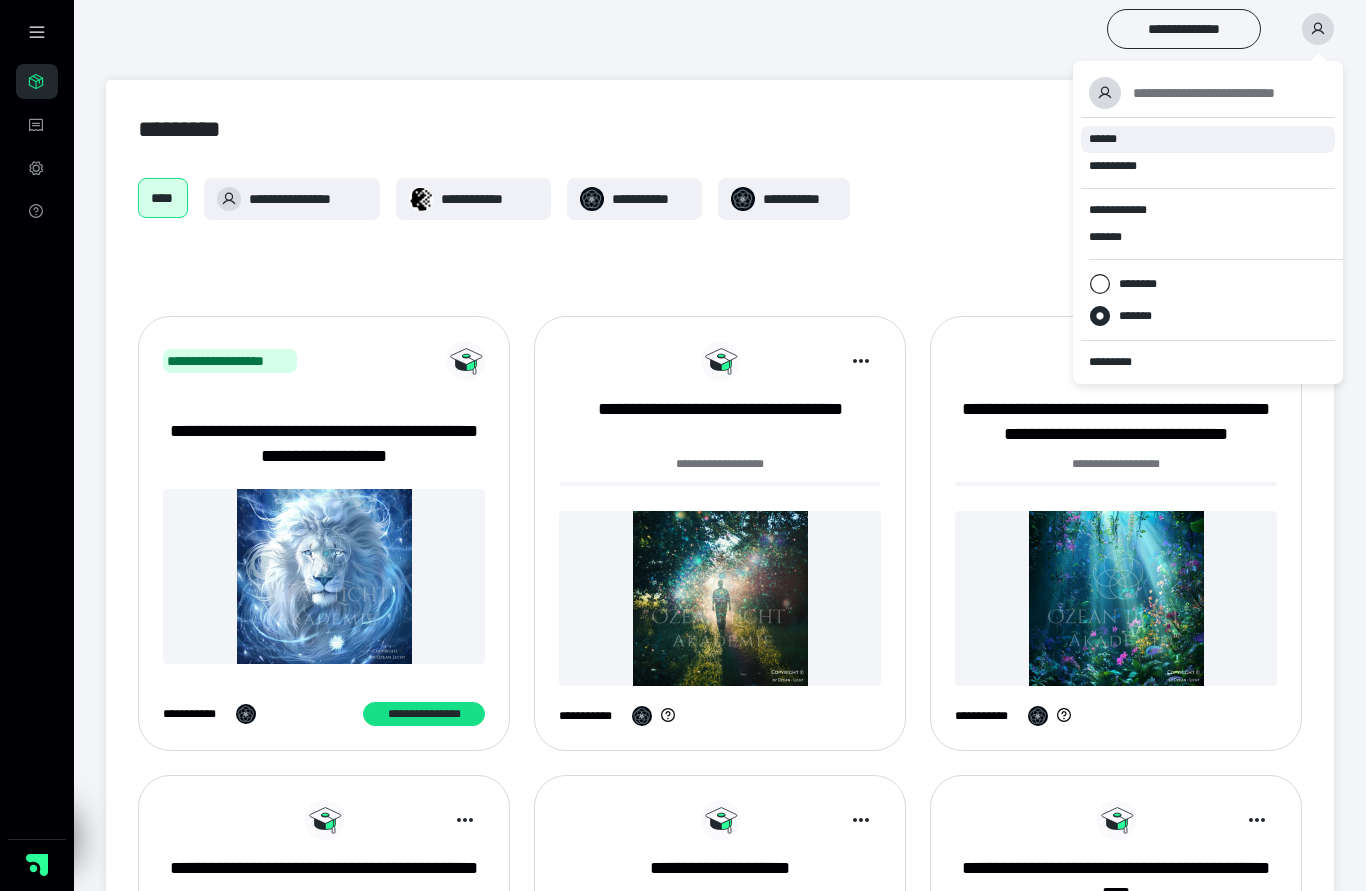 click on "******" at bounding box center (1103, 139) 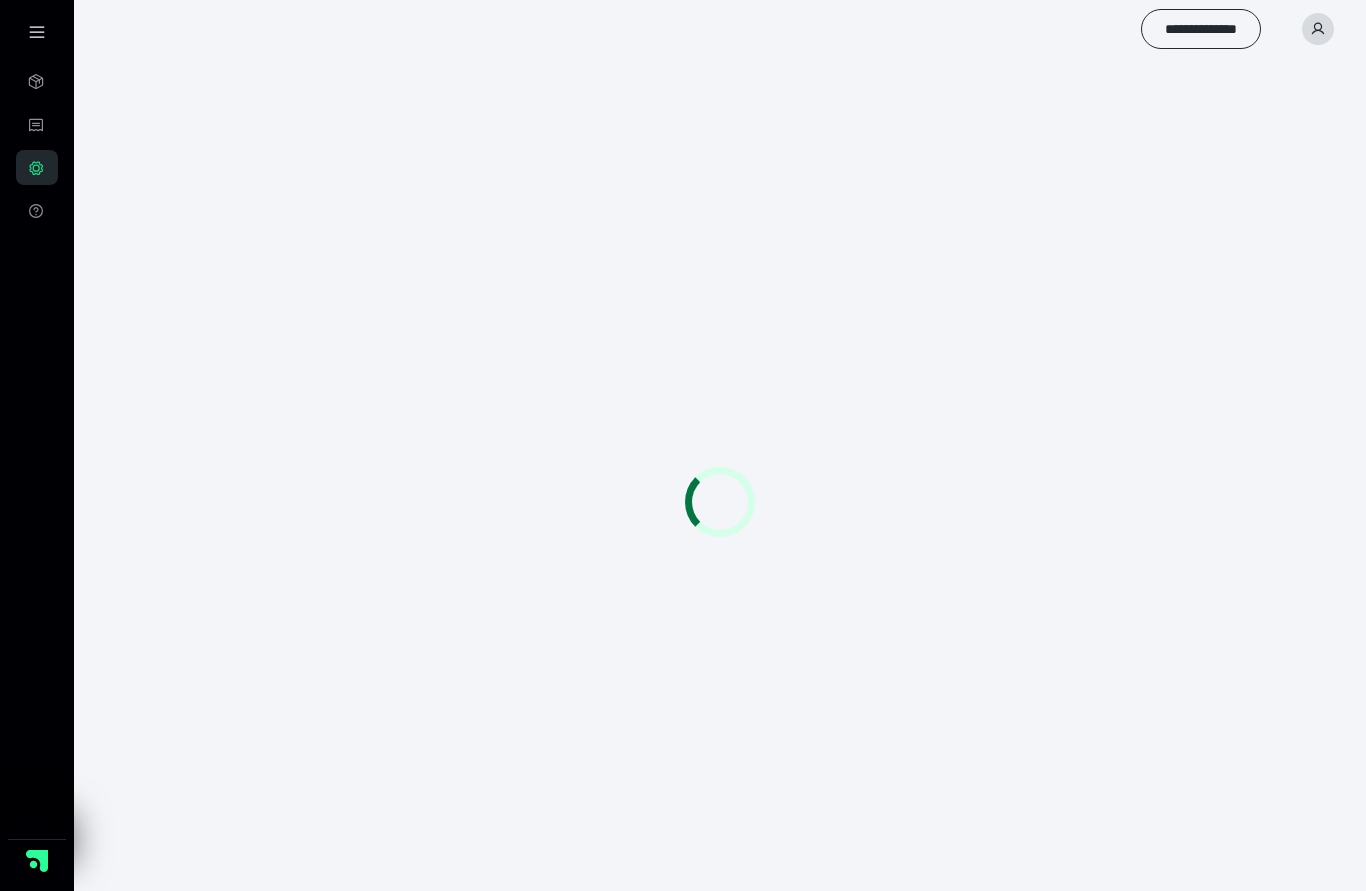 scroll, scrollTop: 0, scrollLeft: 0, axis: both 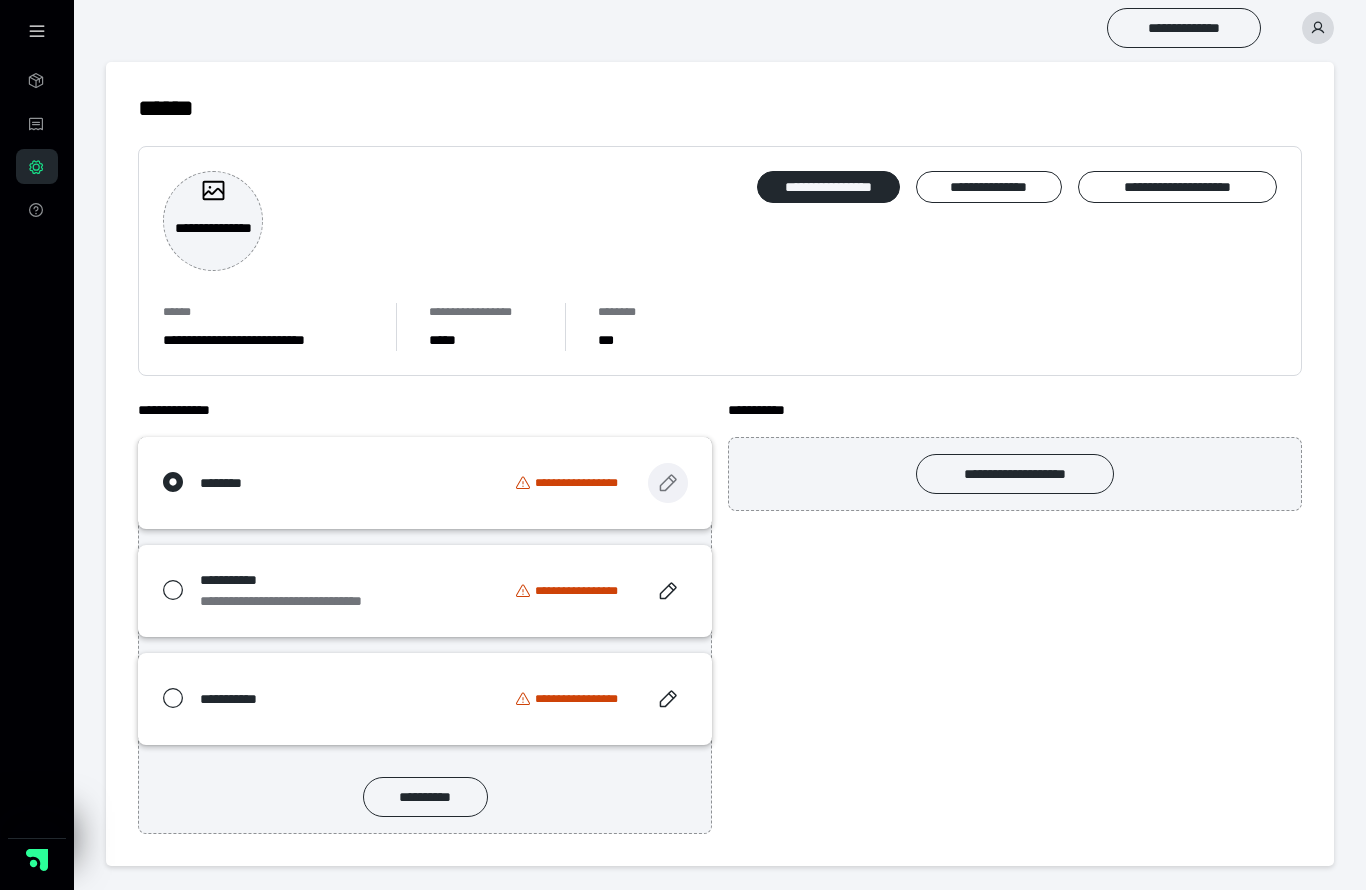 click 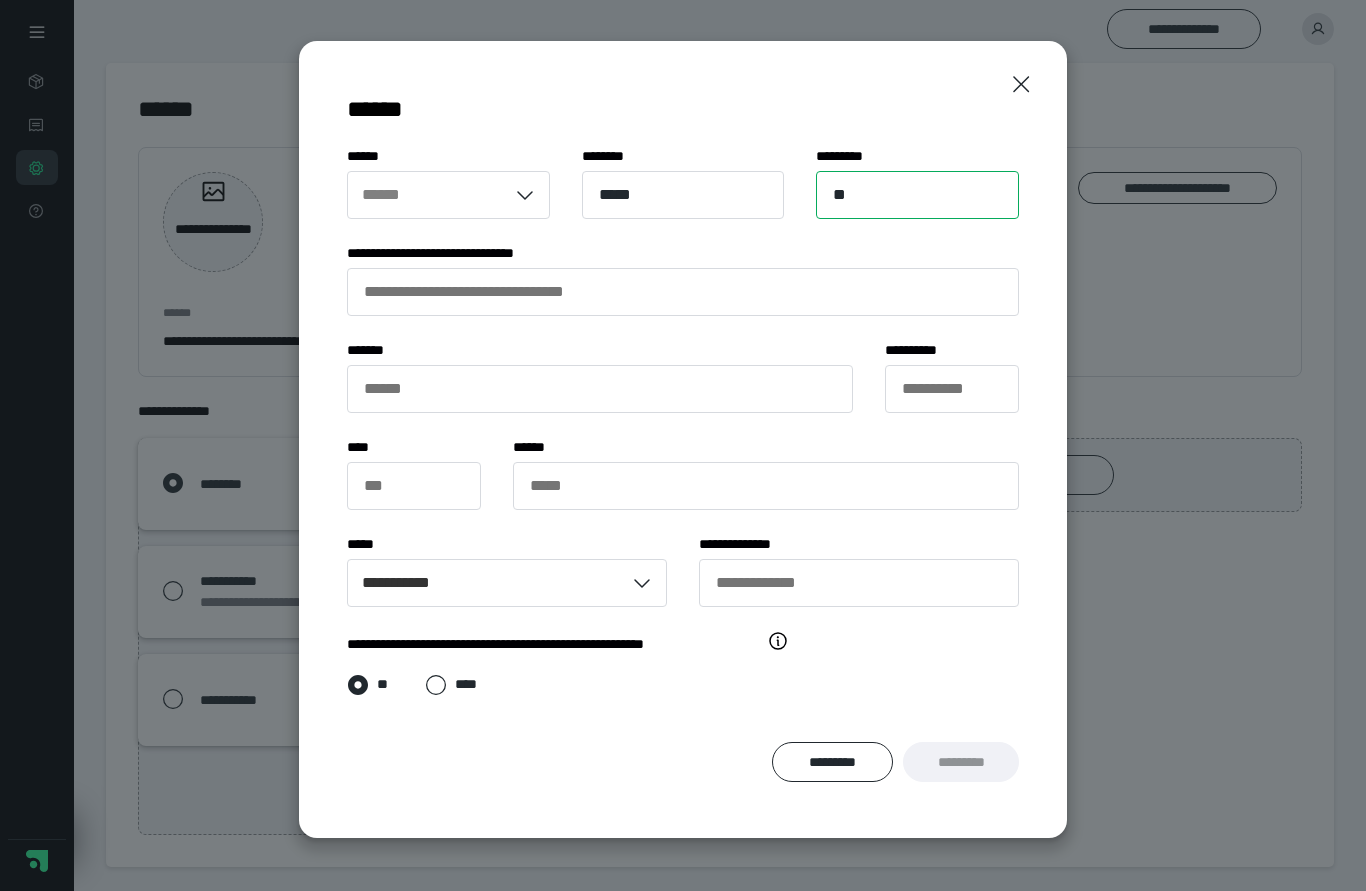 click on "**" at bounding box center [917, 195] 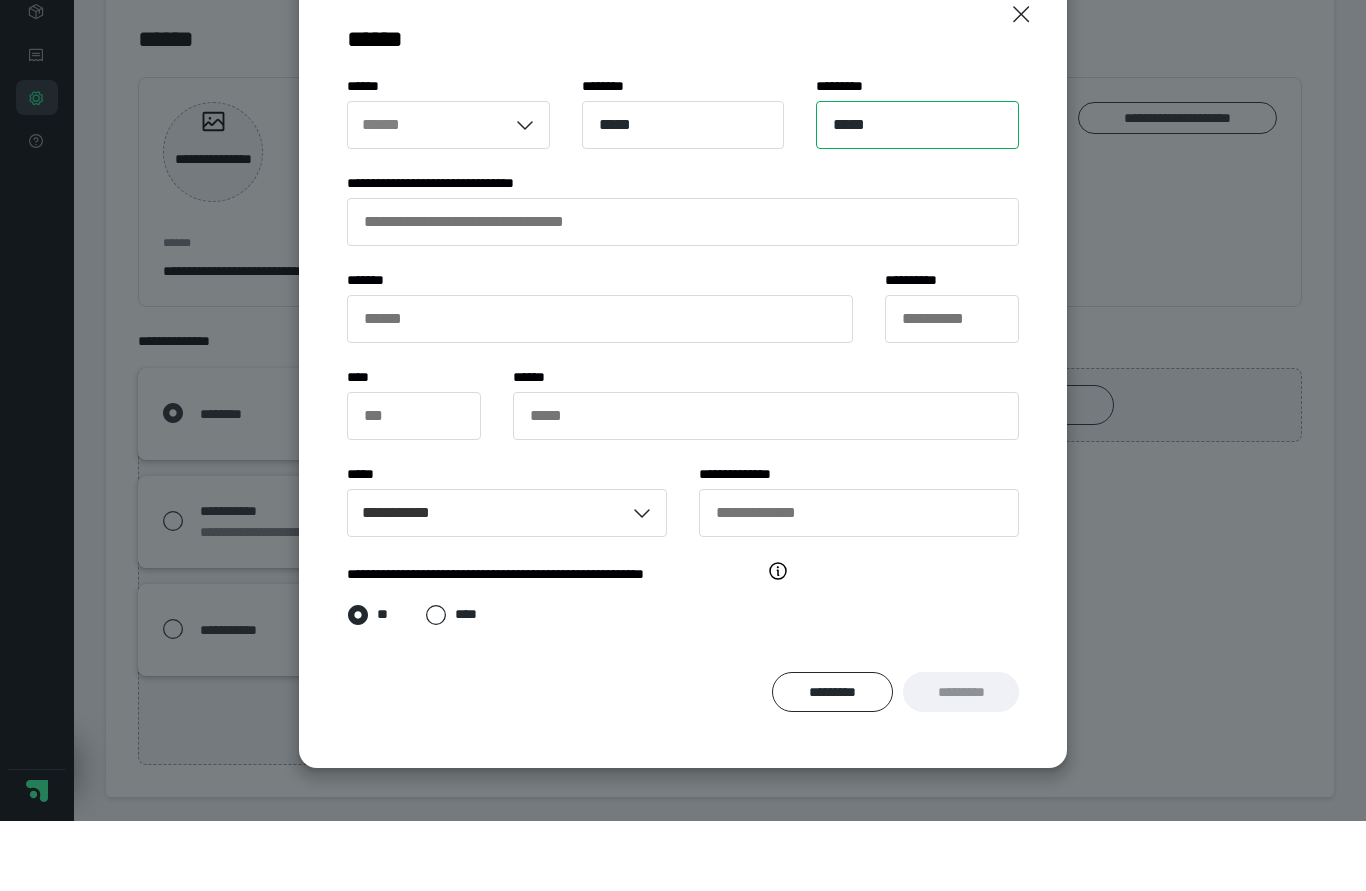 type on "*****" 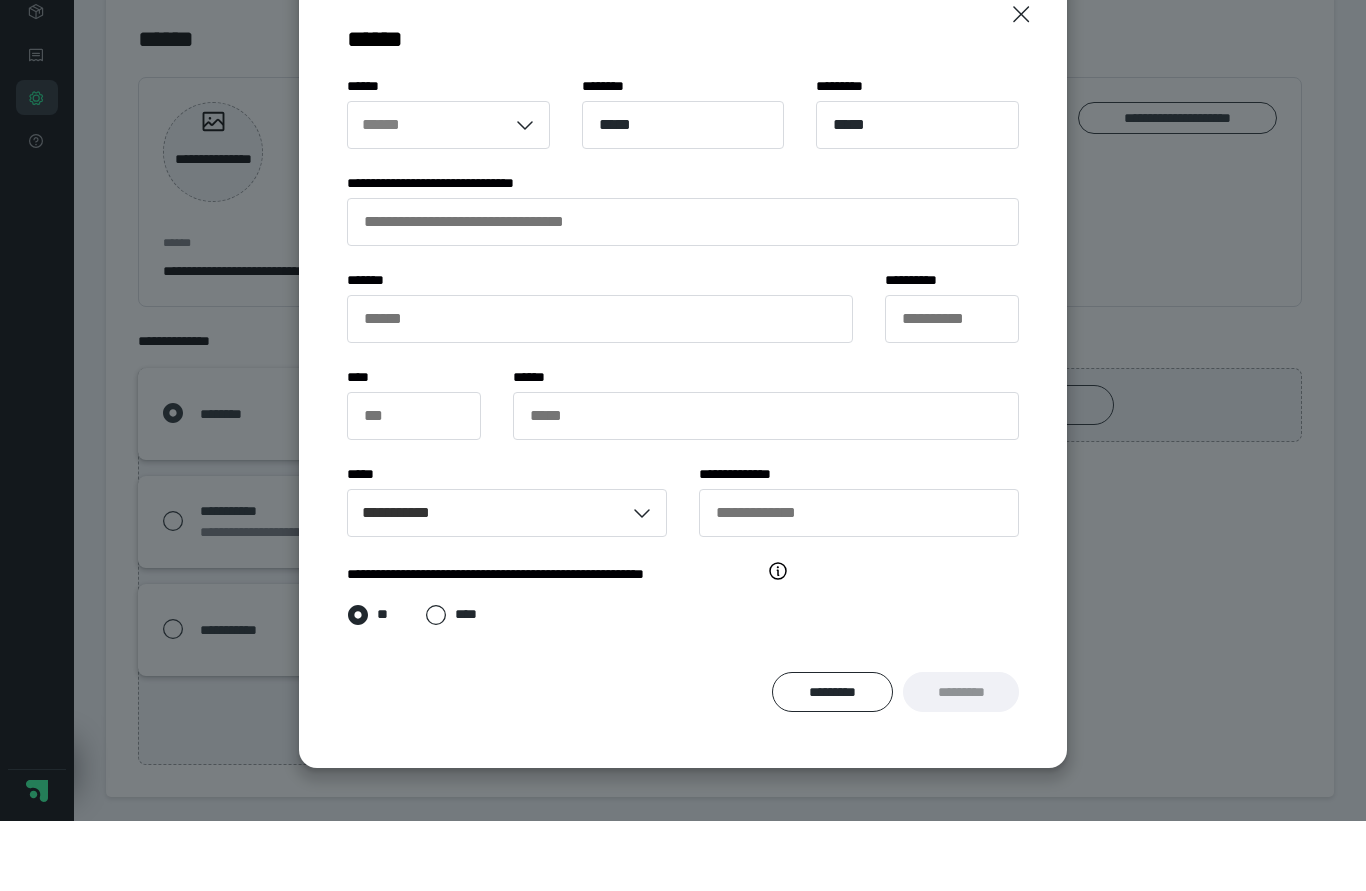 click 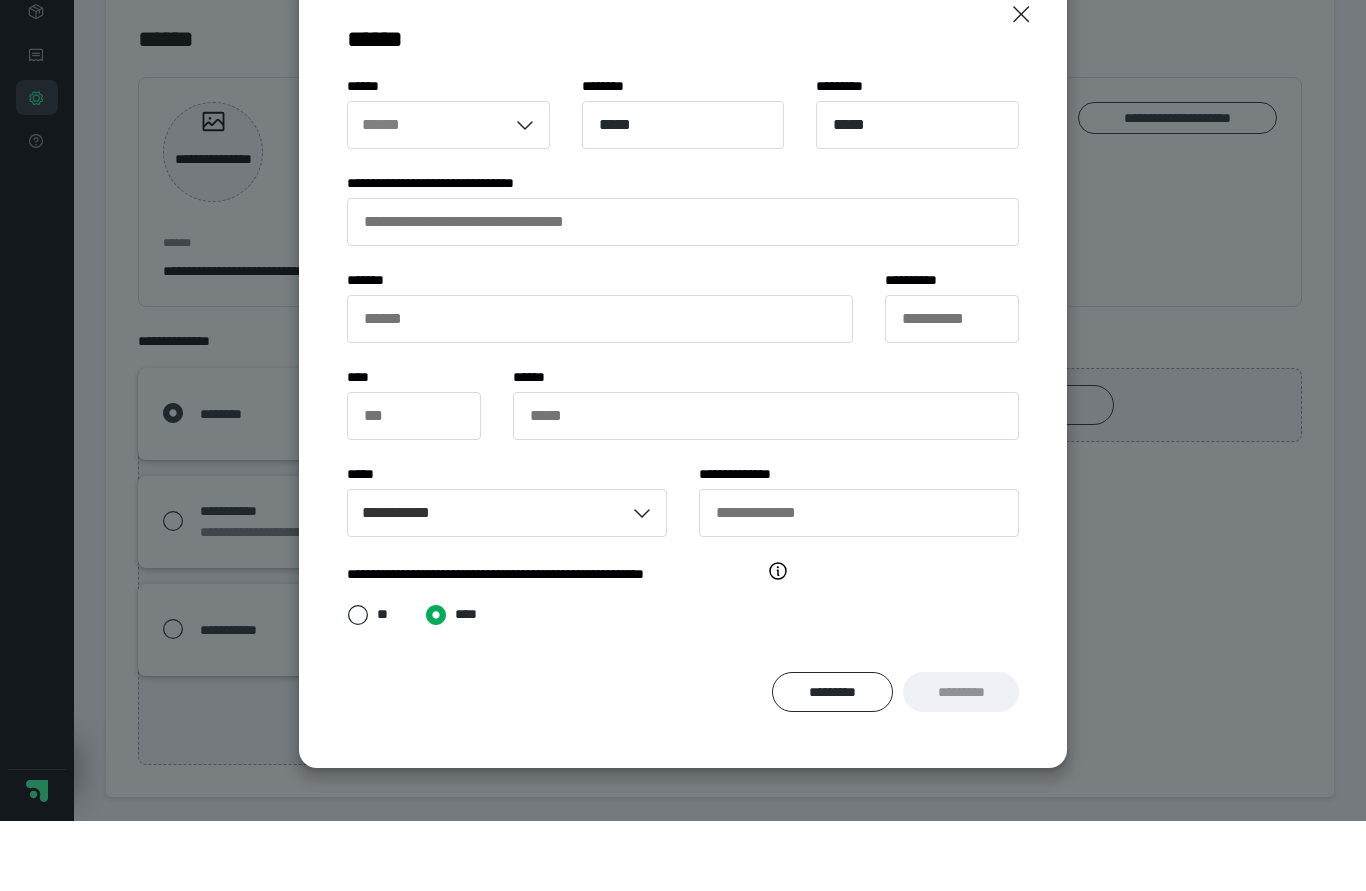 radio on "*****" 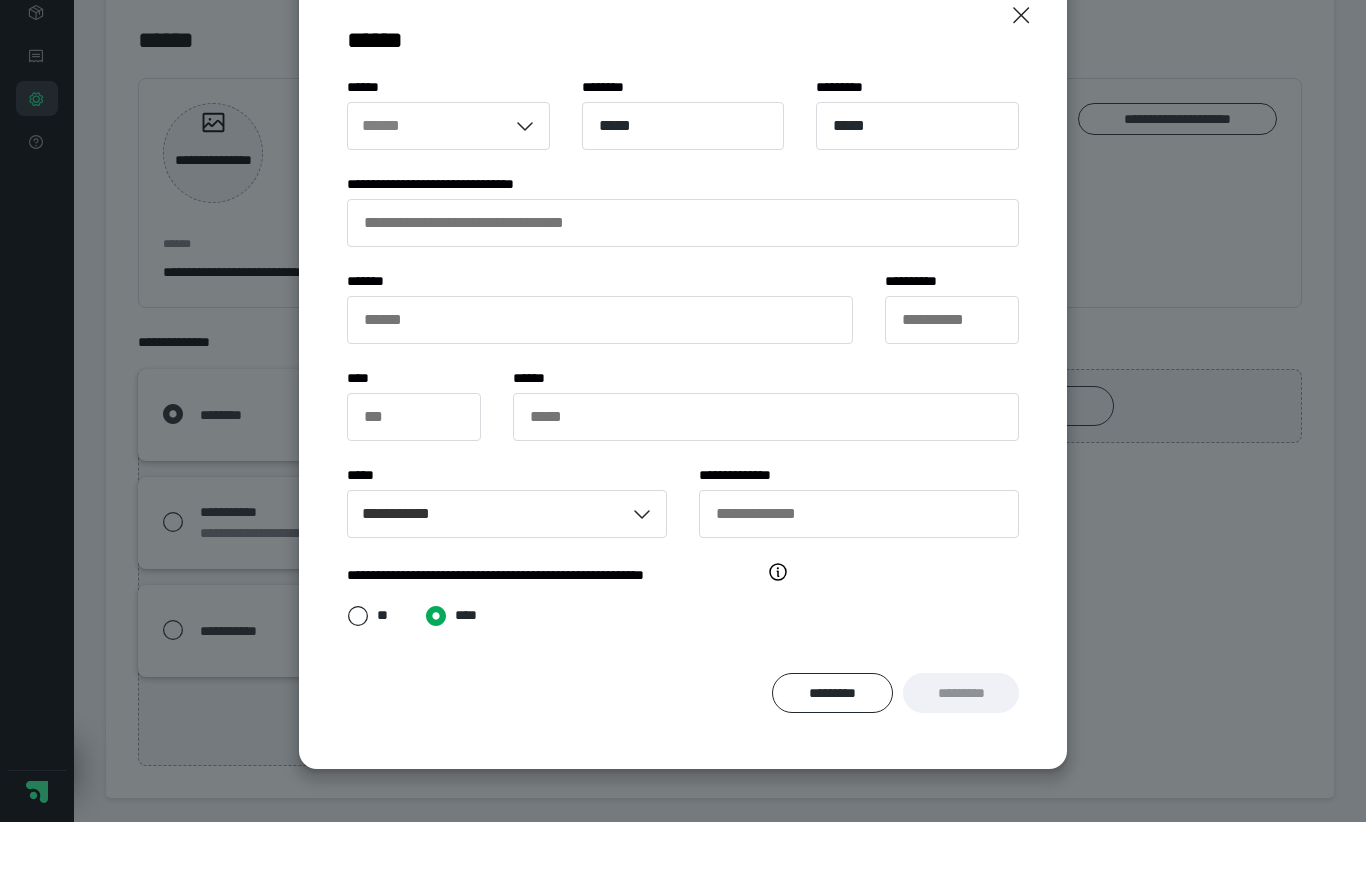 scroll, scrollTop: 17, scrollLeft: 0, axis: vertical 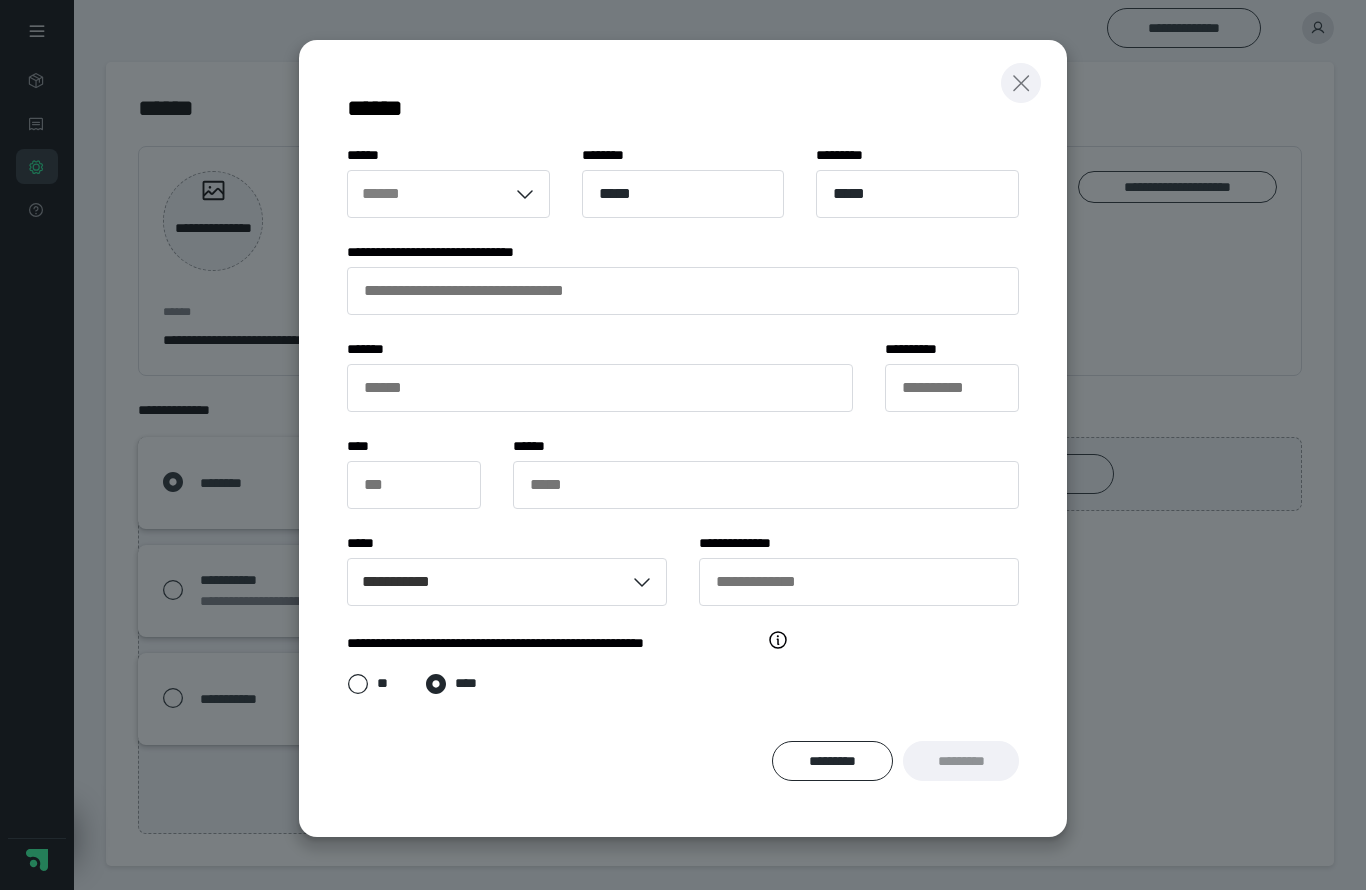 click at bounding box center (1021, 84) 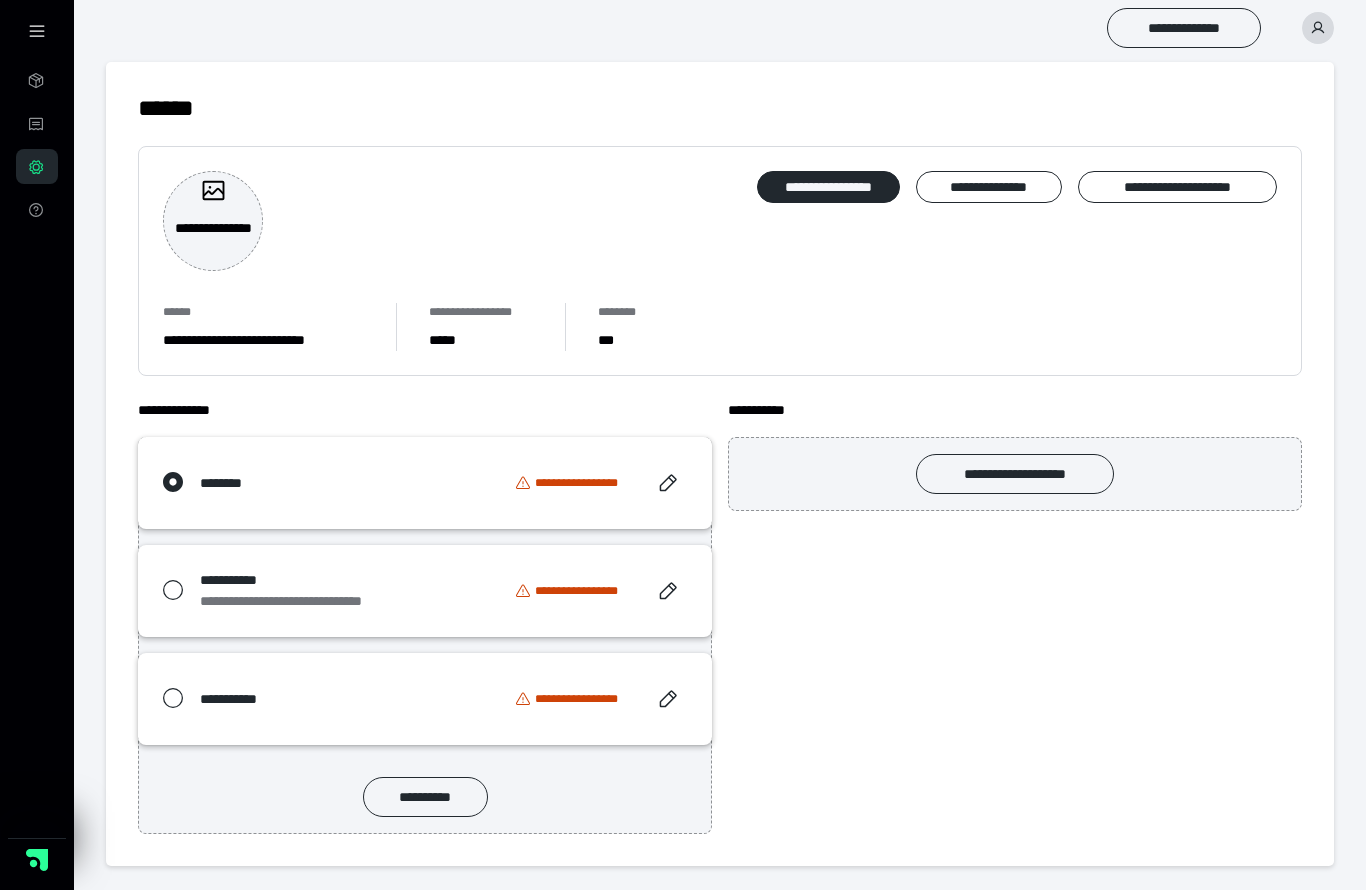 click on "**********" at bounding box center [583, 484] 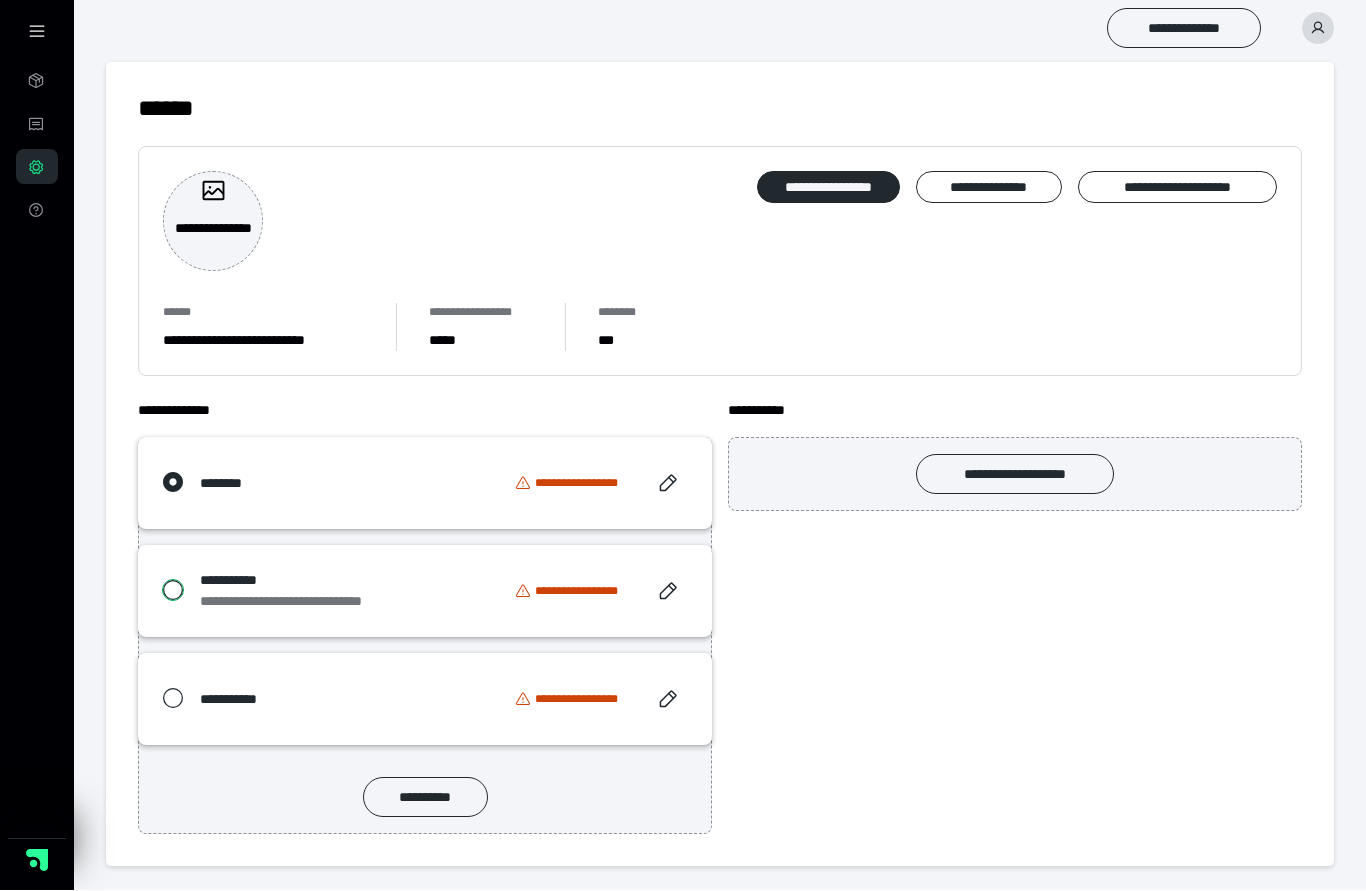 radio on "*****" 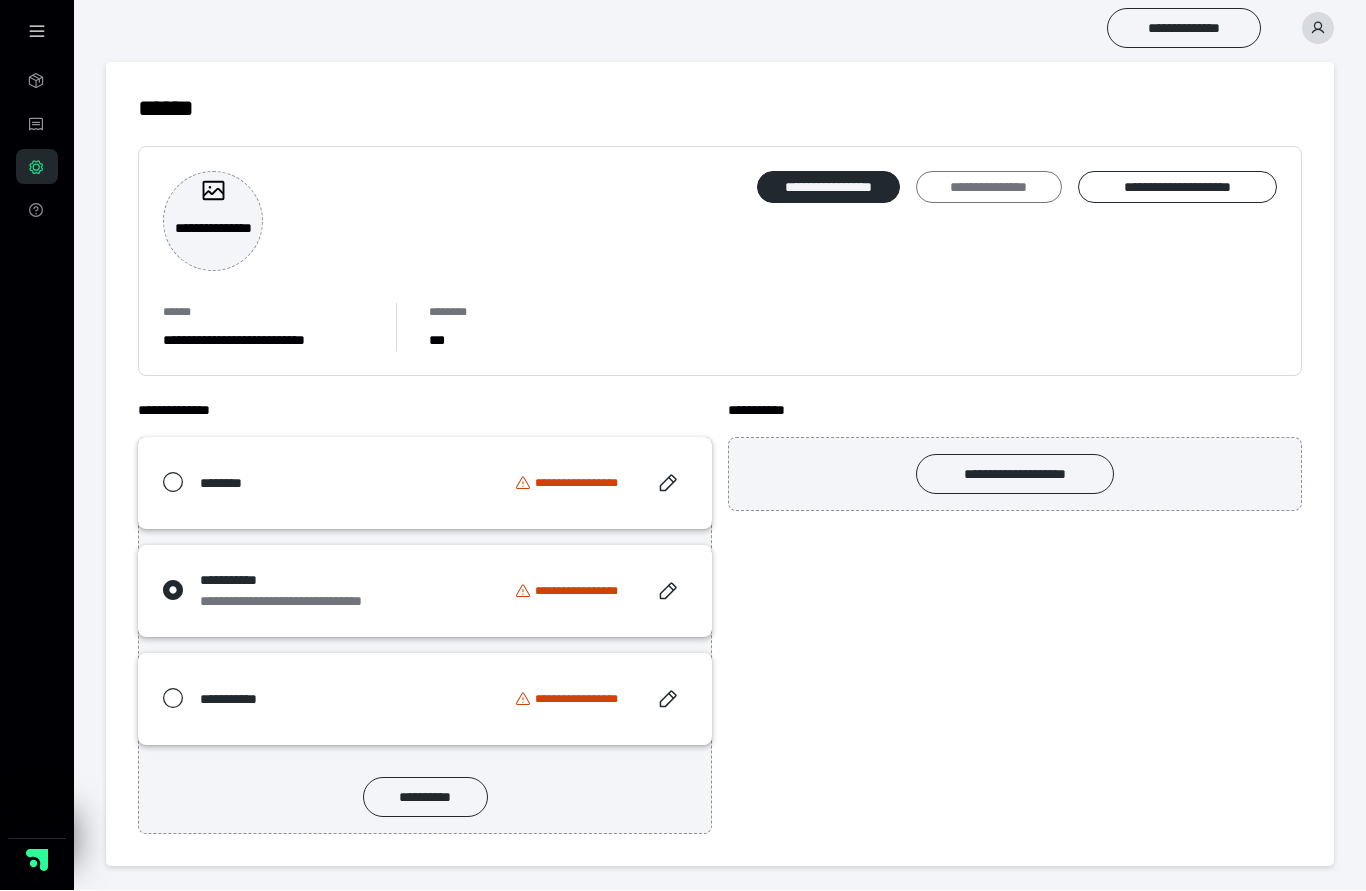 click on "**********" at bounding box center [988, 188] 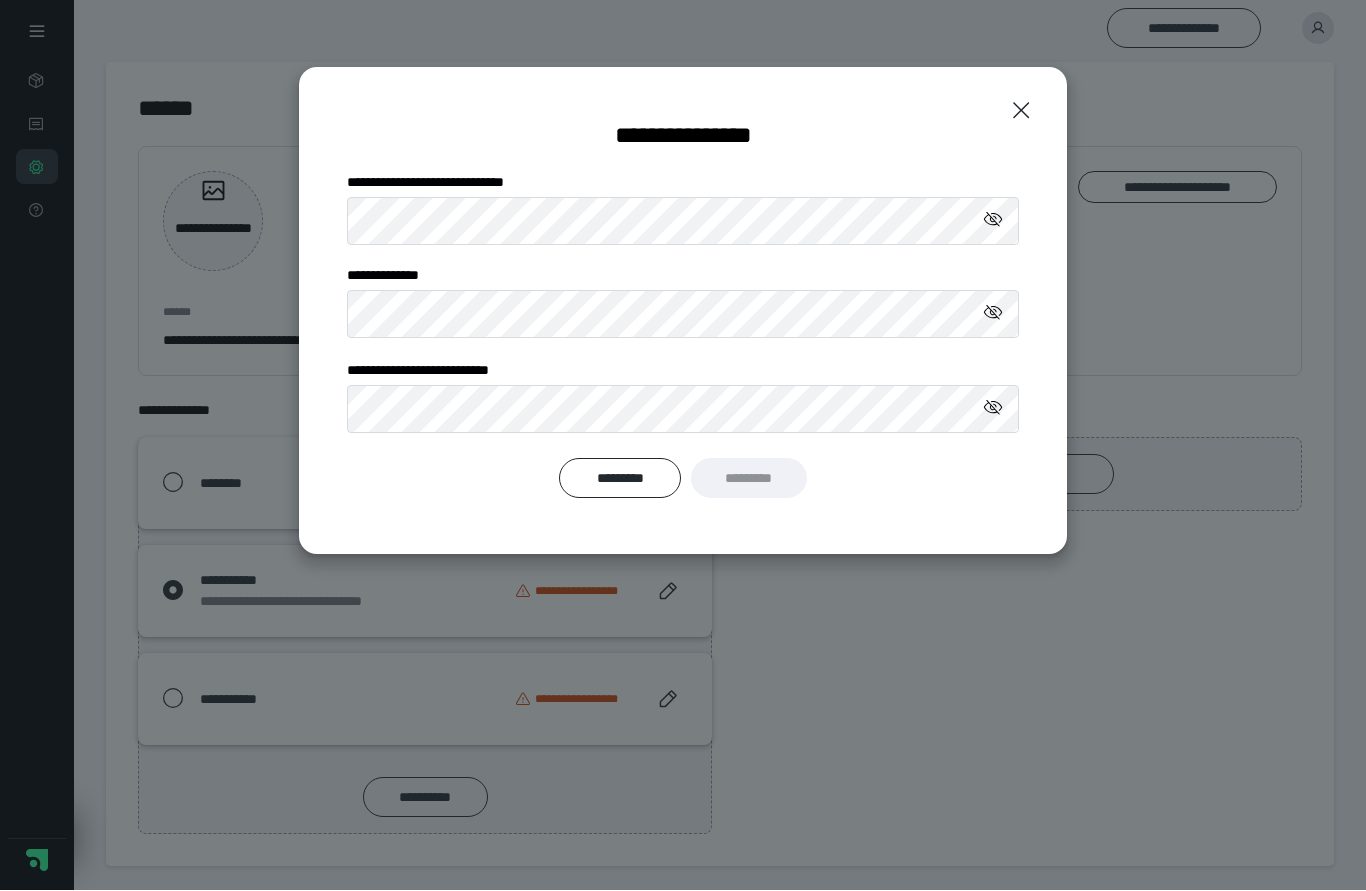 scroll, scrollTop: 0, scrollLeft: 0, axis: both 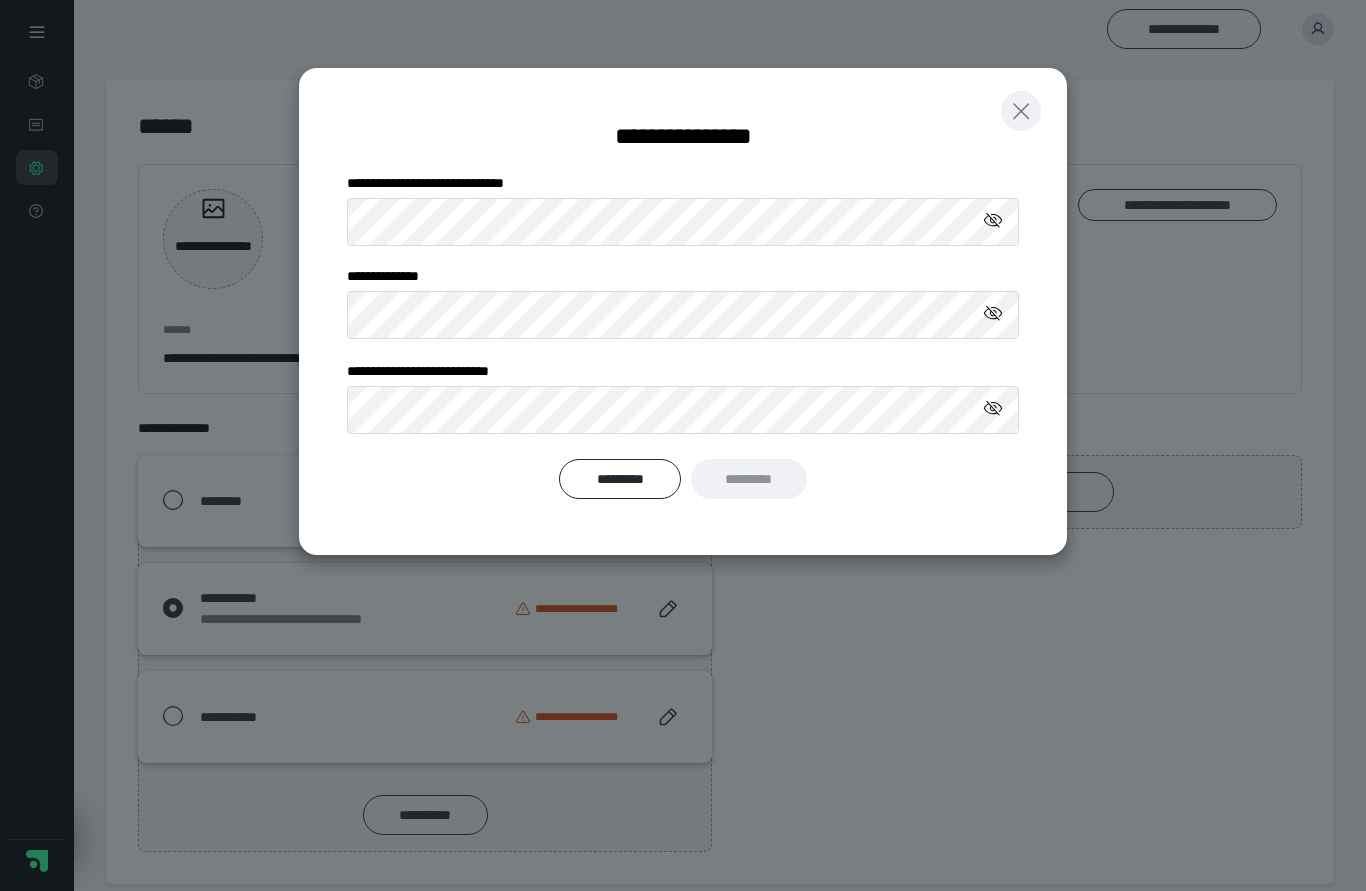 click 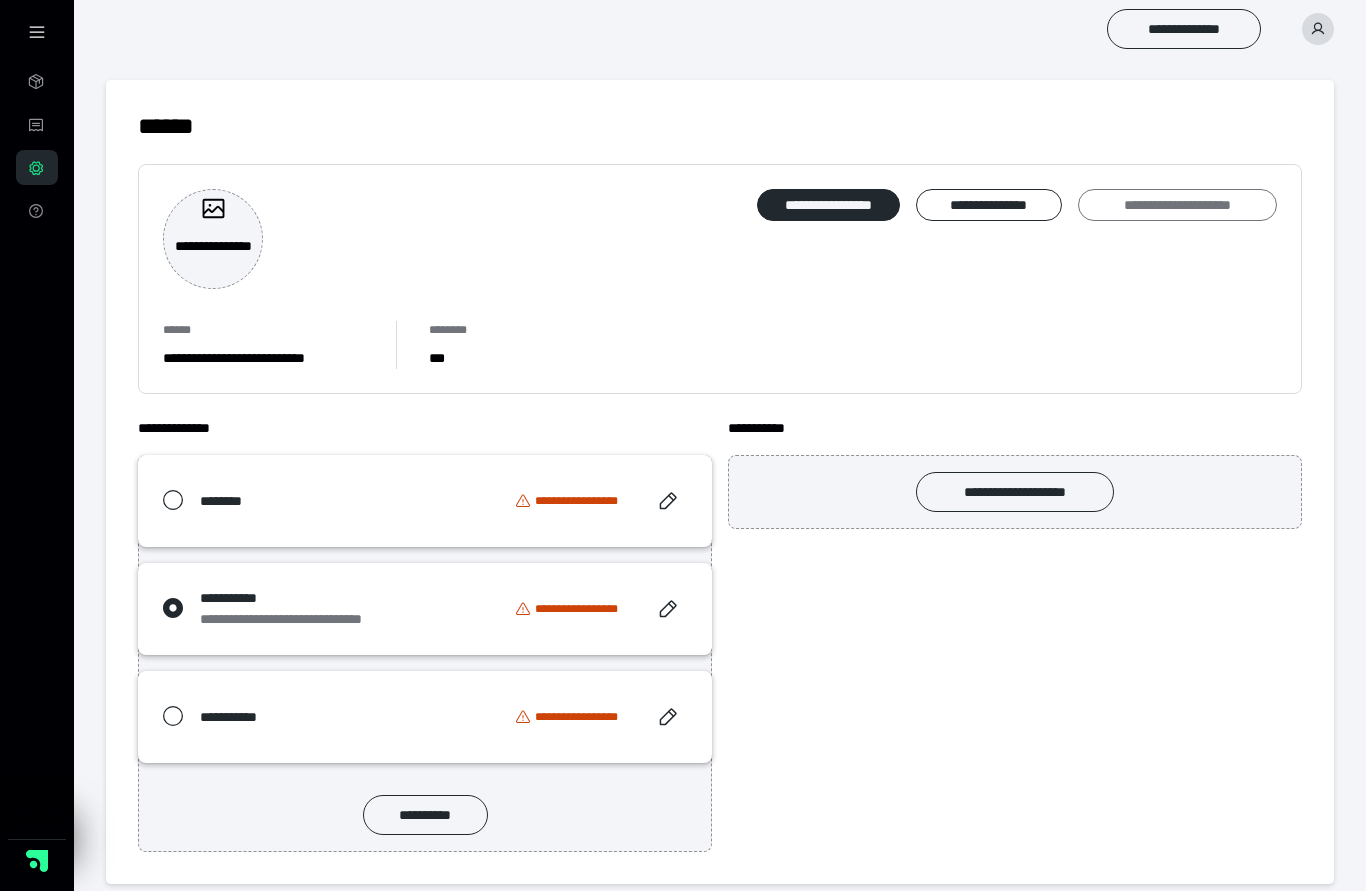 click on "**********" at bounding box center [1177, 205] 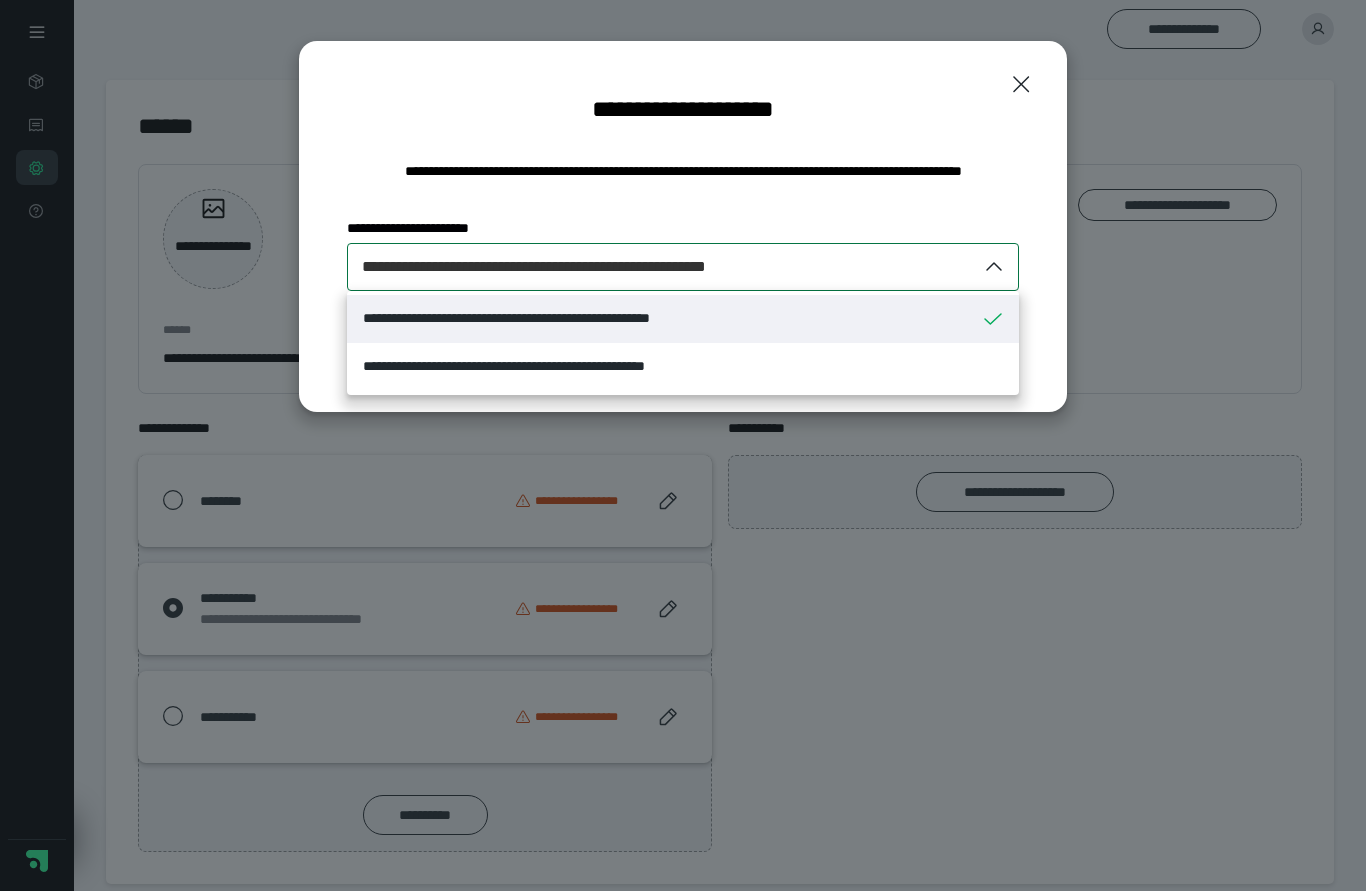 click on "**********" at bounding box center [683, 319] 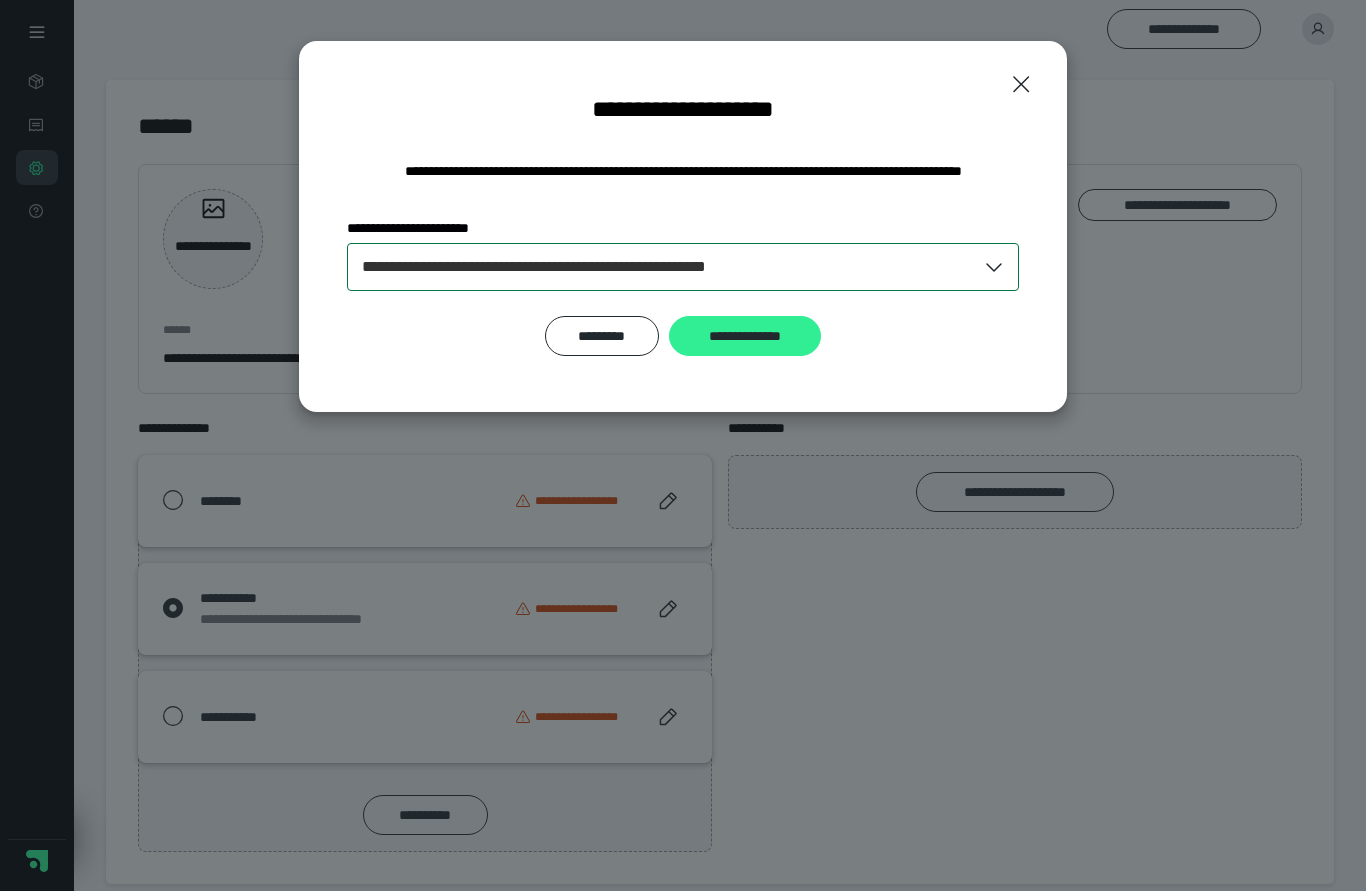 click on "**********" at bounding box center (745, 336) 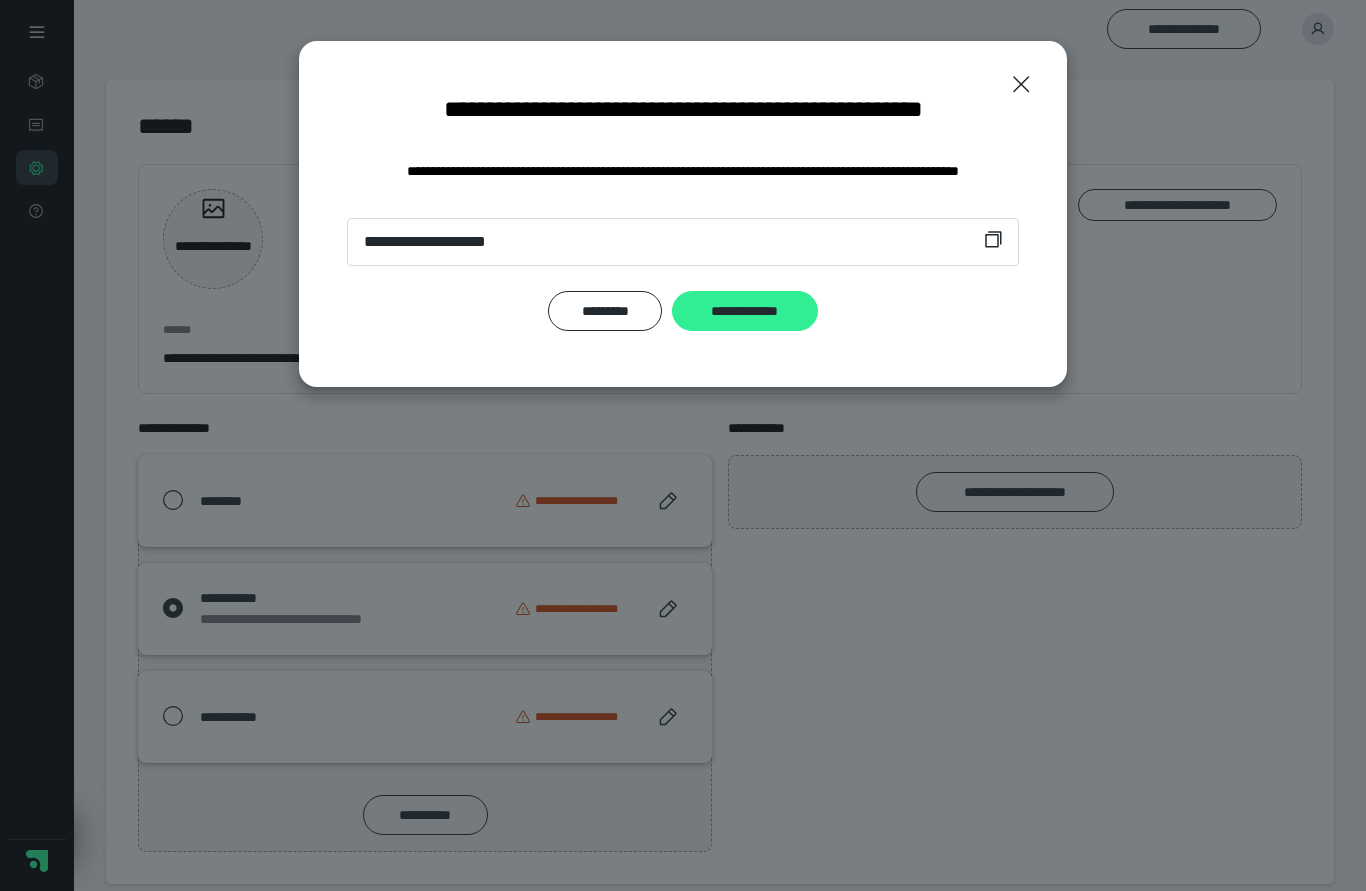 click on "**********" at bounding box center (744, 311) 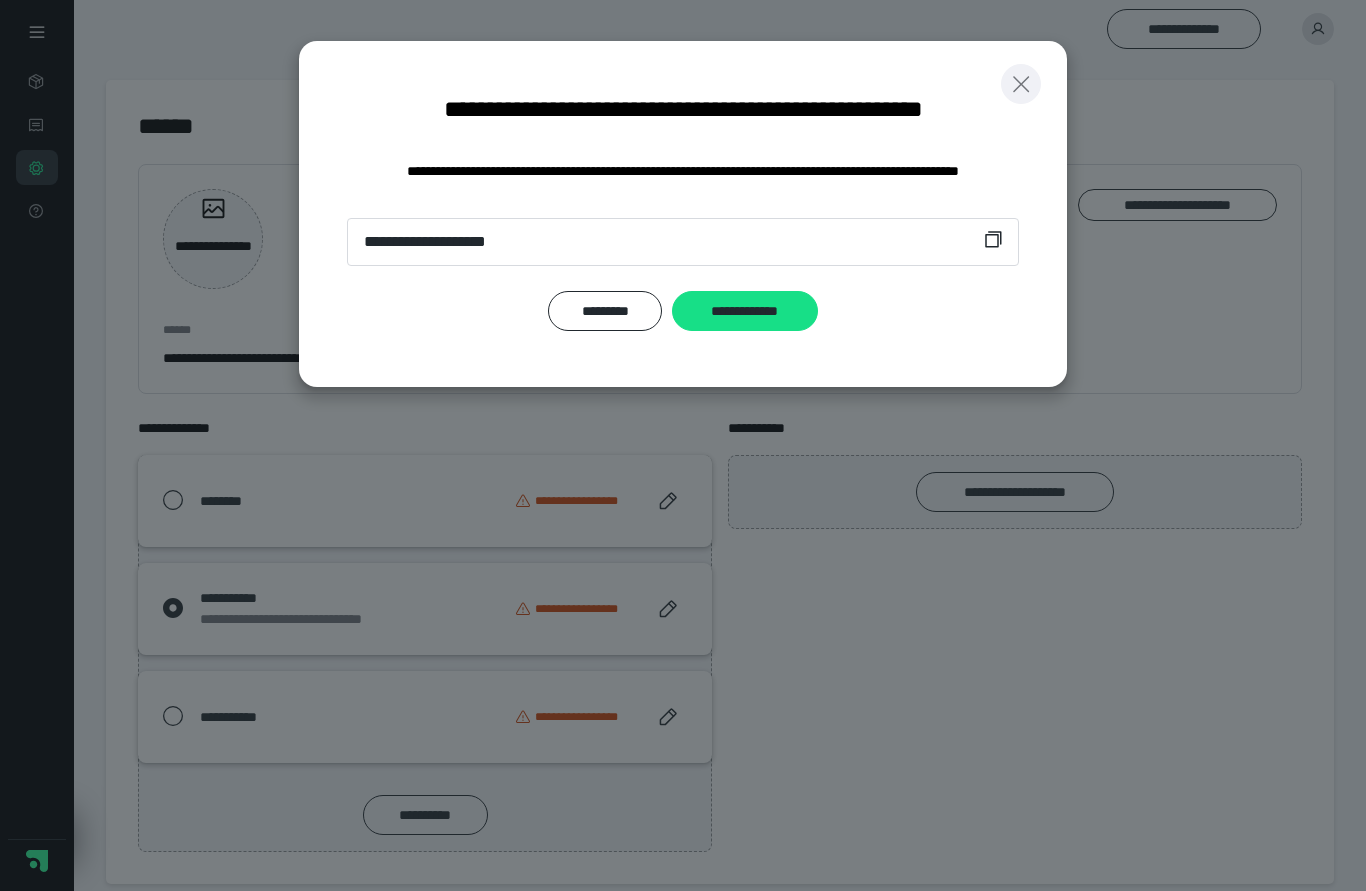 click at bounding box center [1021, 84] 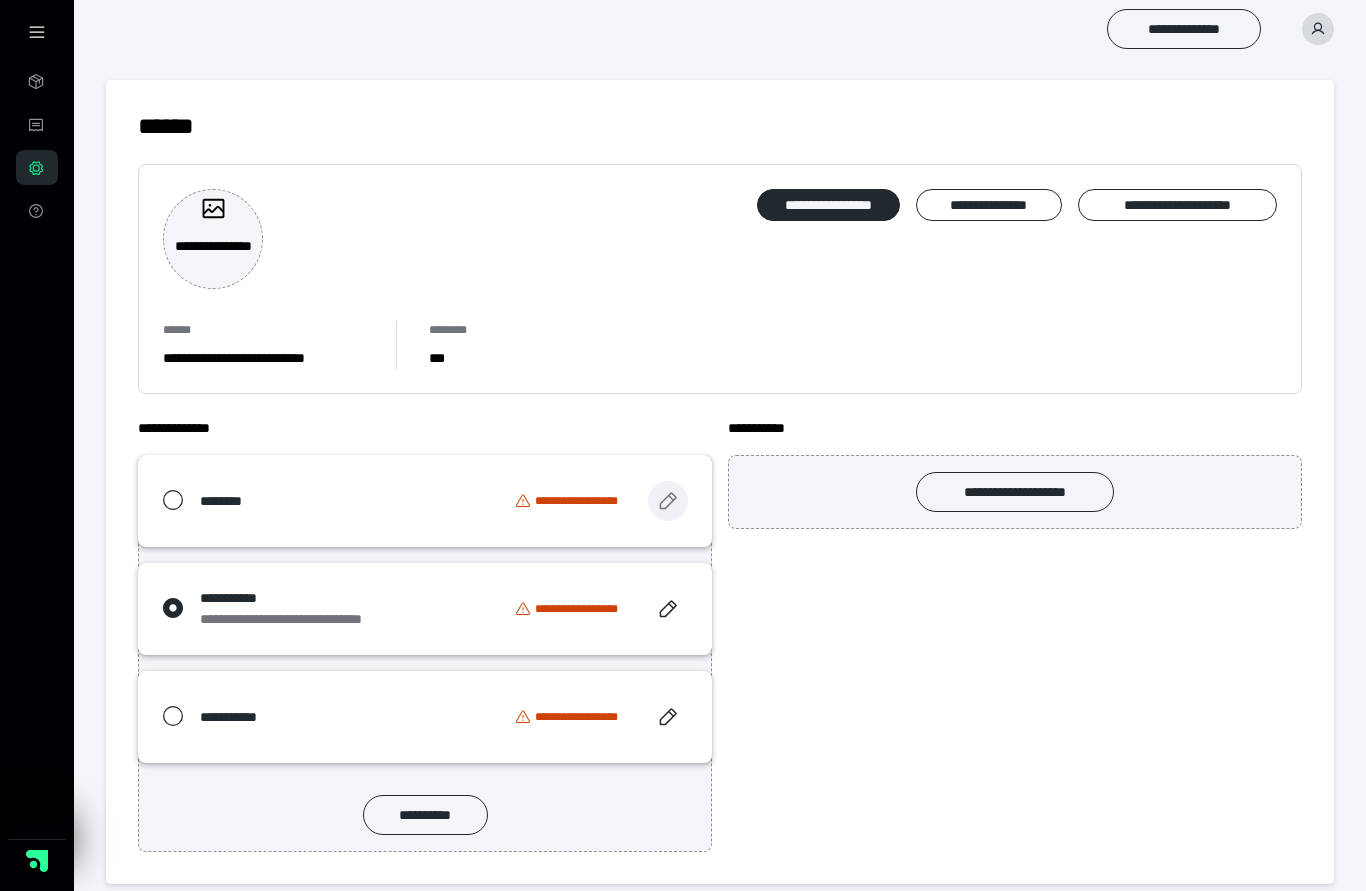 click at bounding box center (668, 501) 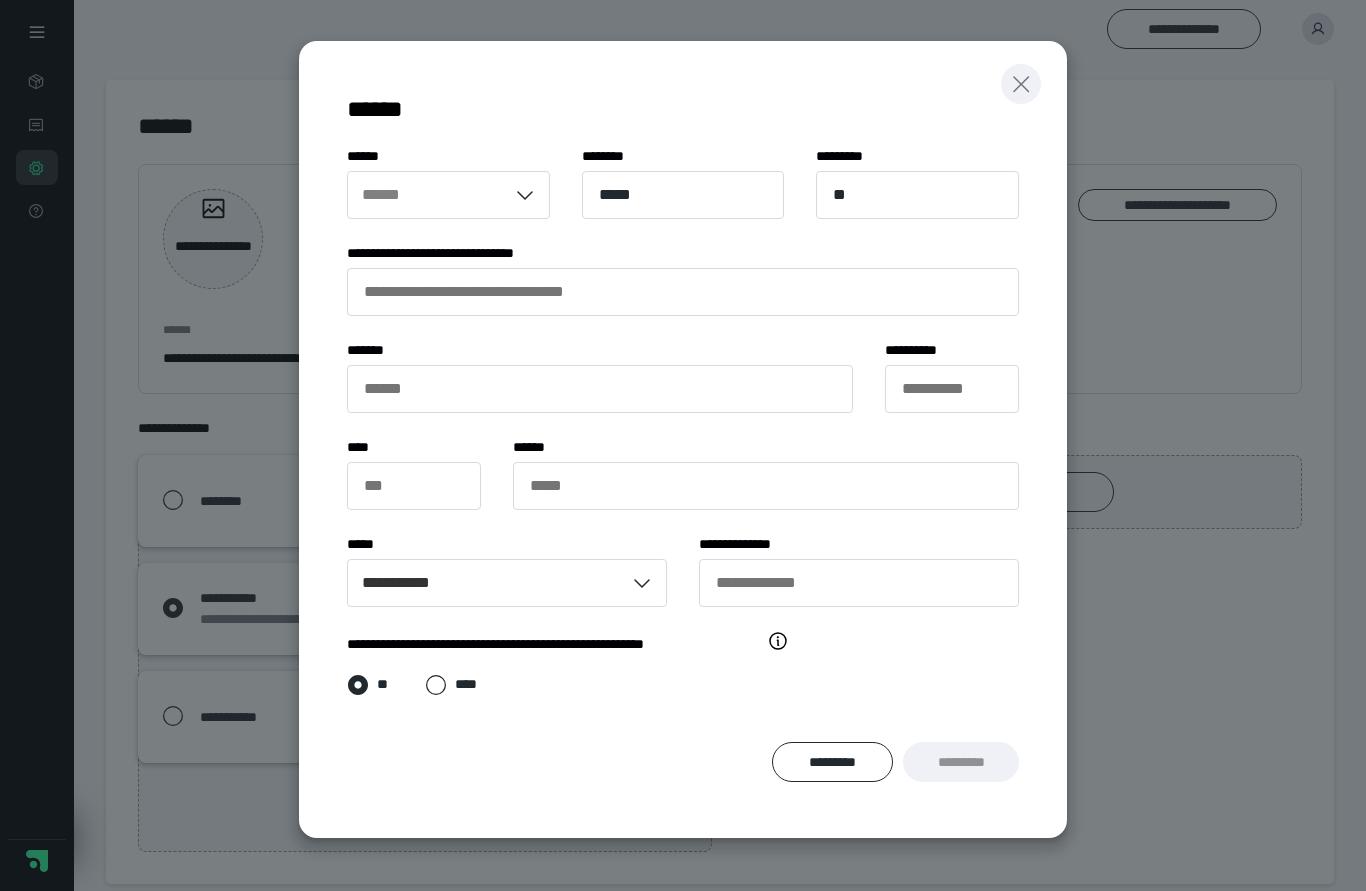 click at bounding box center [1021, 84] 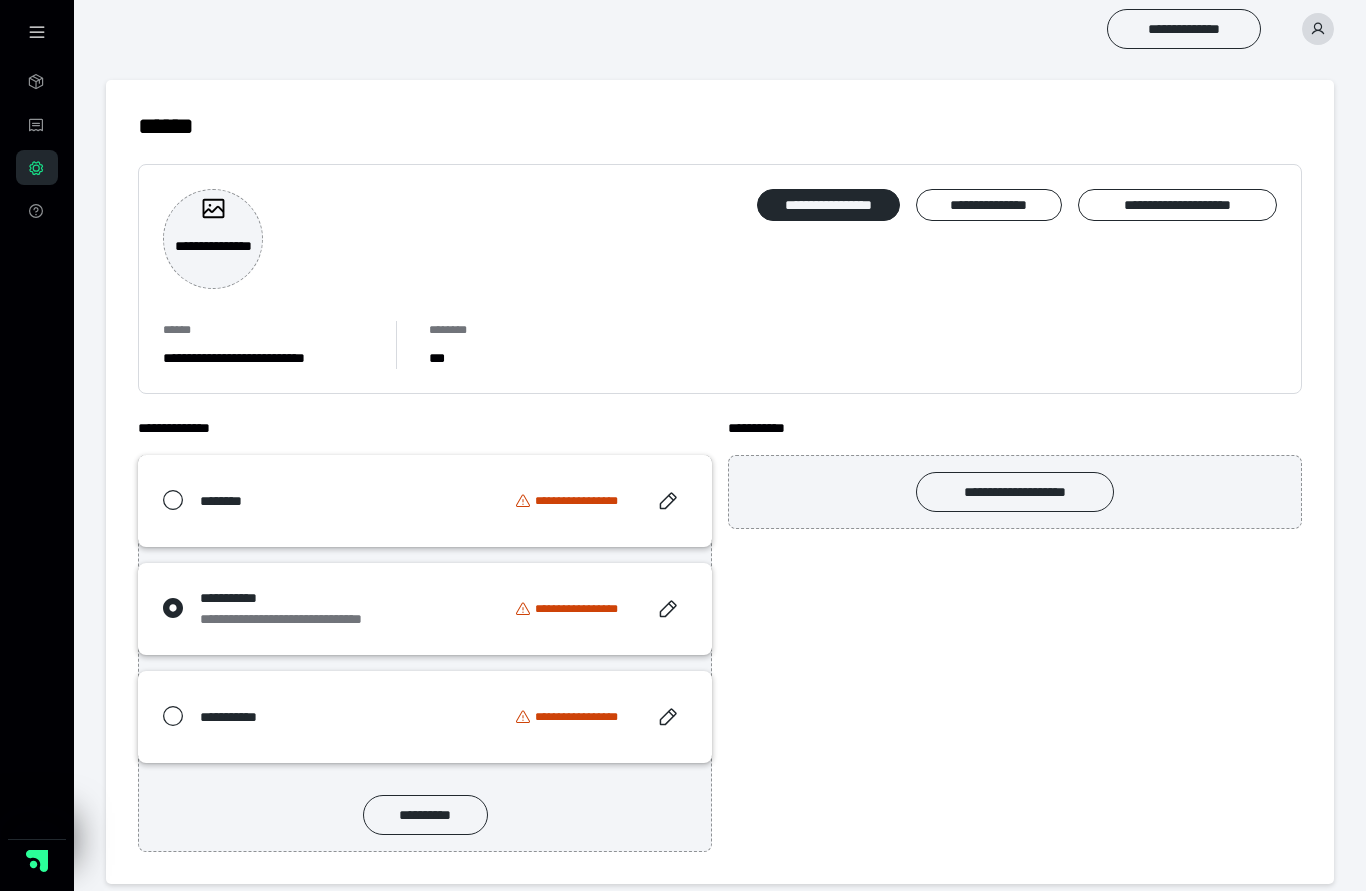 click 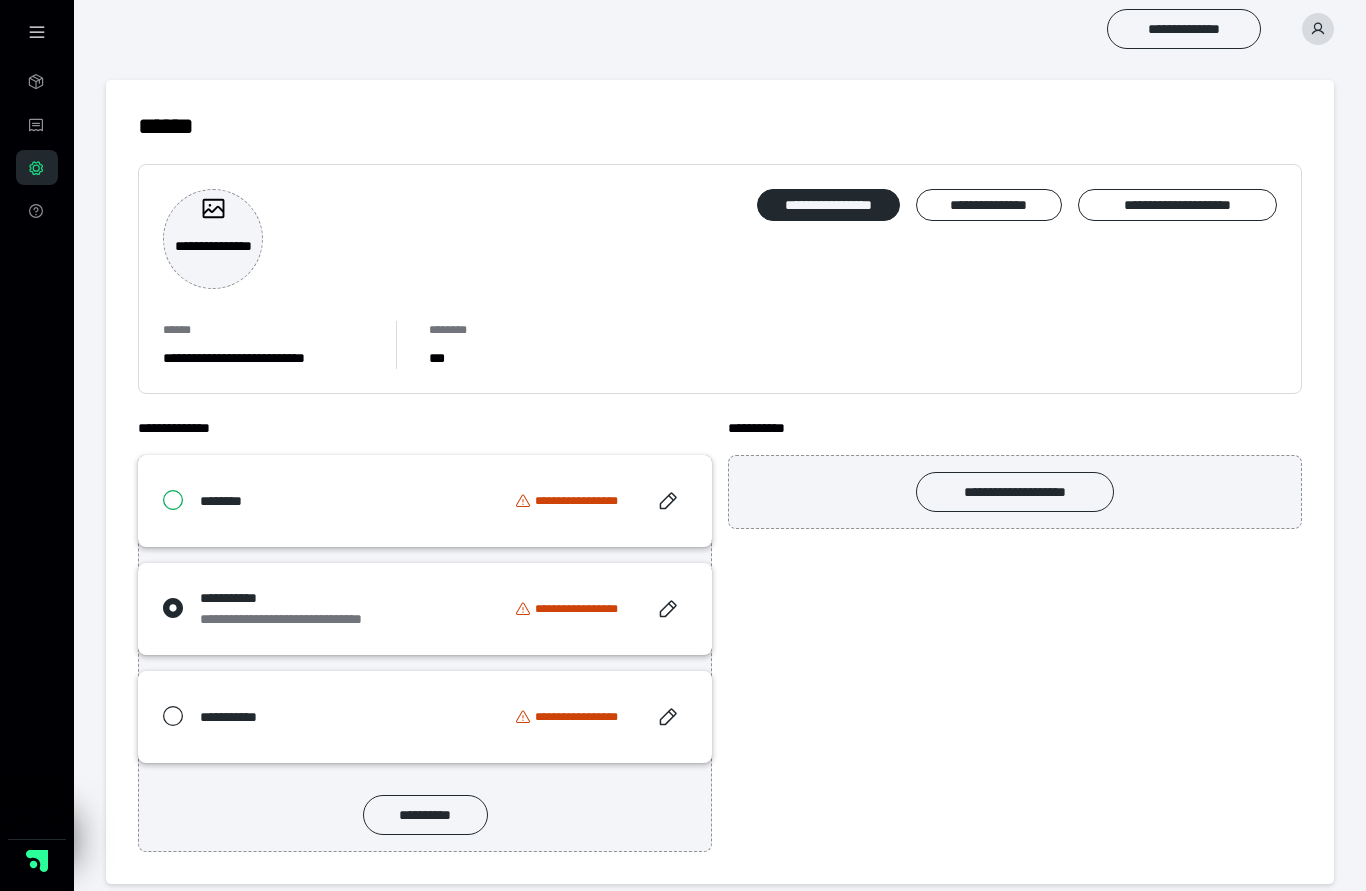 radio on "****" 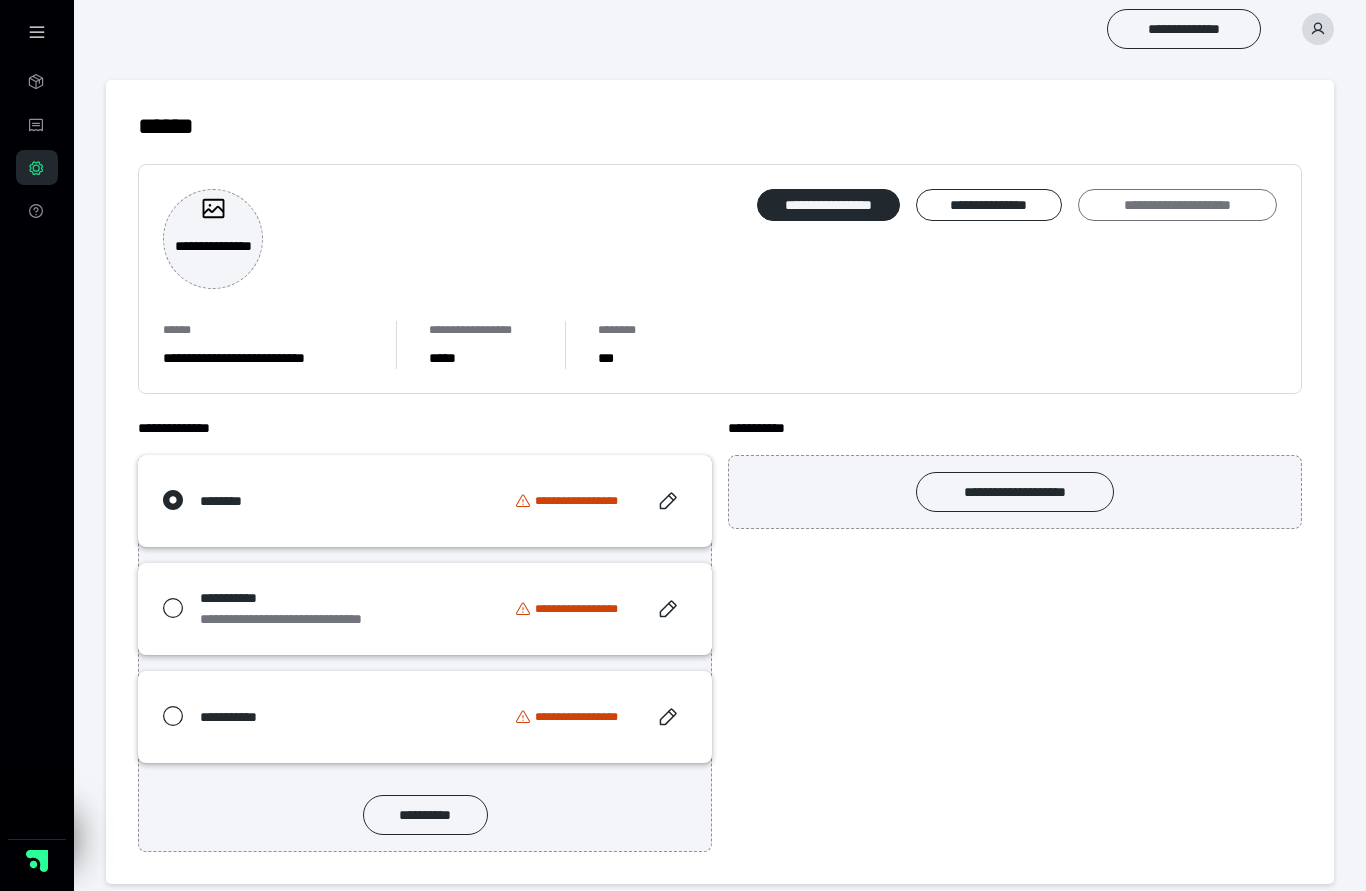 click on "**********" at bounding box center (1177, 205) 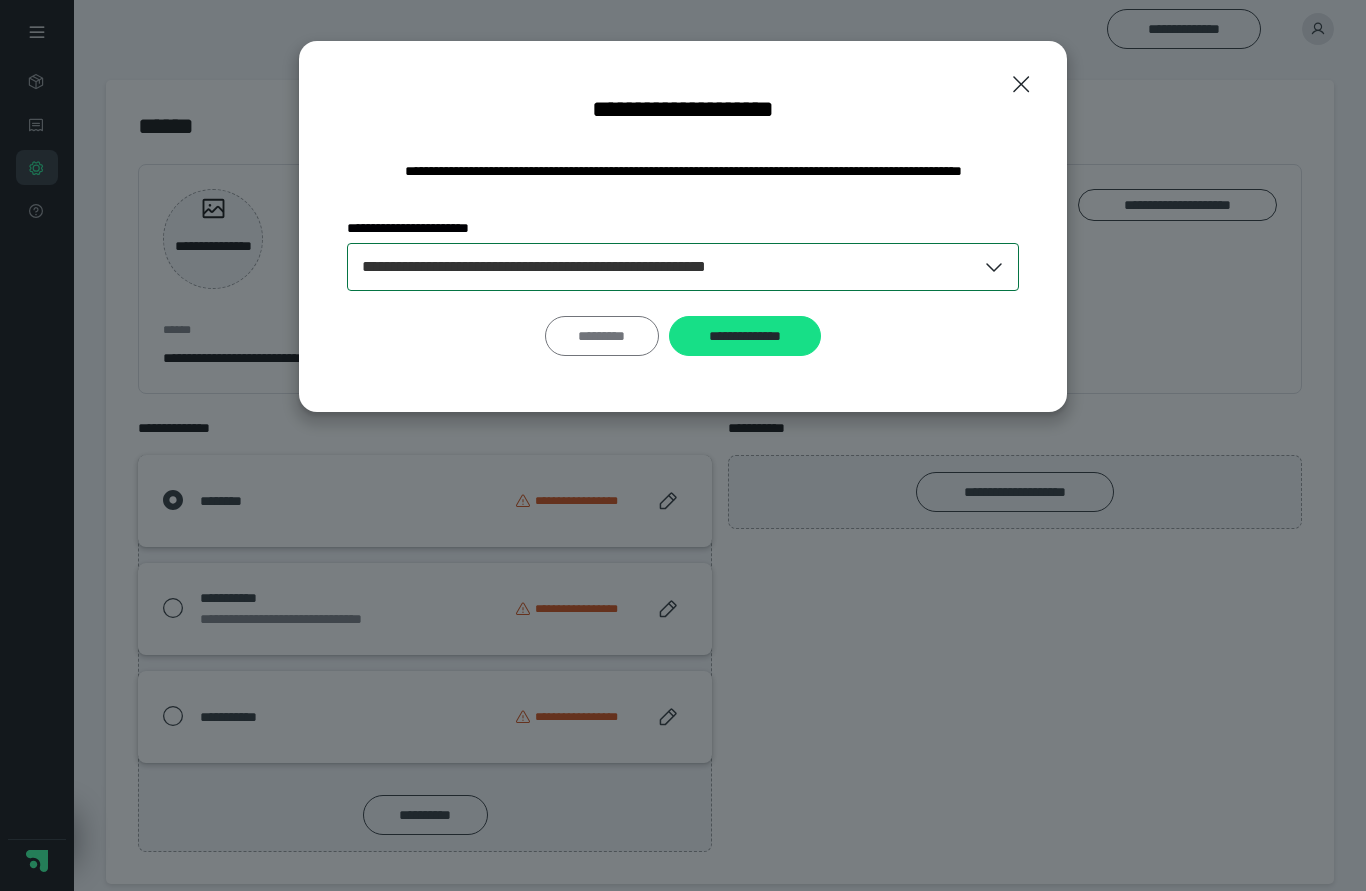 click on "*********" at bounding box center (602, 336) 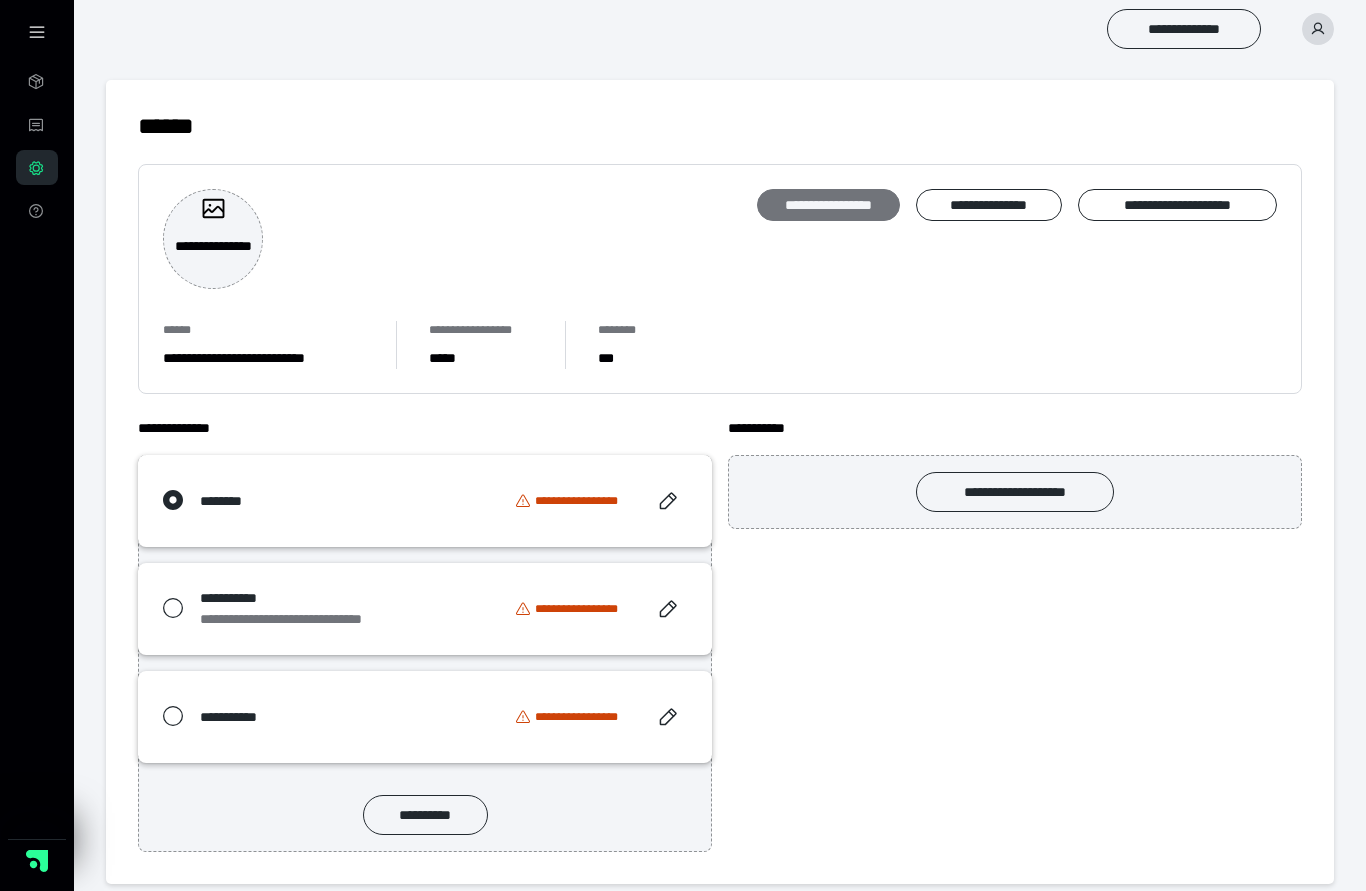 click on "**********" at bounding box center (828, 205) 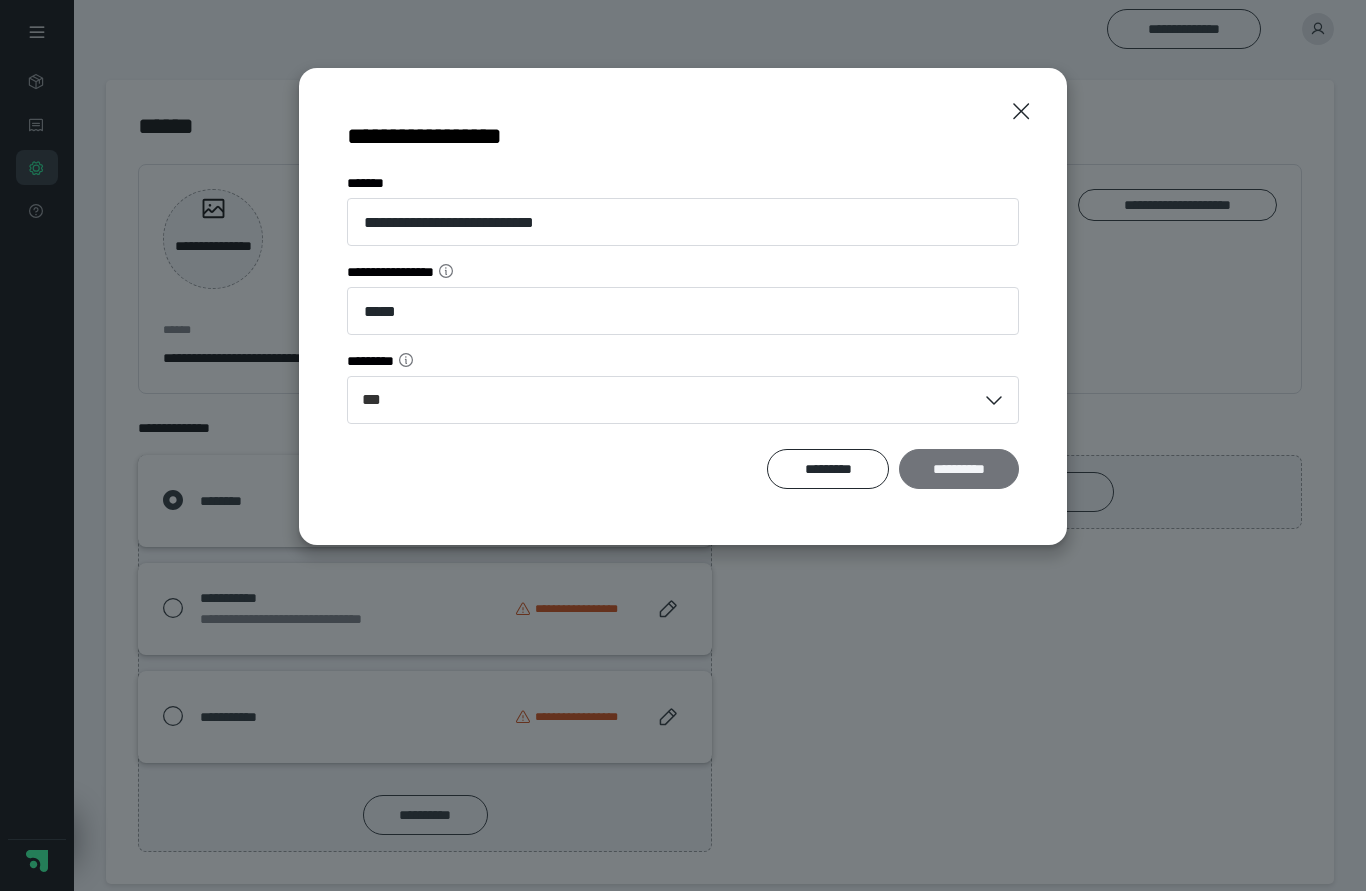 click on "**********" at bounding box center (959, 469) 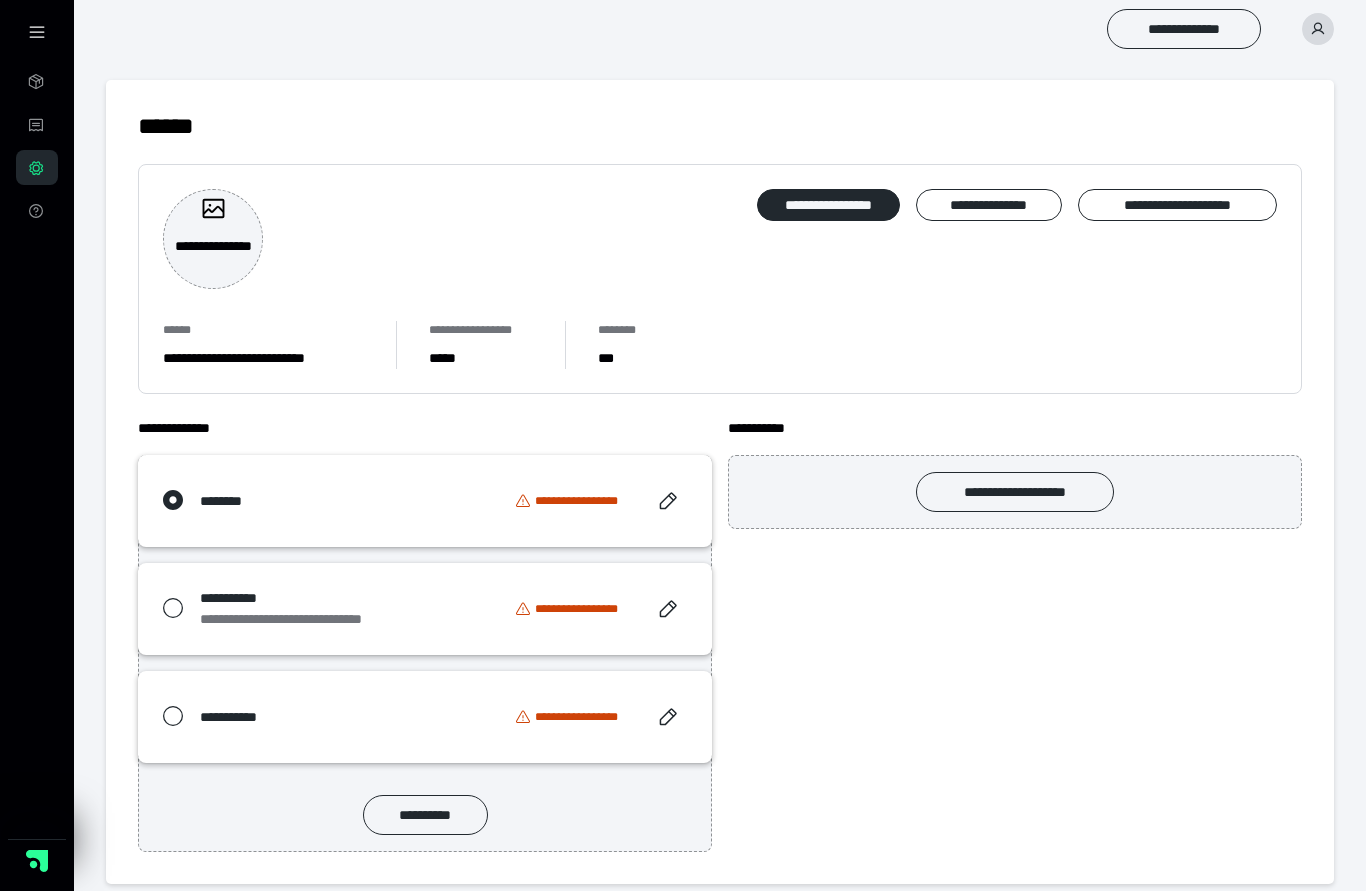 scroll, scrollTop: 17, scrollLeft: 0, axis: vertical 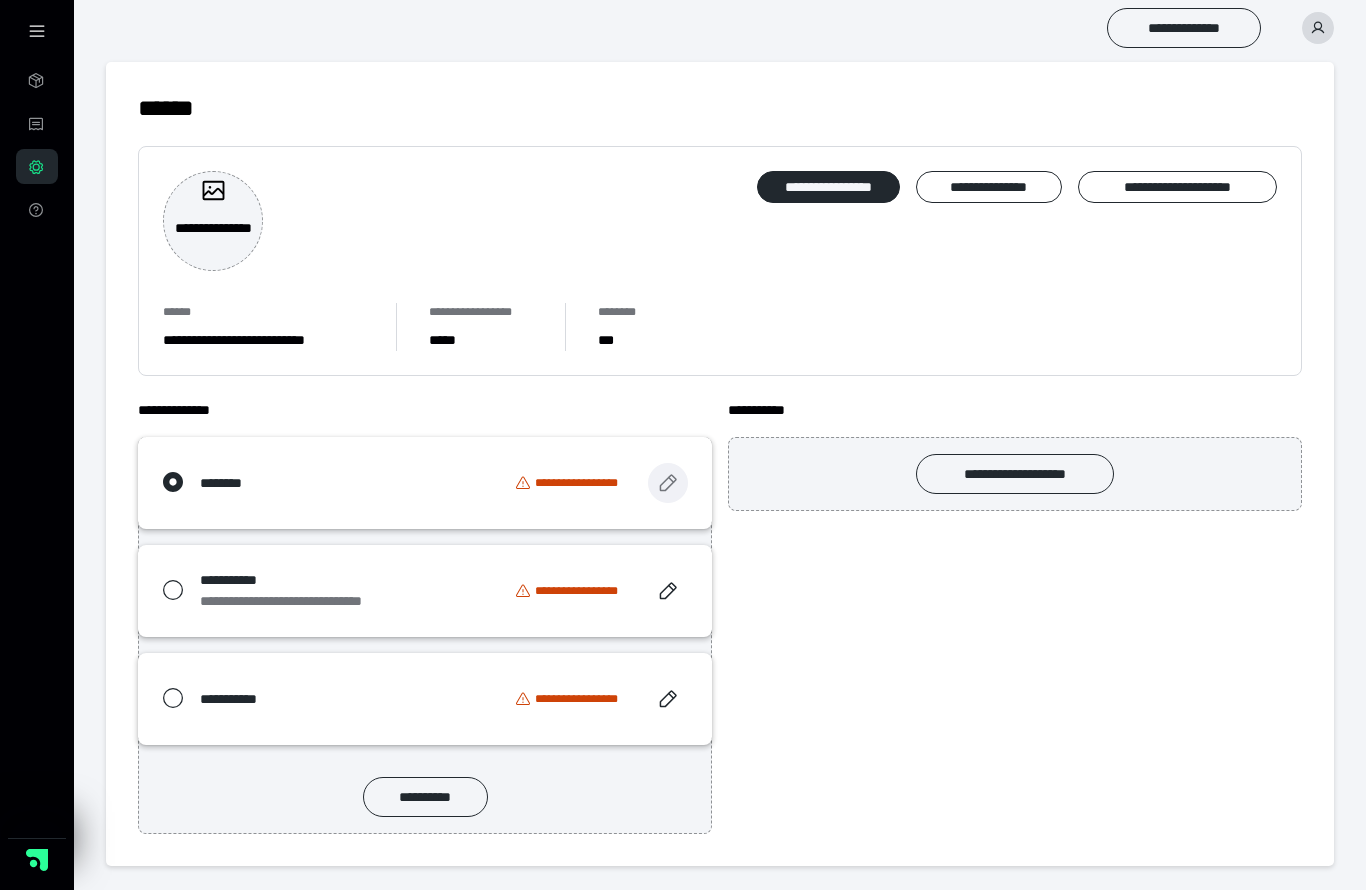 click 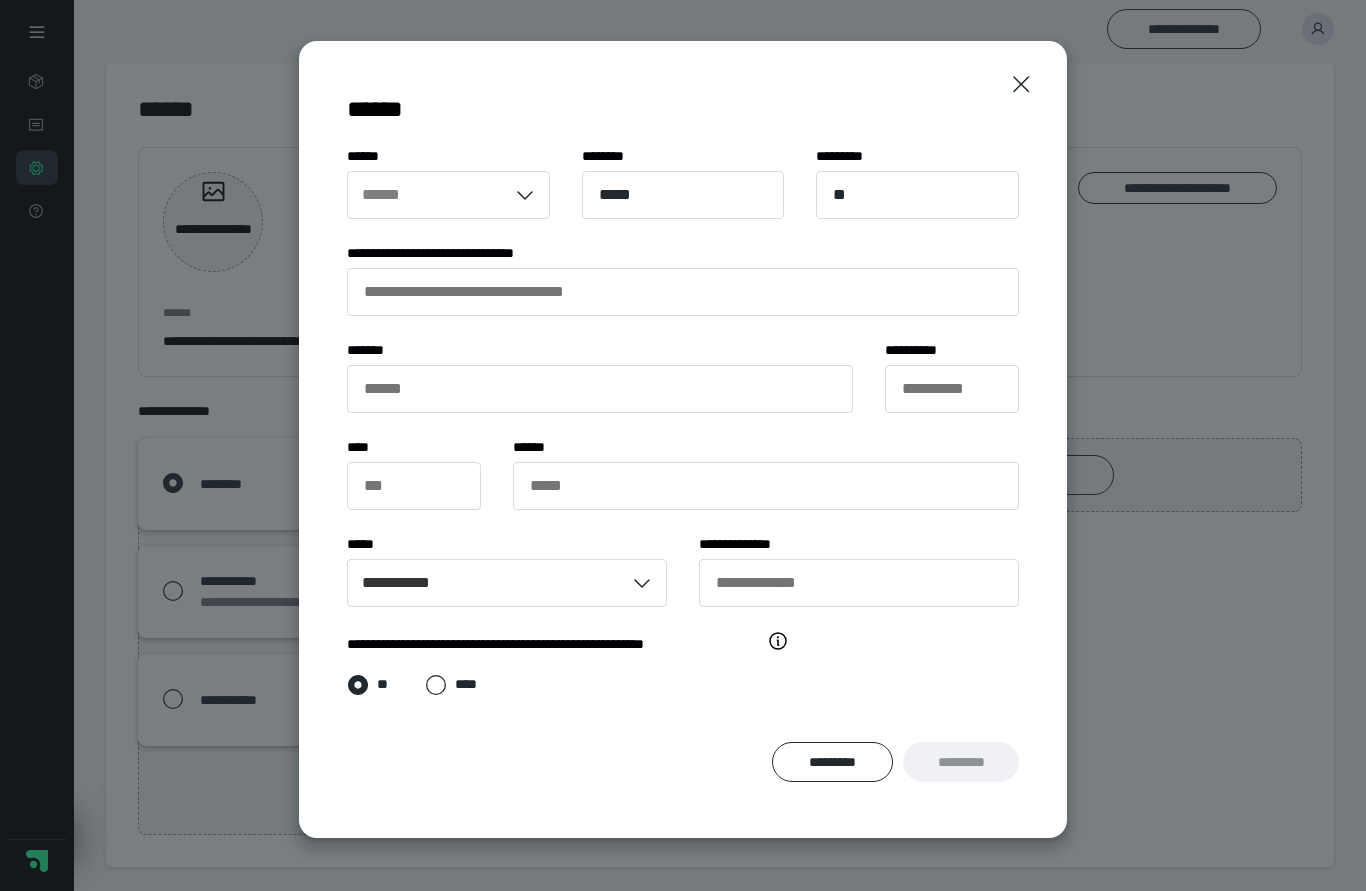 click 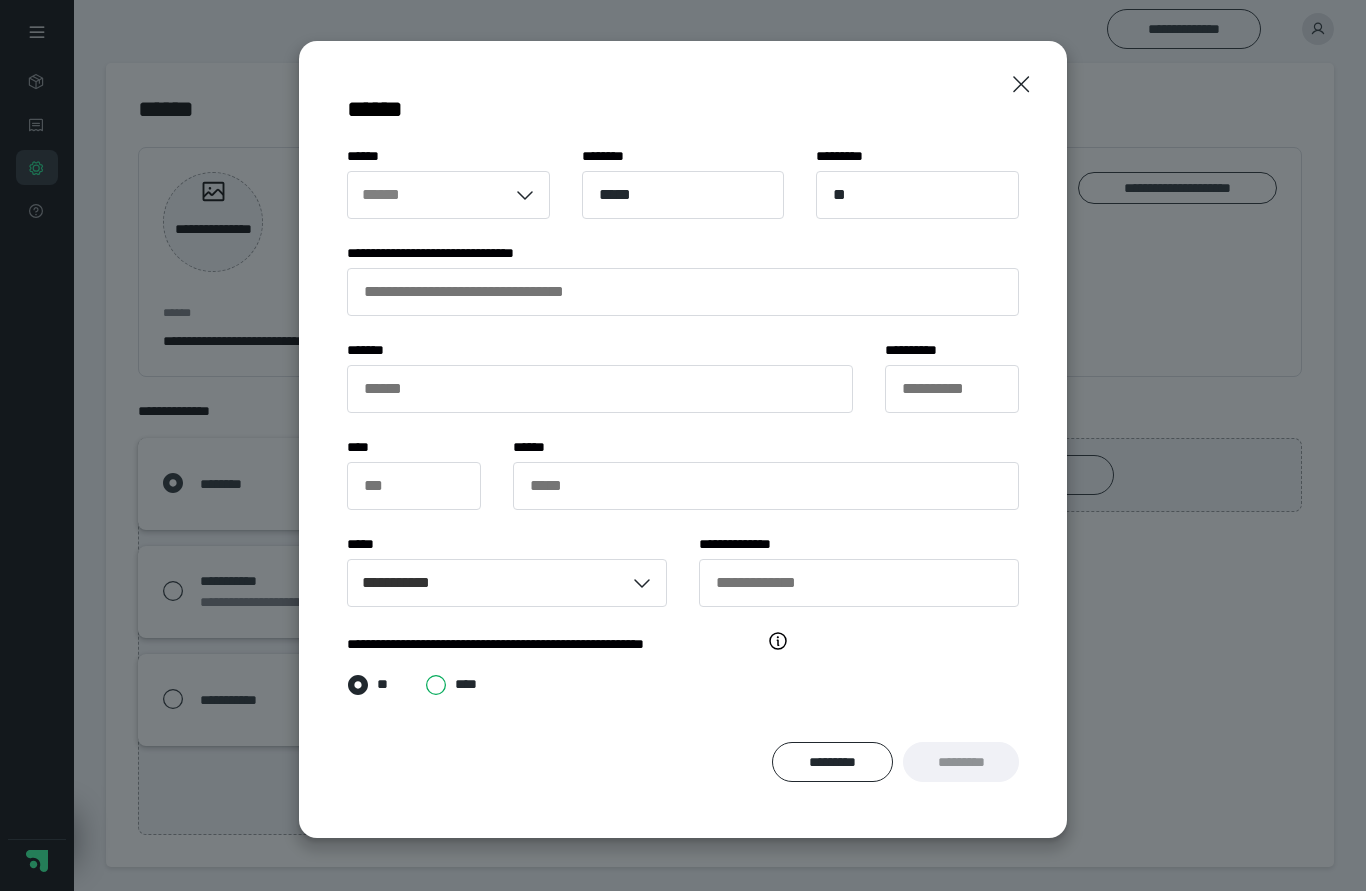radio on "*****" 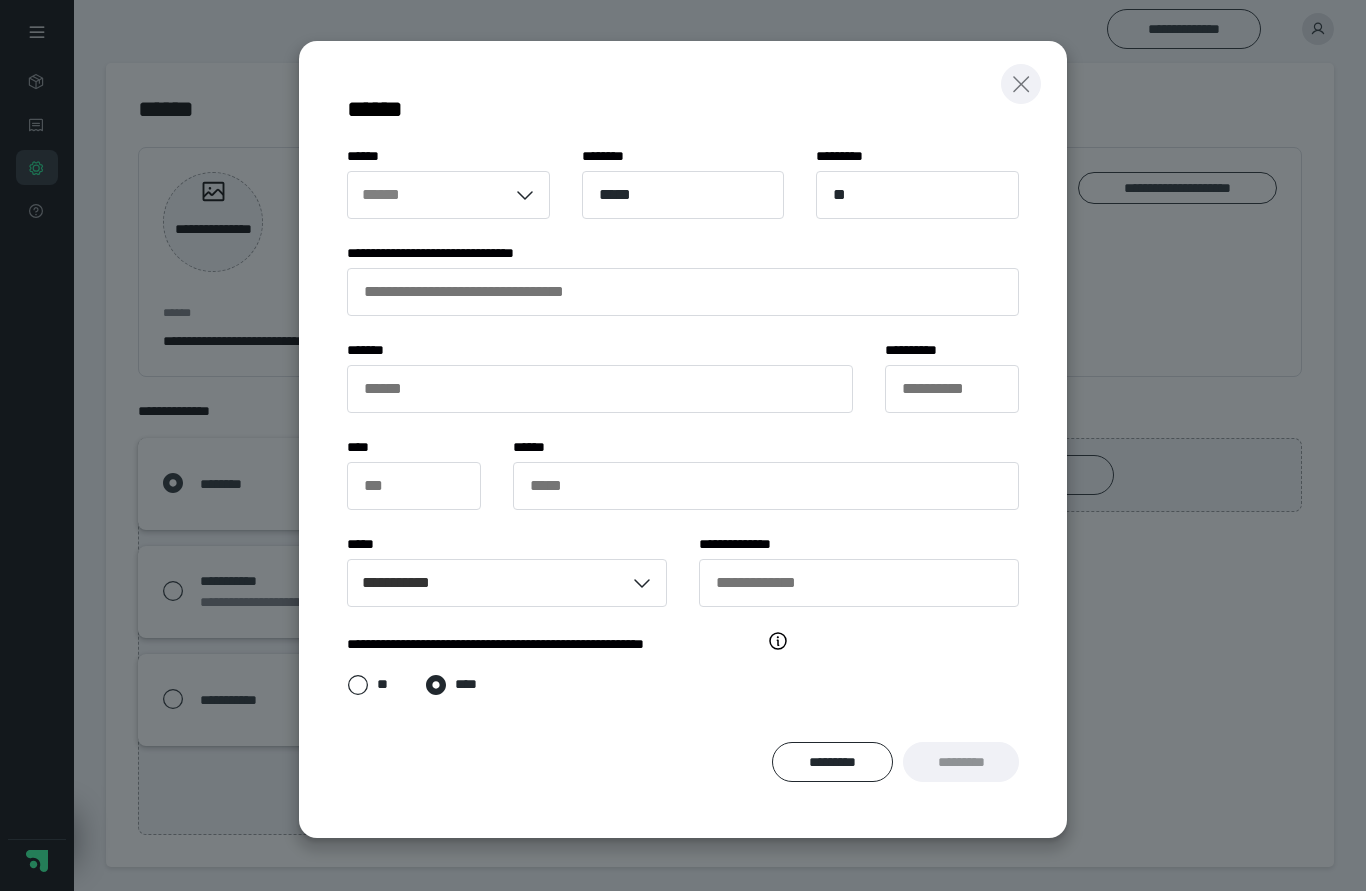 click 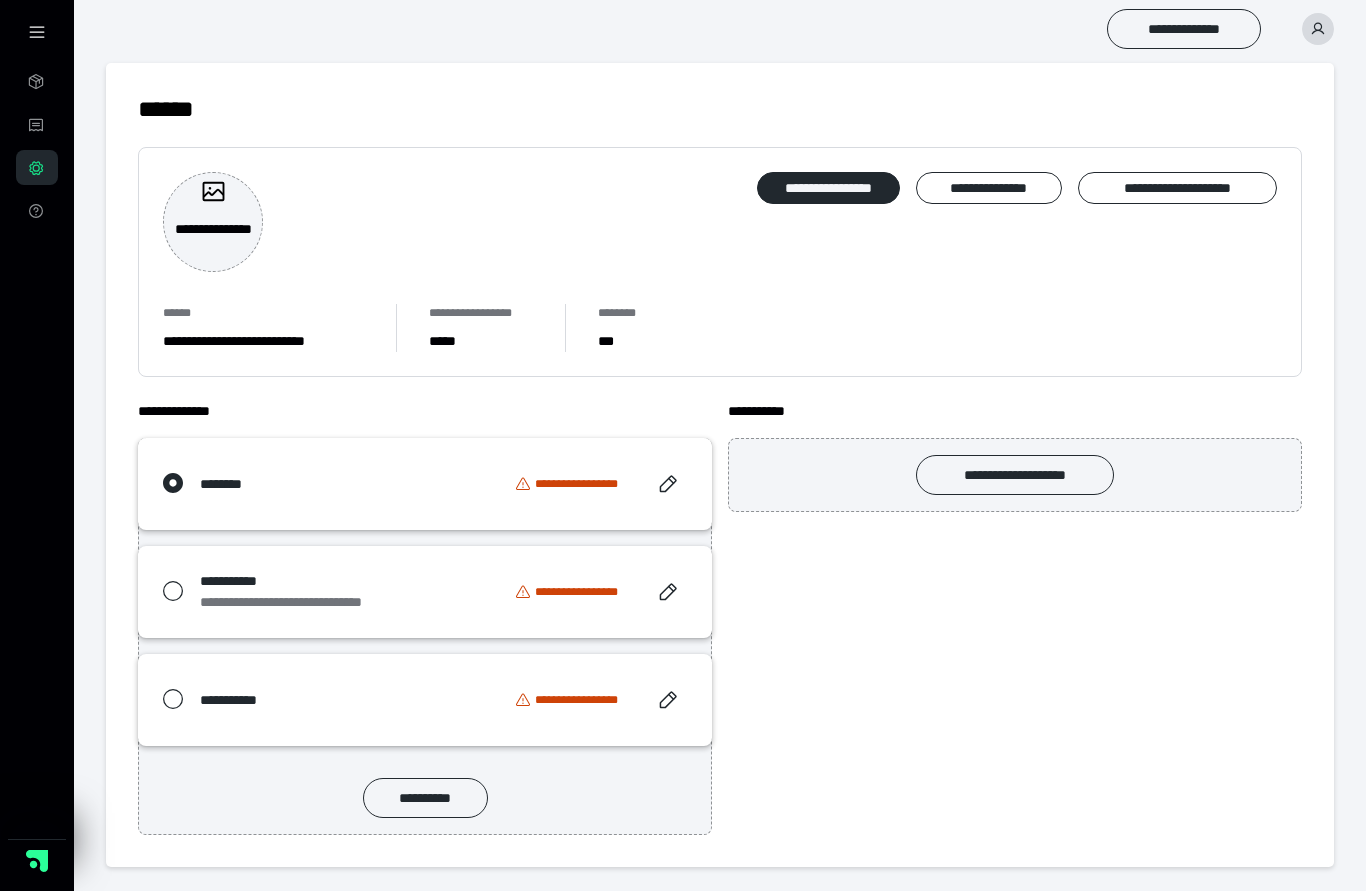 click 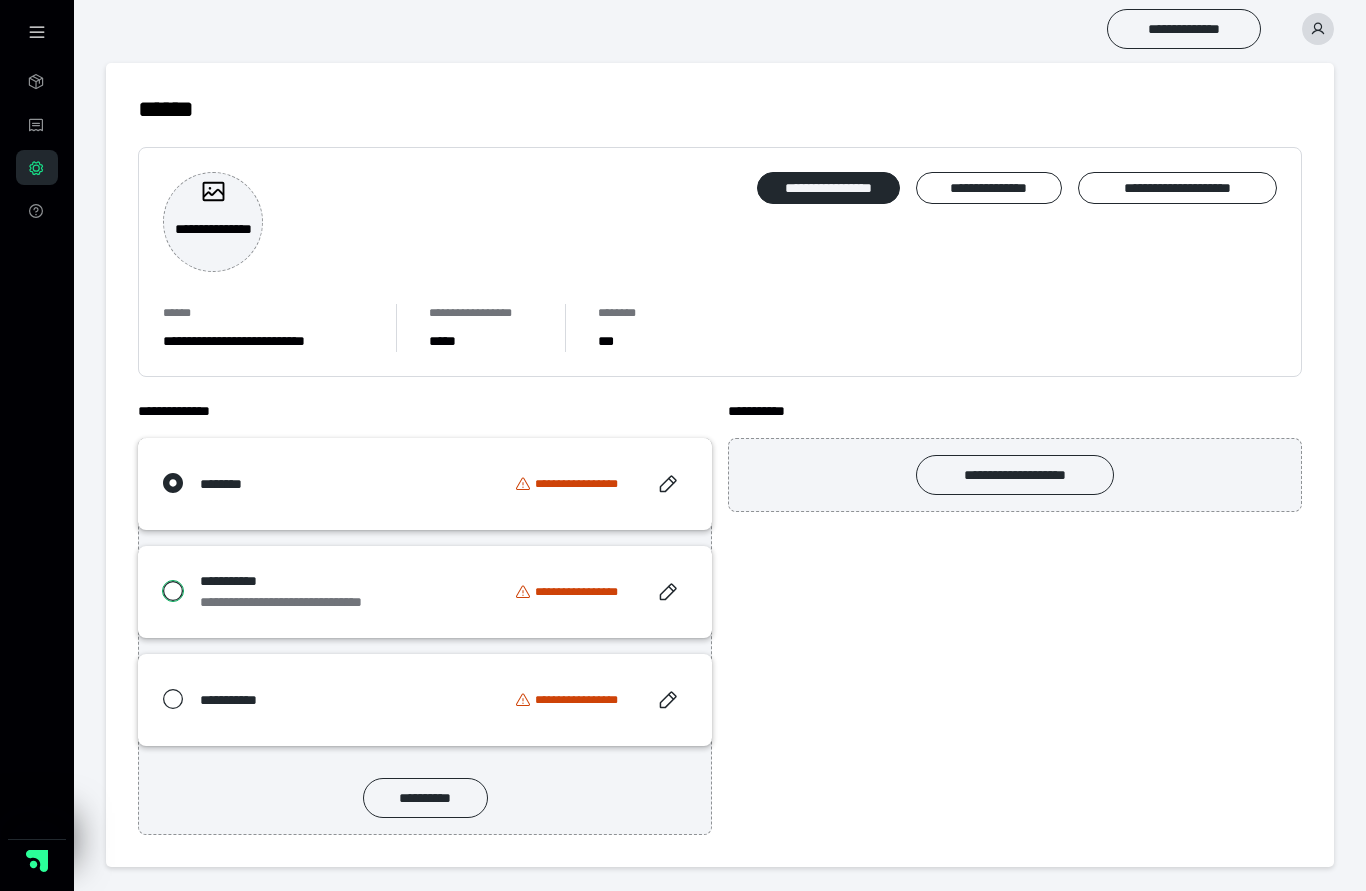 radio on "*****" 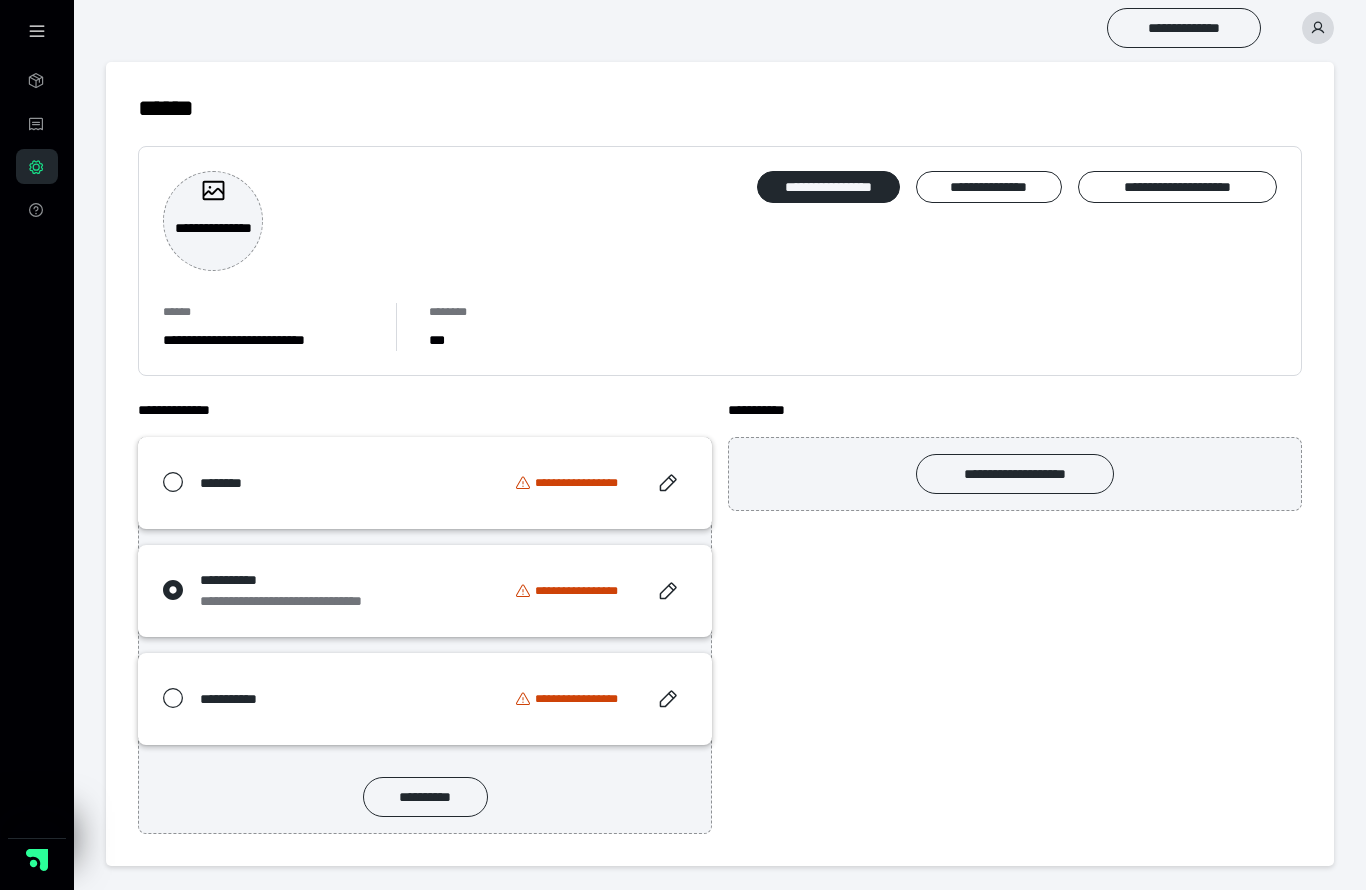 click on "**********" at bounding box center [601, 592] 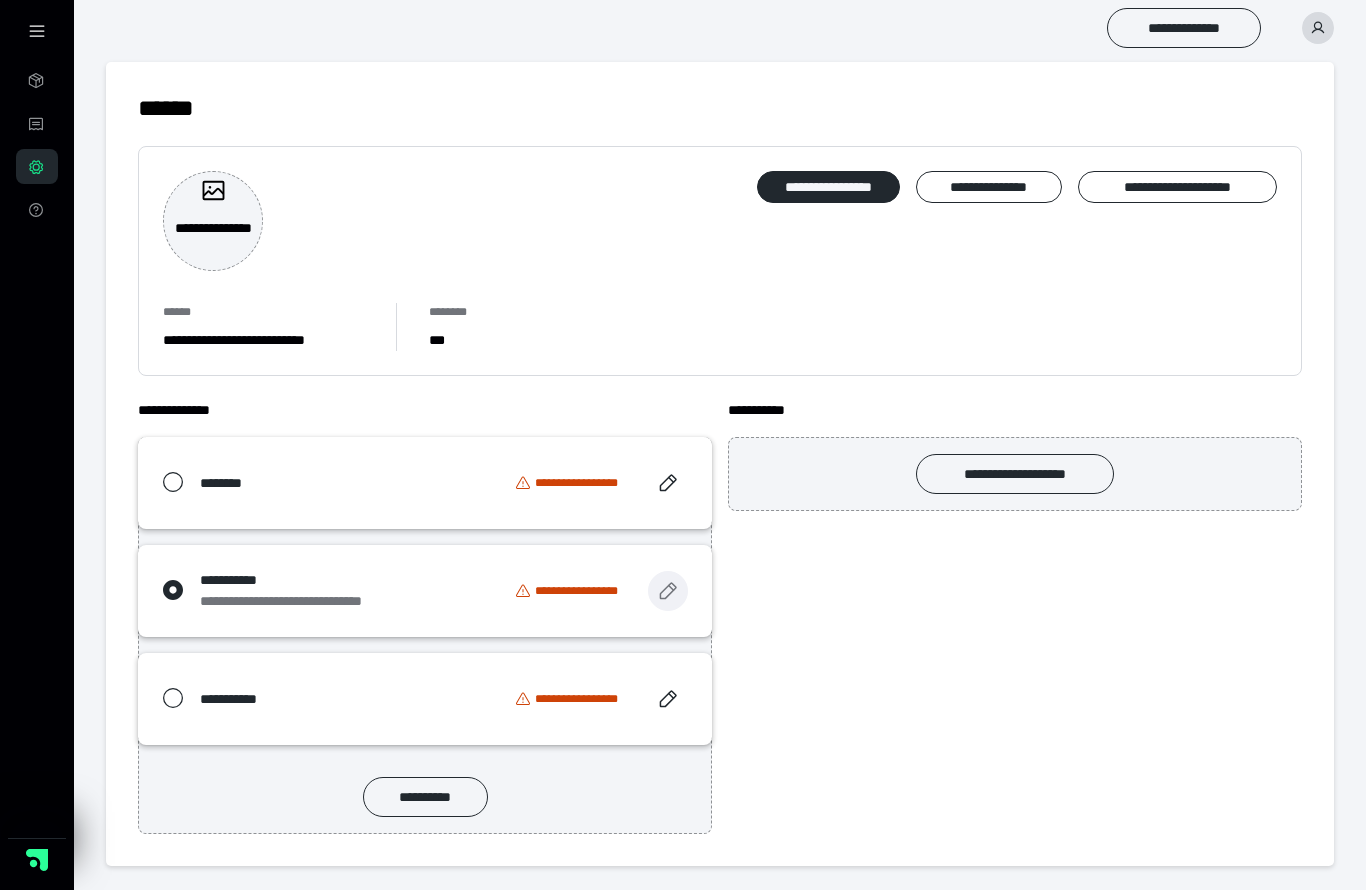 click 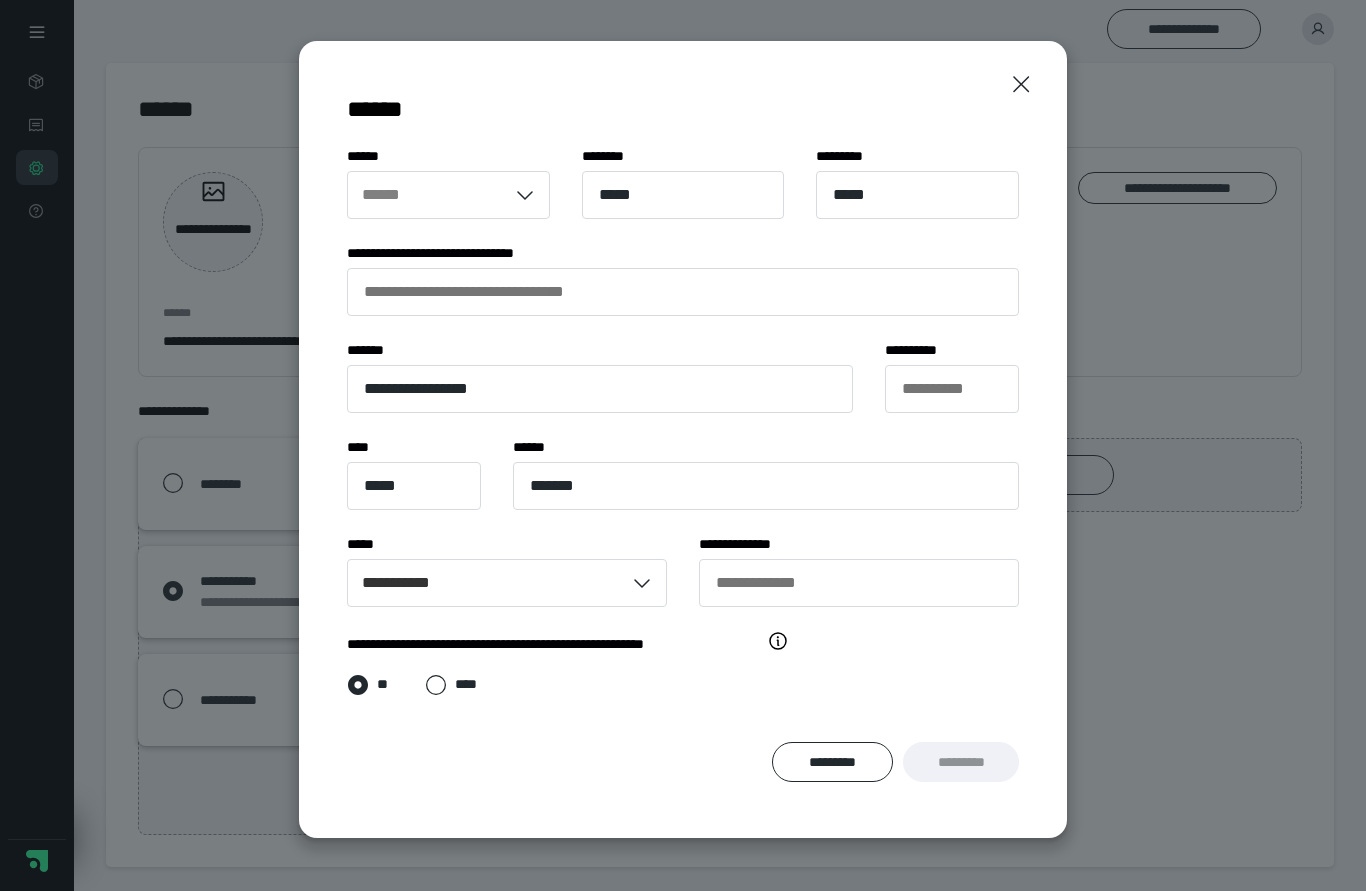 click 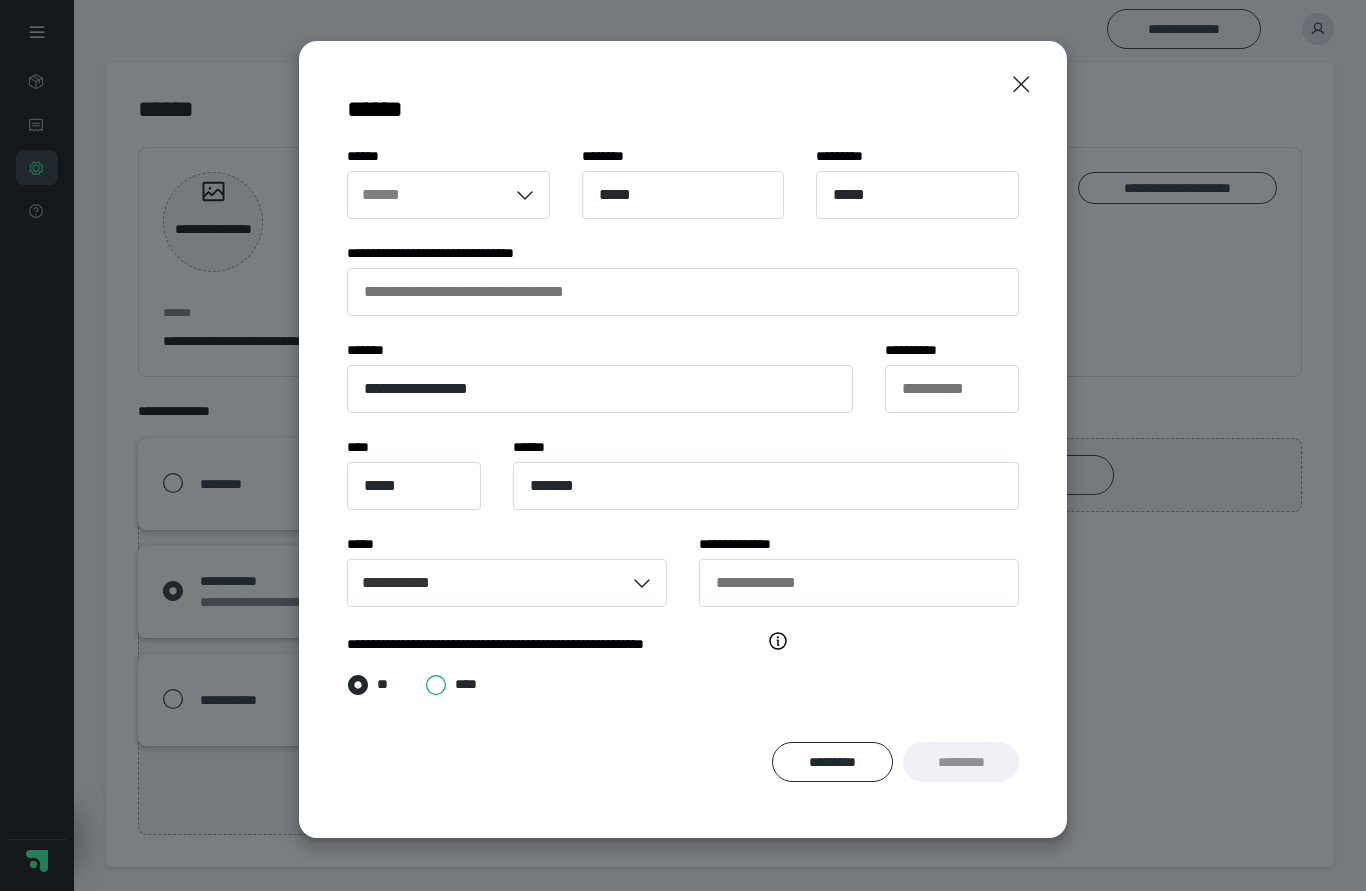 radio on "*****" 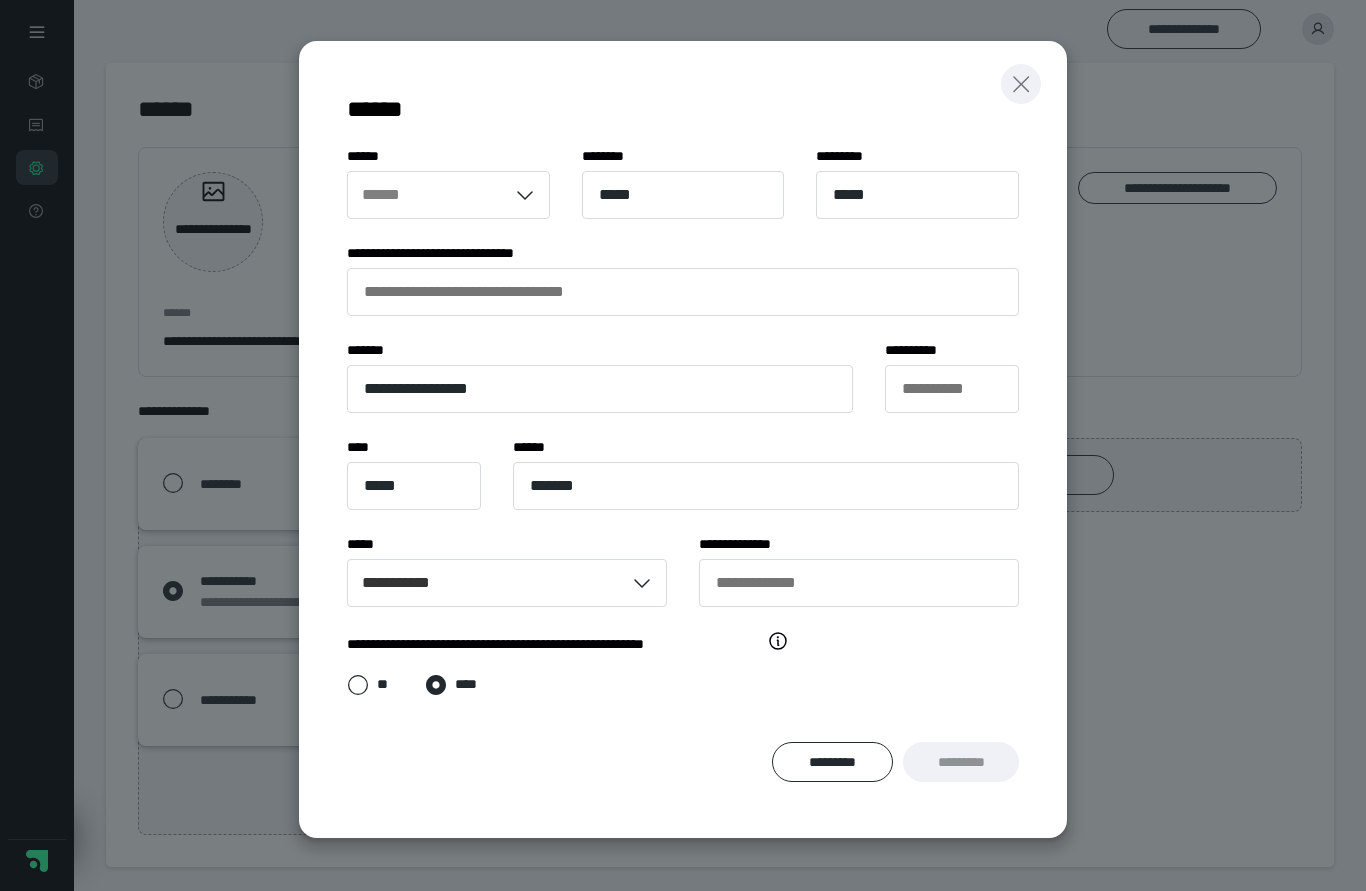 click at bounding box center [1021, 84] 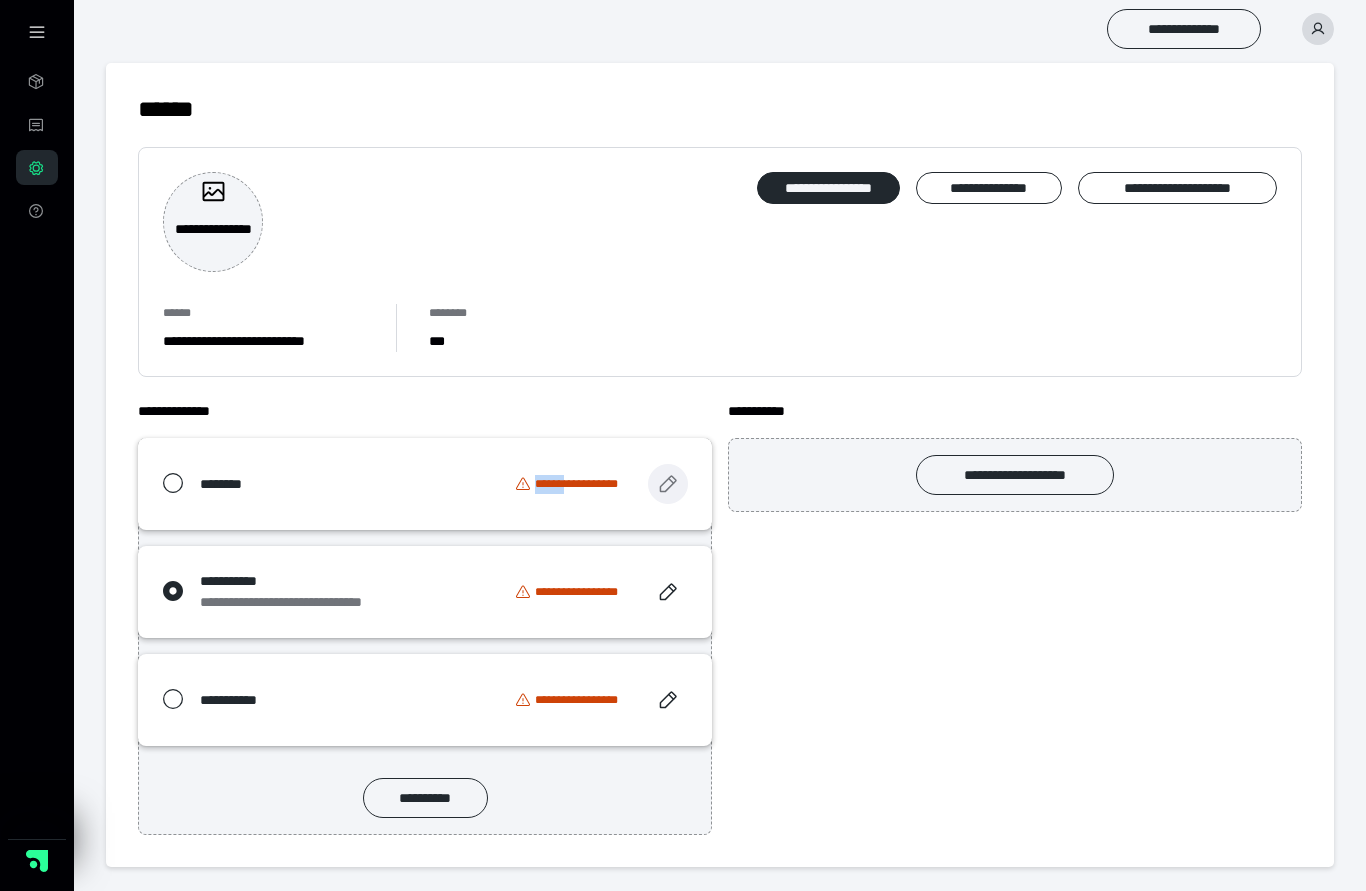 click at bounding box center [668, 484] 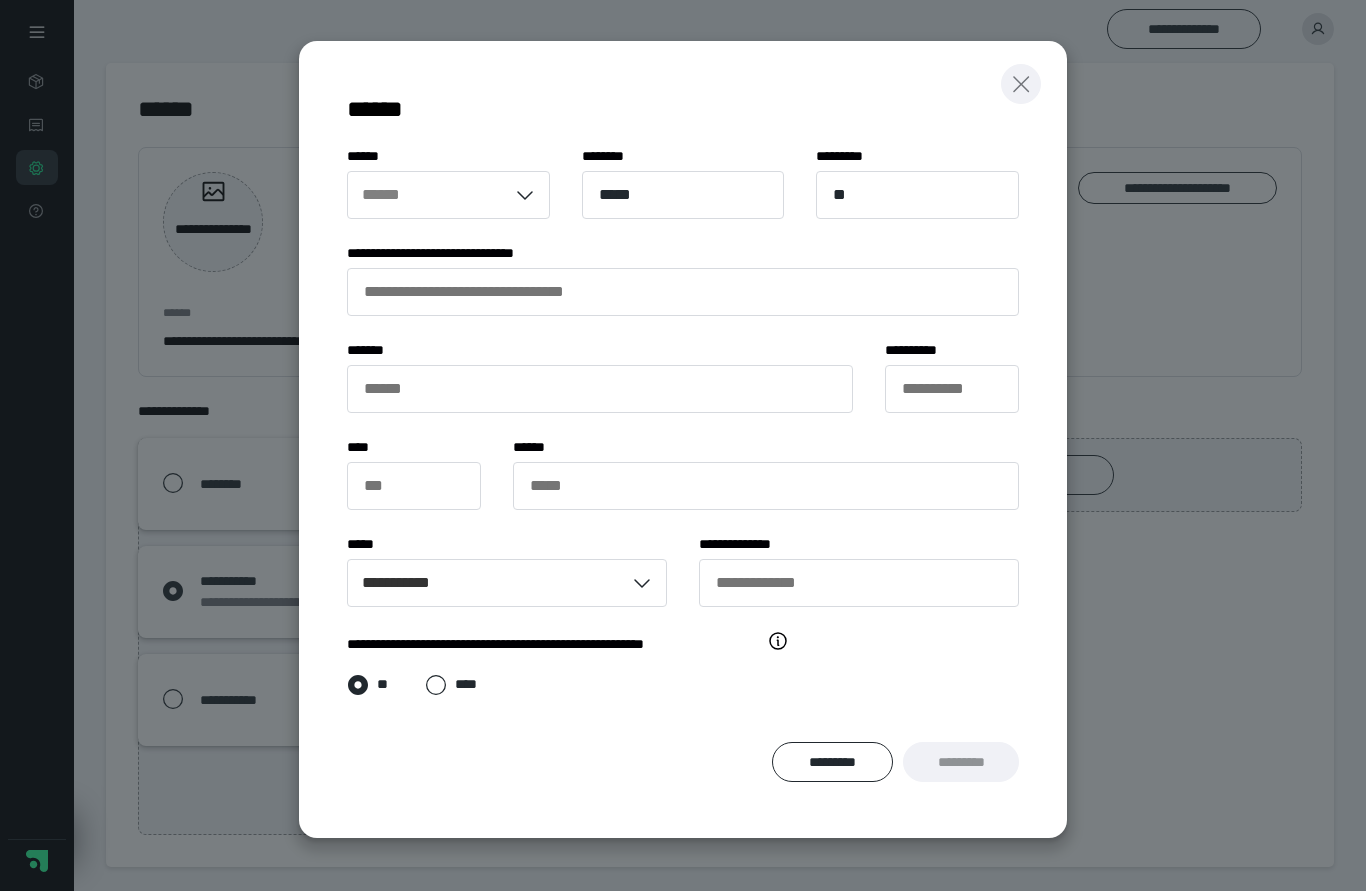 click 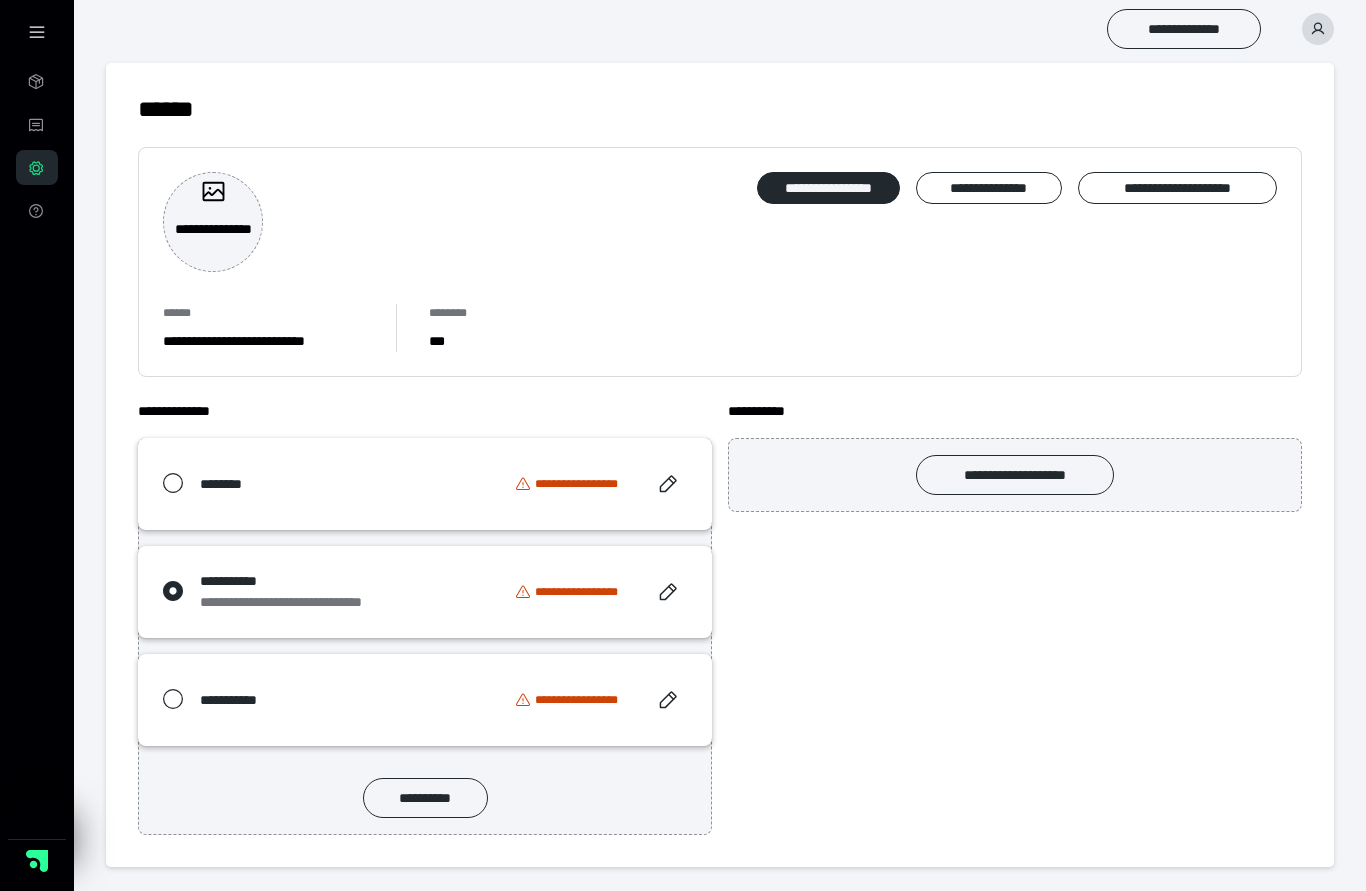 click at bounding box center [1318, 29] 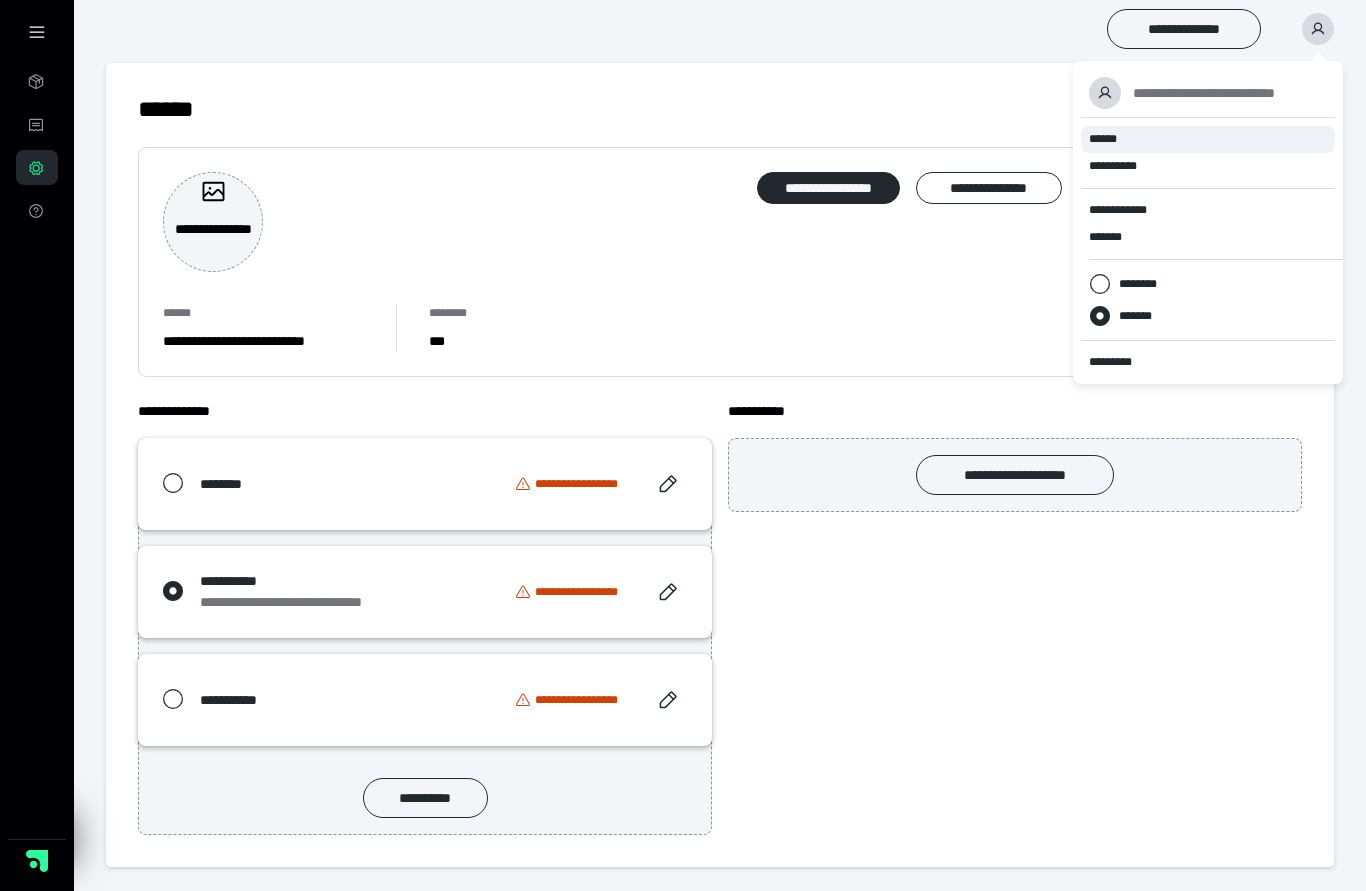 click on "******" at bounding box center (1103, 139) 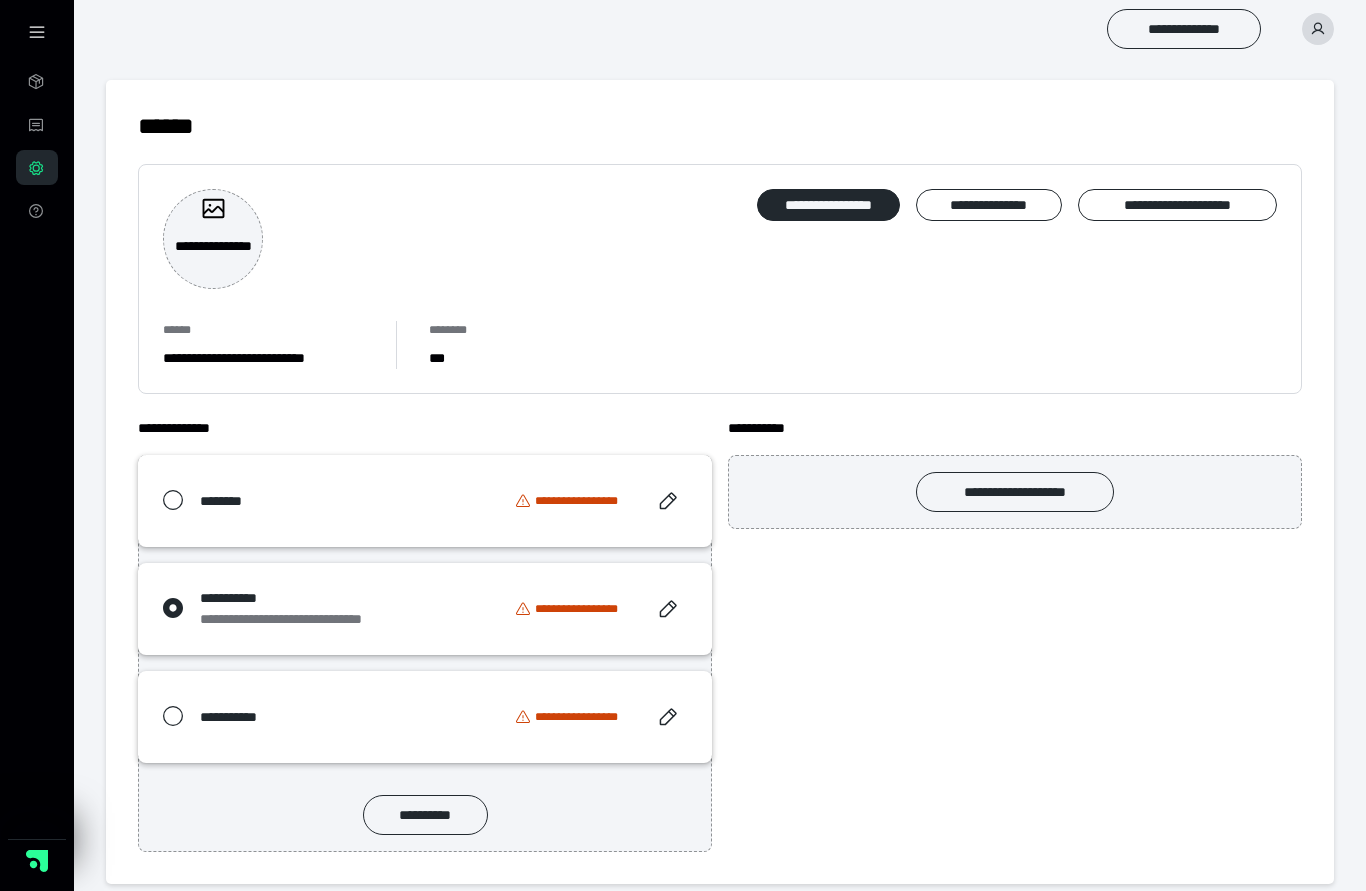 scroll, scrollTop: 0, scrollLeft: 0, axis: both 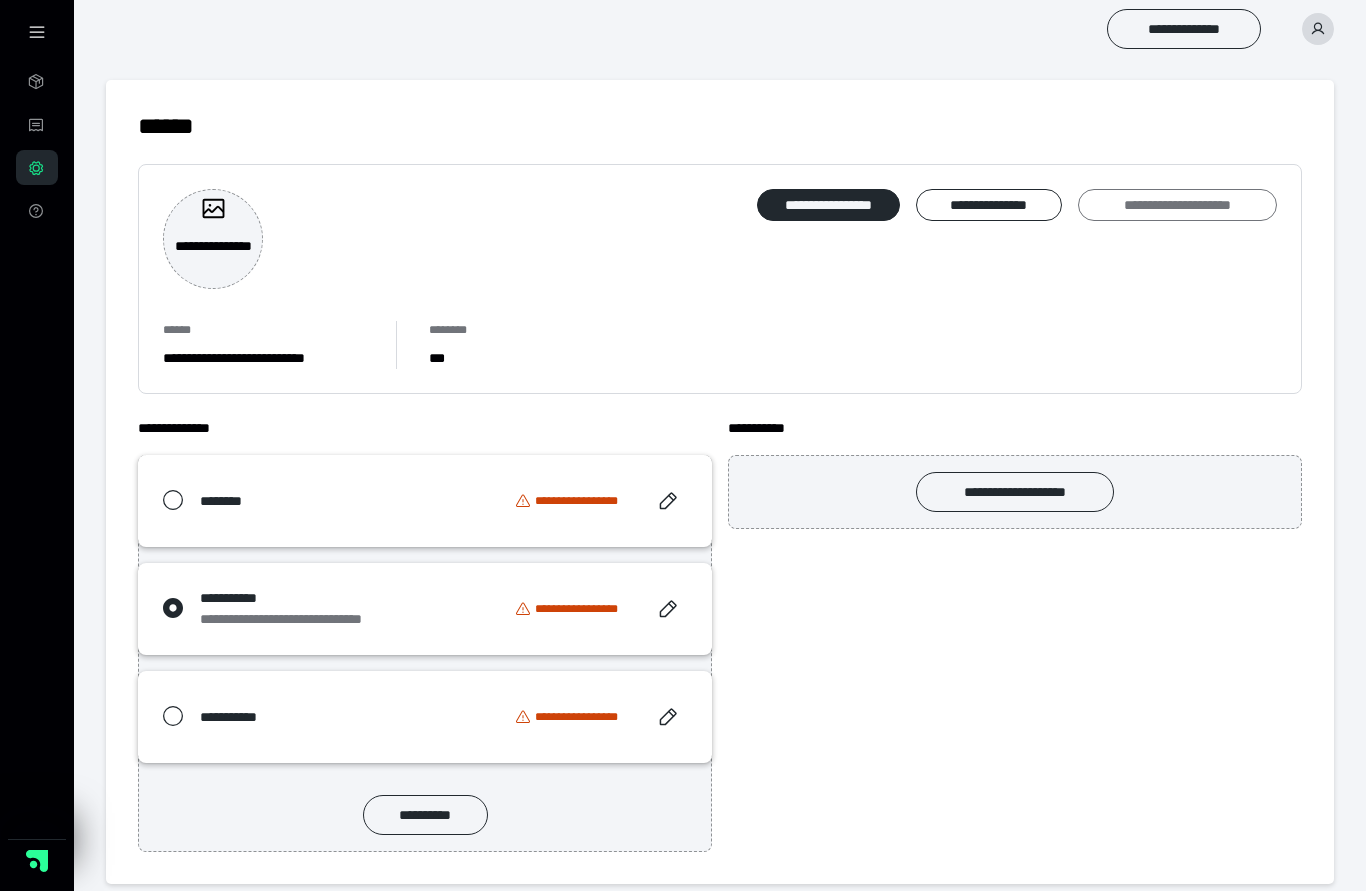 click on "**********" at bounding box center (1177, 205) 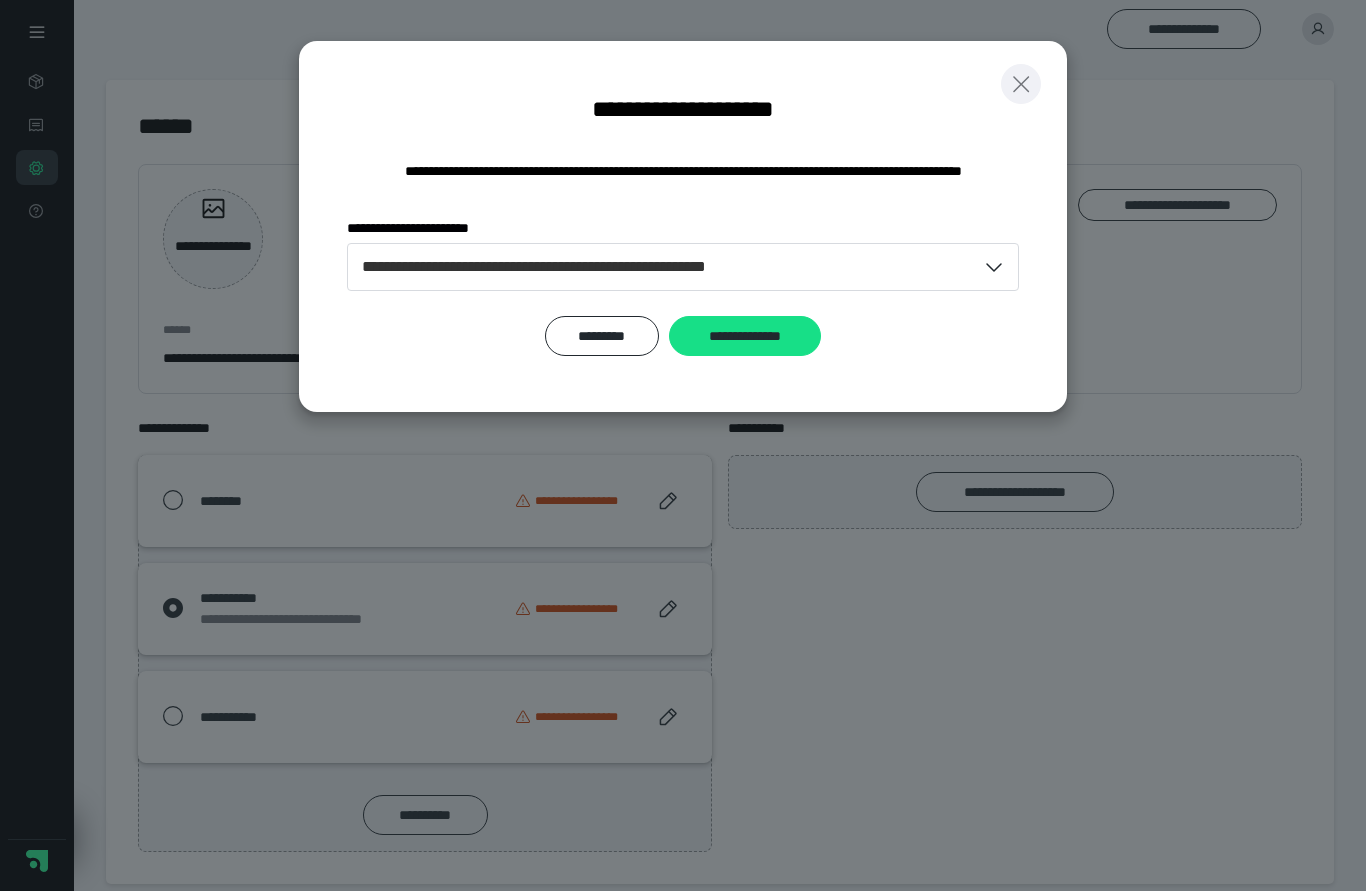 click at bounding box center [1021, 84] 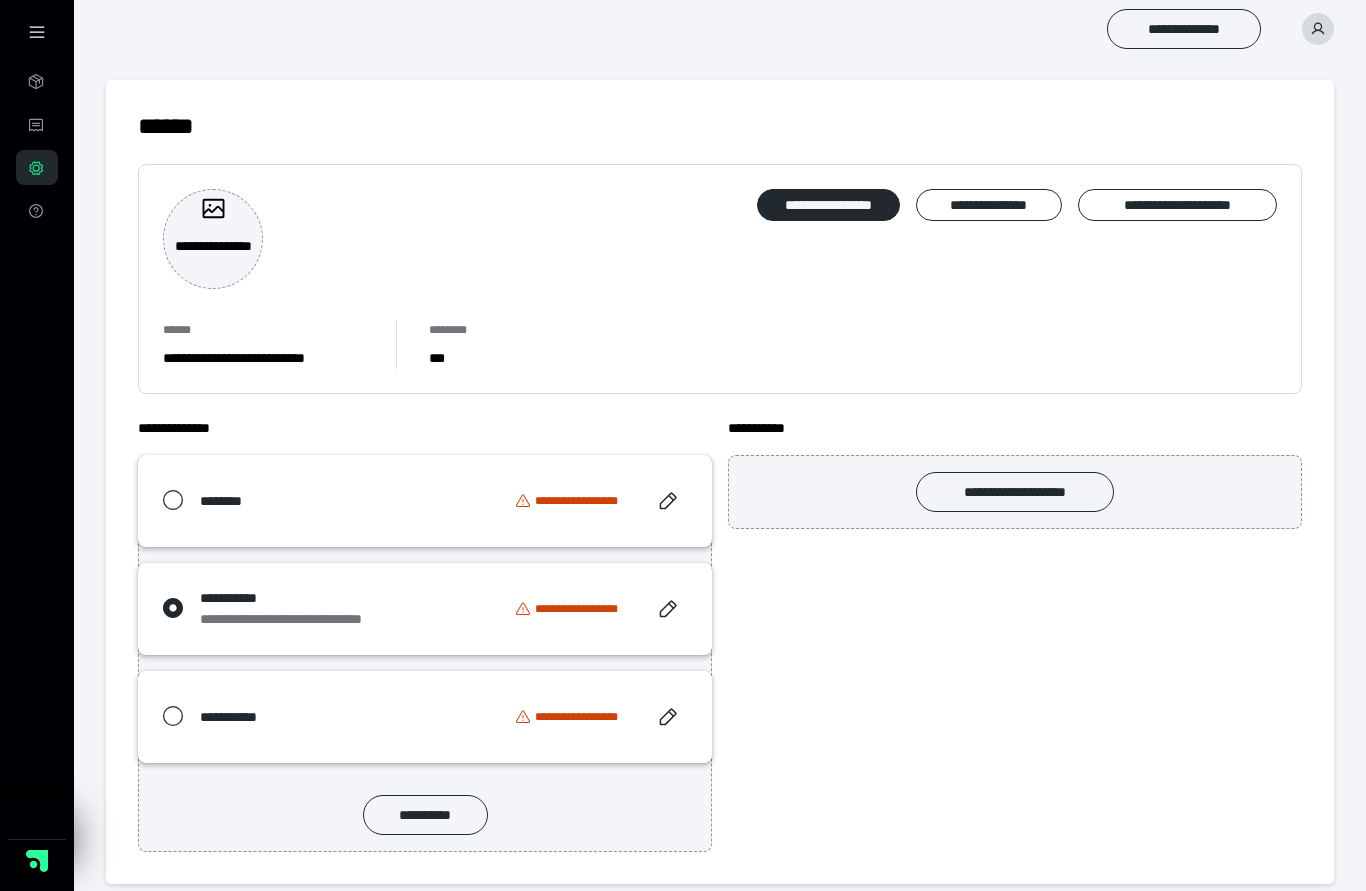 click on "**********" at bounding box center [425, 609] 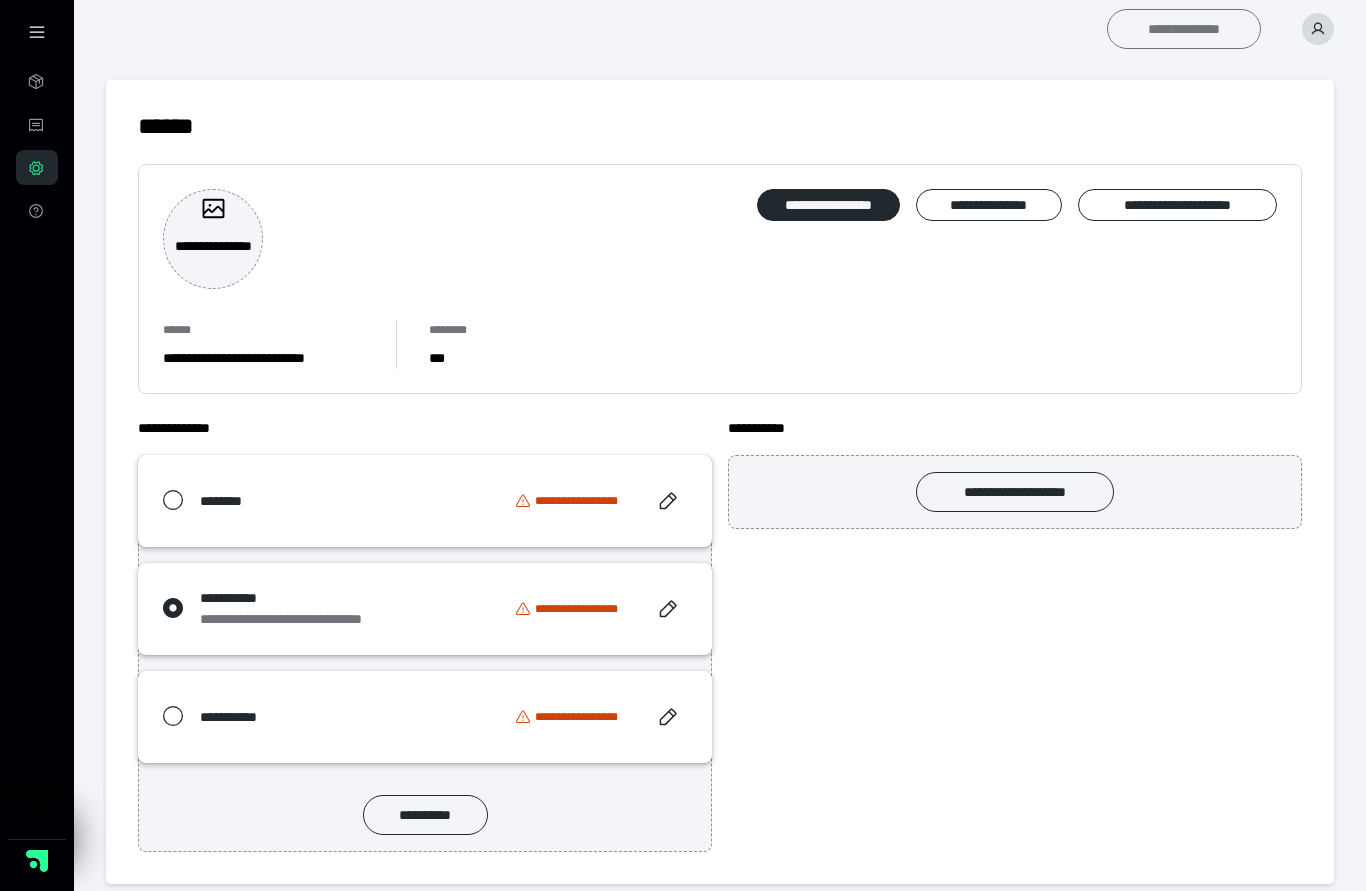 click on "**********" at bounding box center (1184, 29) 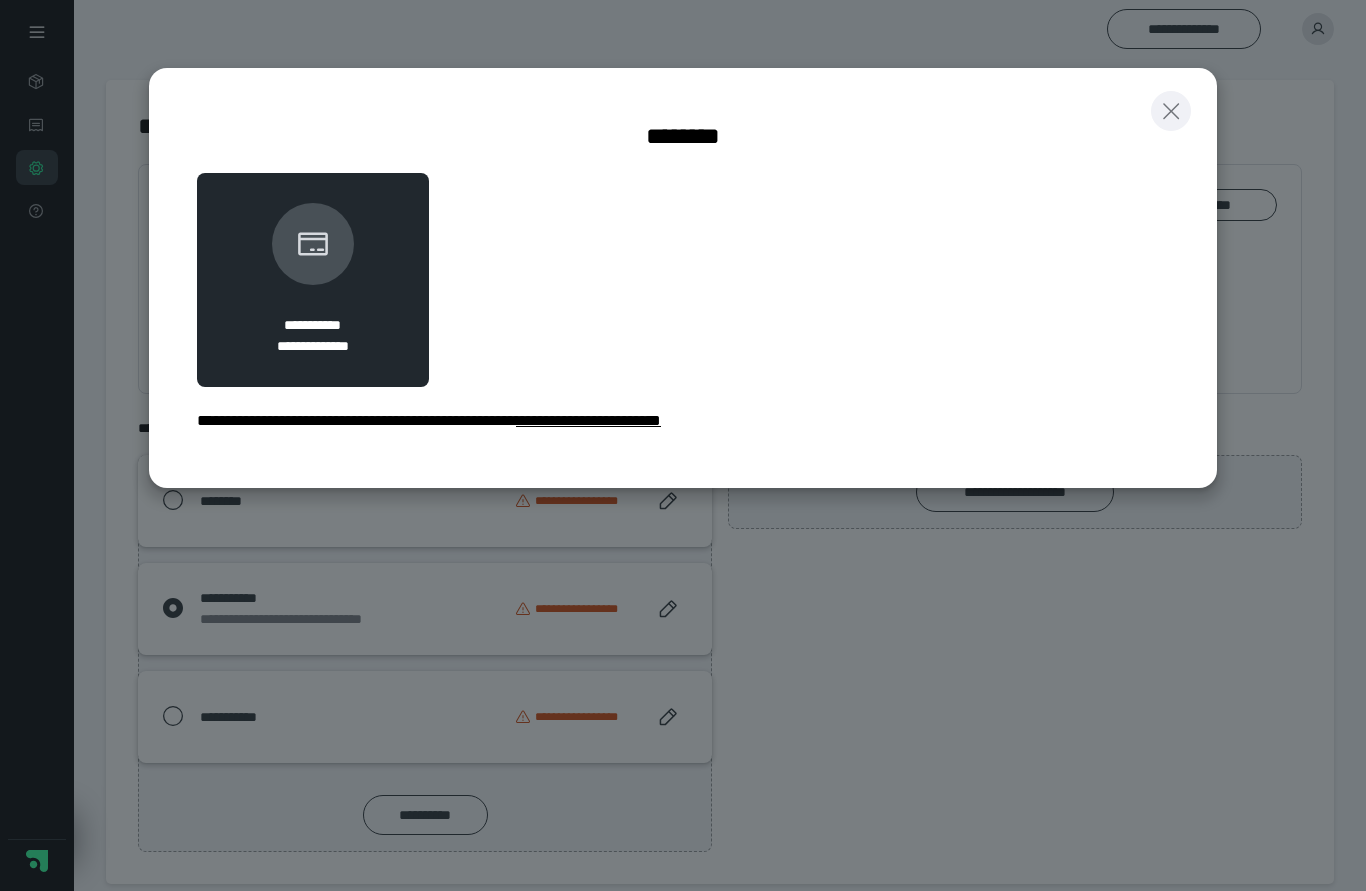 click 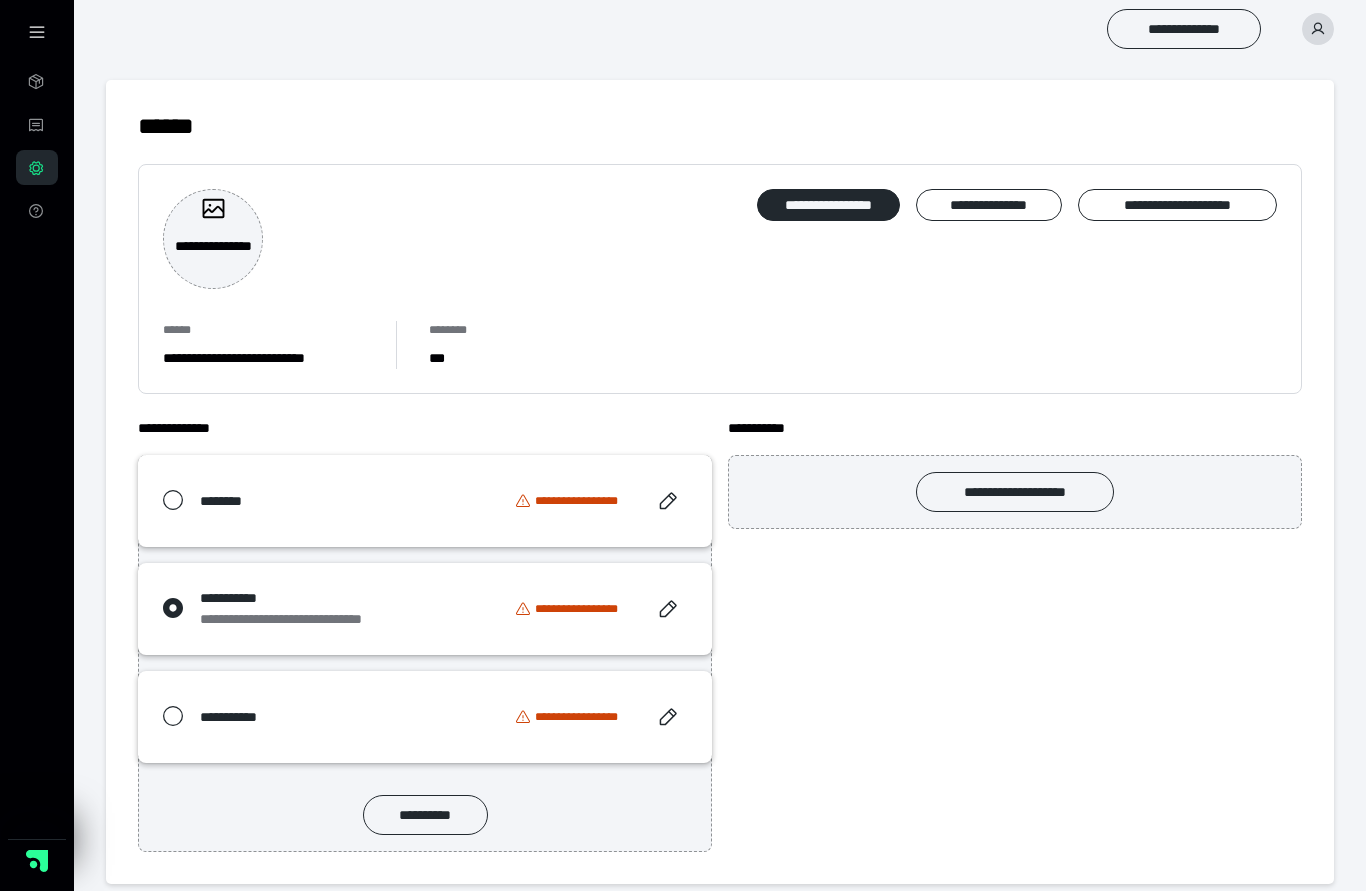 click 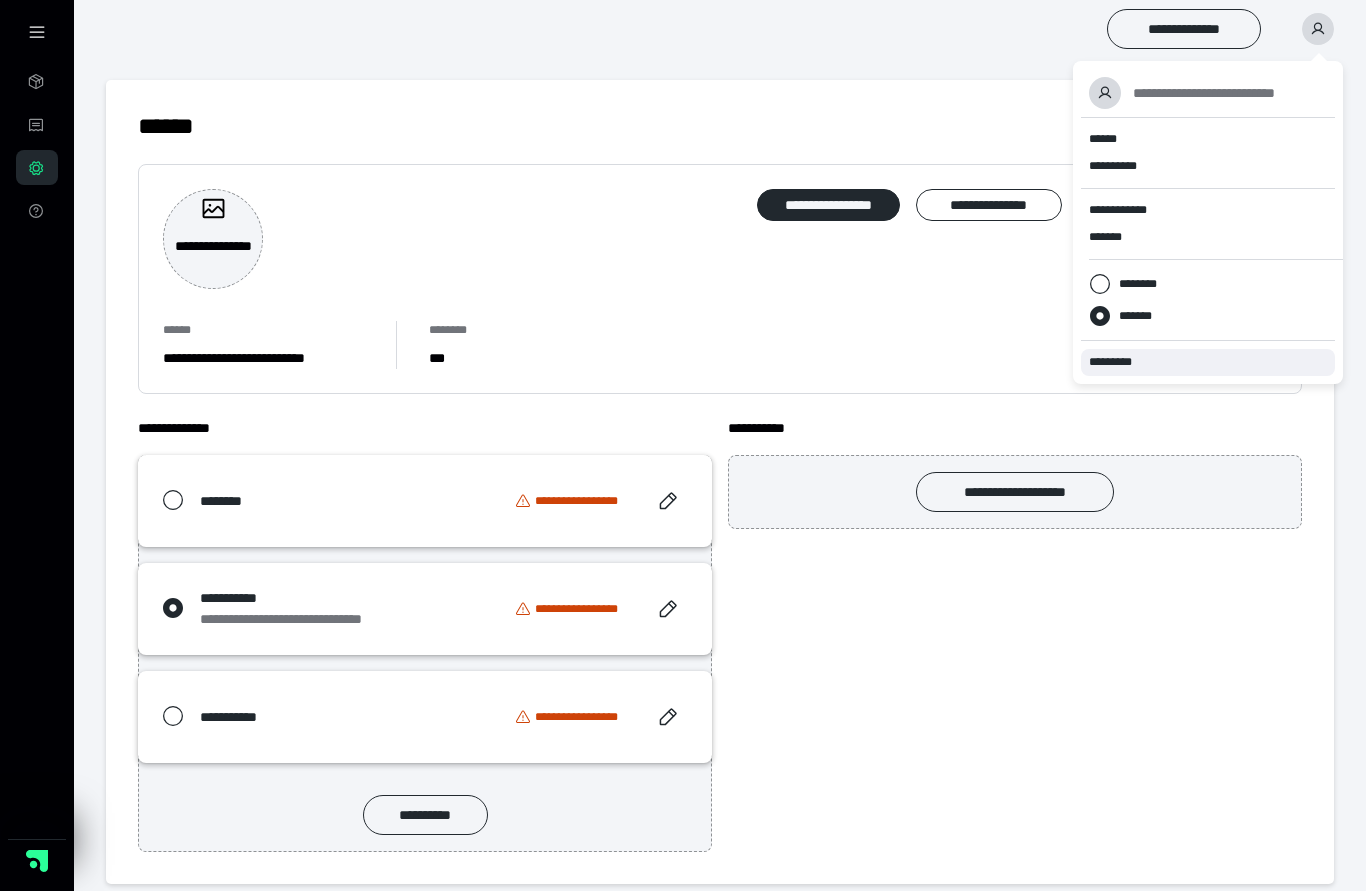 click on "*********" at bounding box center [1208, 362] 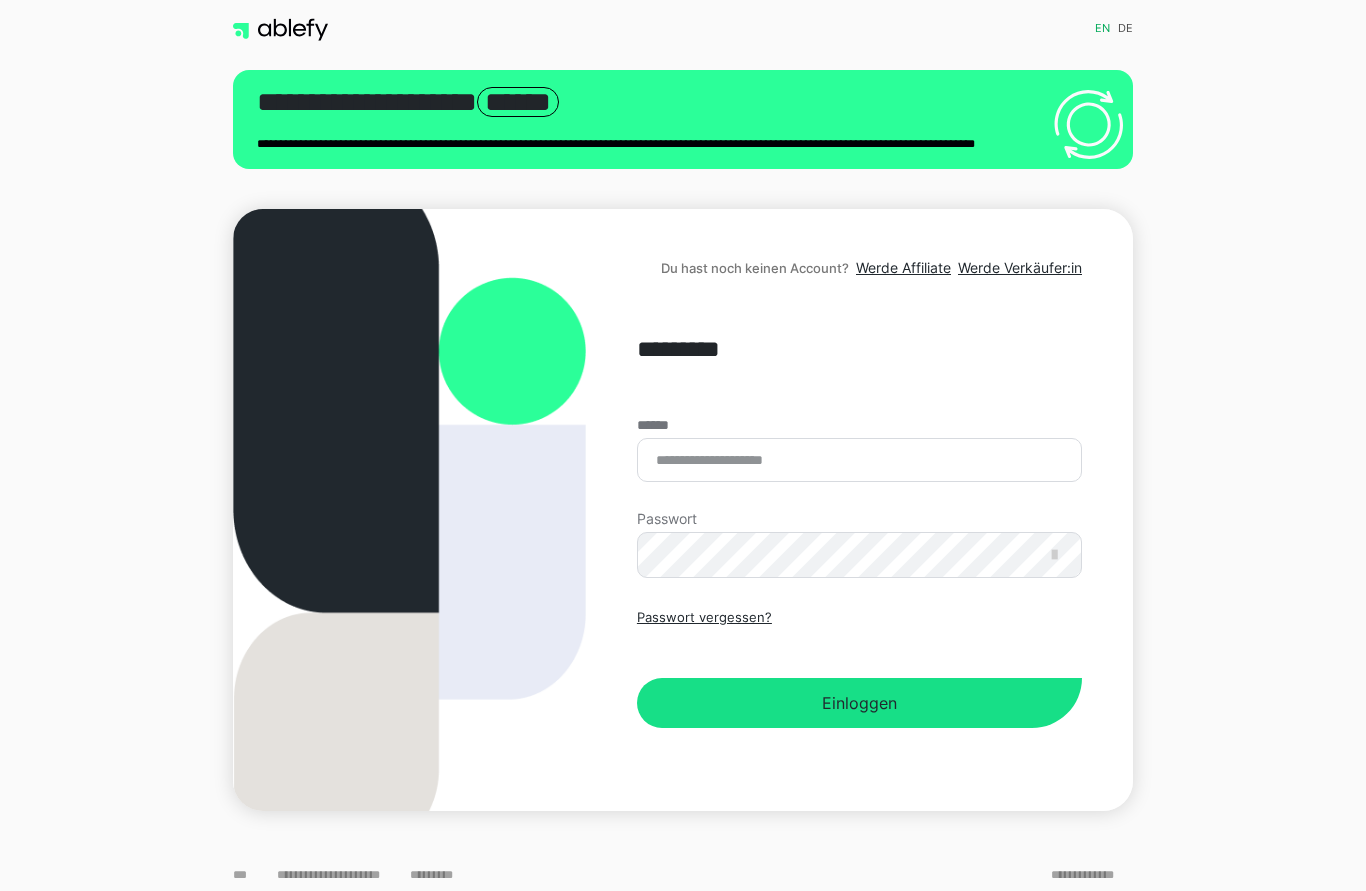 scroll, scrollTop: 0, scrollLeft: 0, axis: both 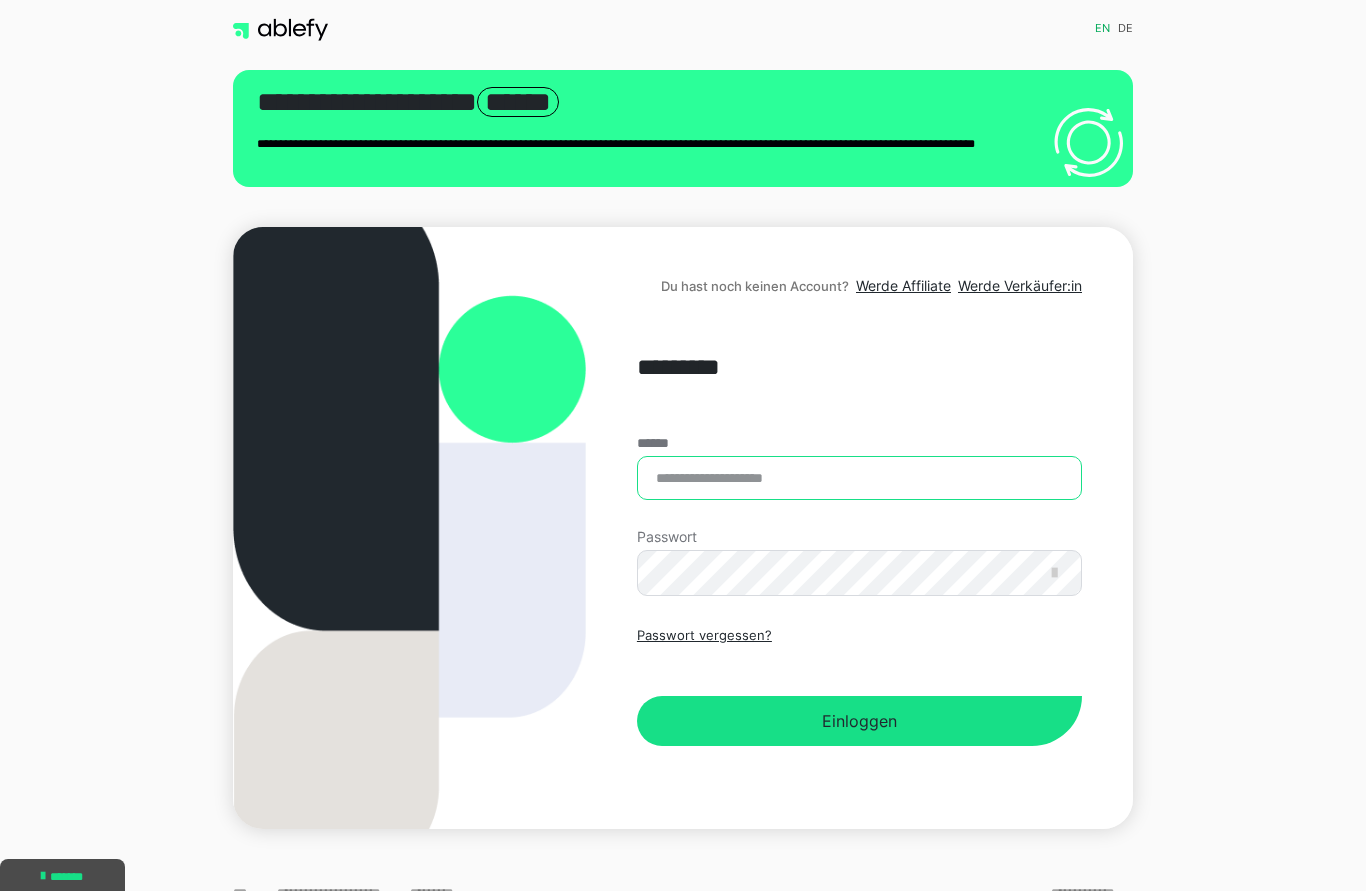 click on "******" at bounding box center [859, 478] 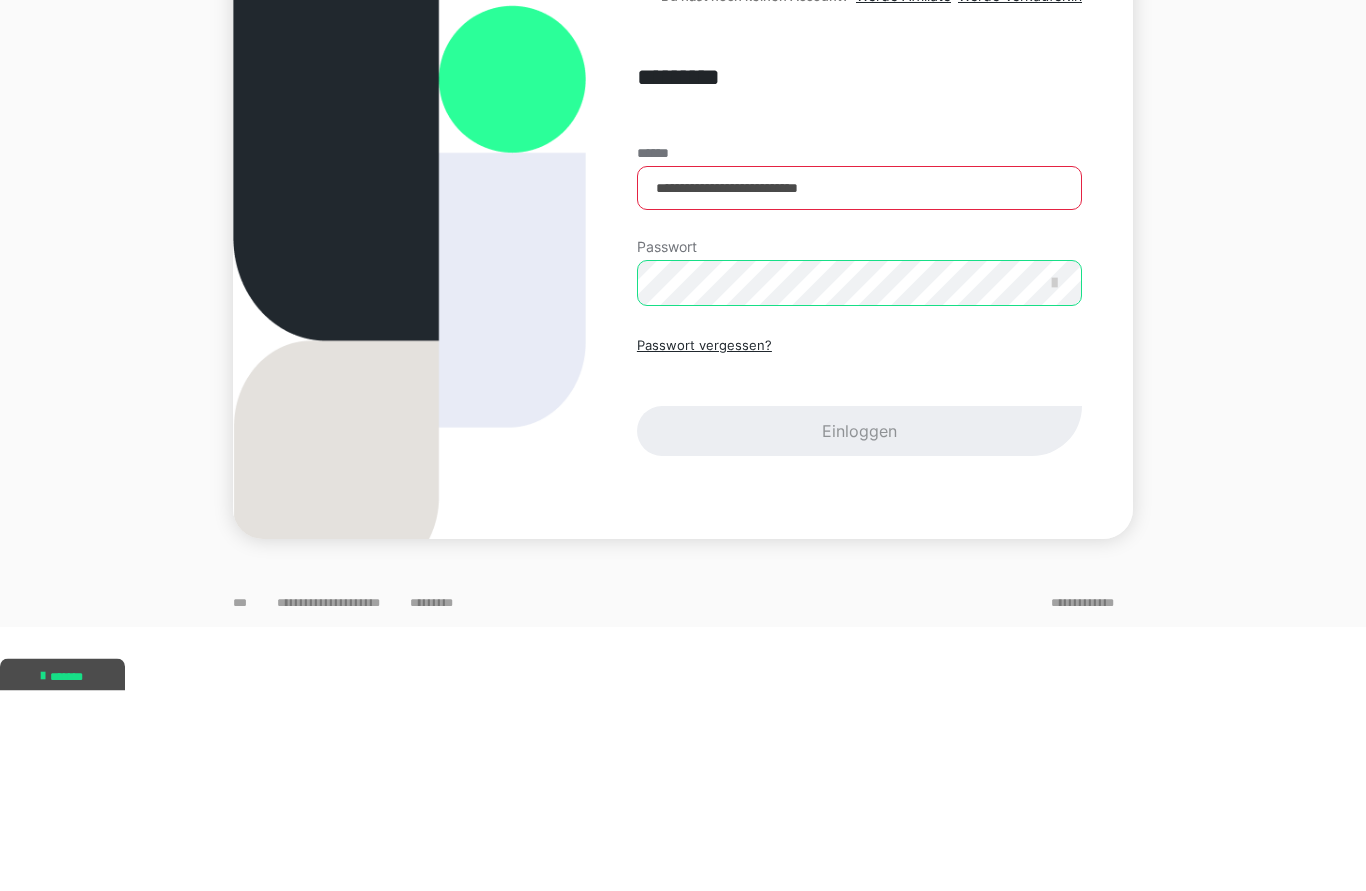 scroll, scrollTop: 88, scrollLeft: 0, axis: vertical 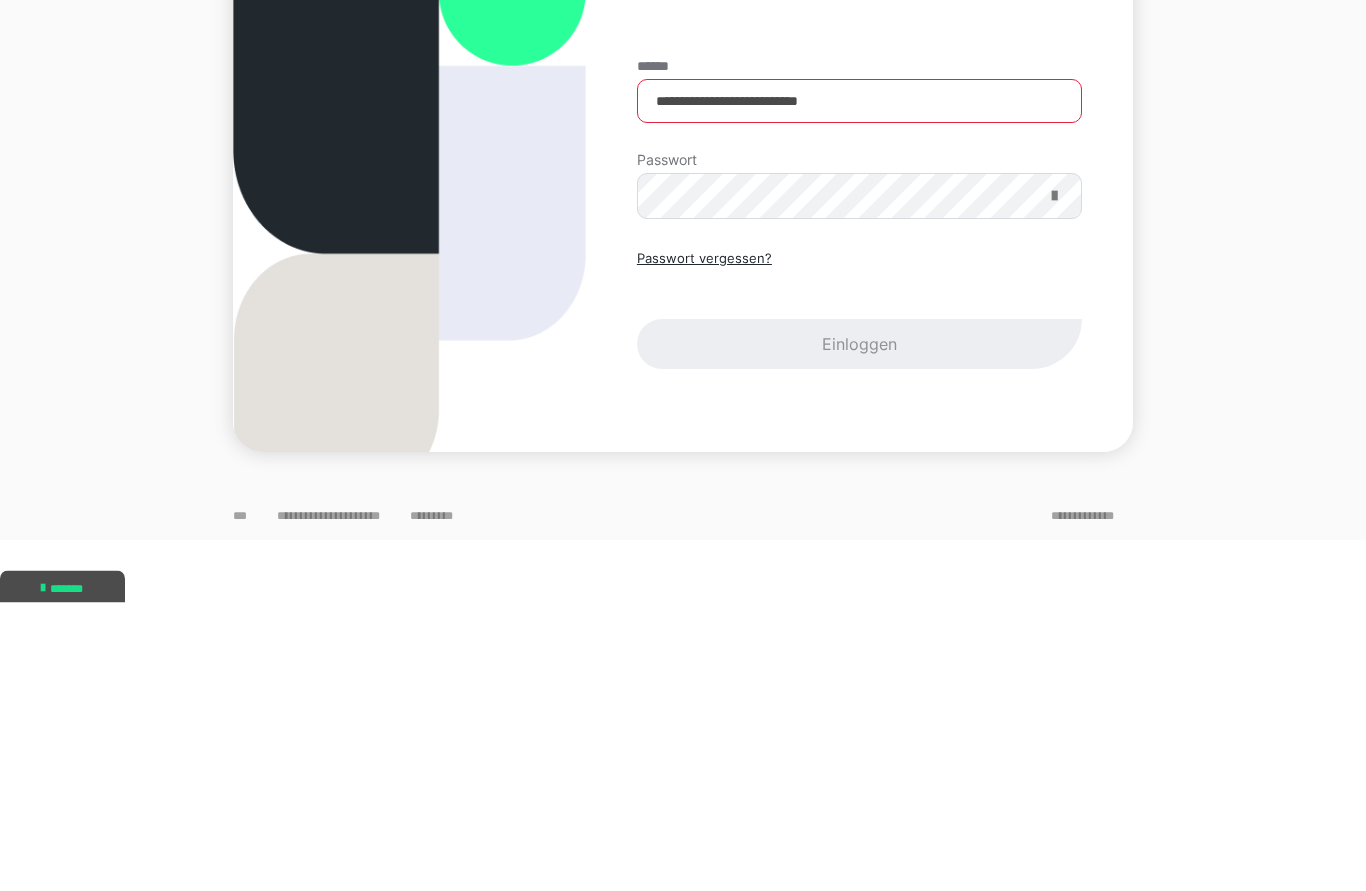 click at bounding box center (1054, 485) 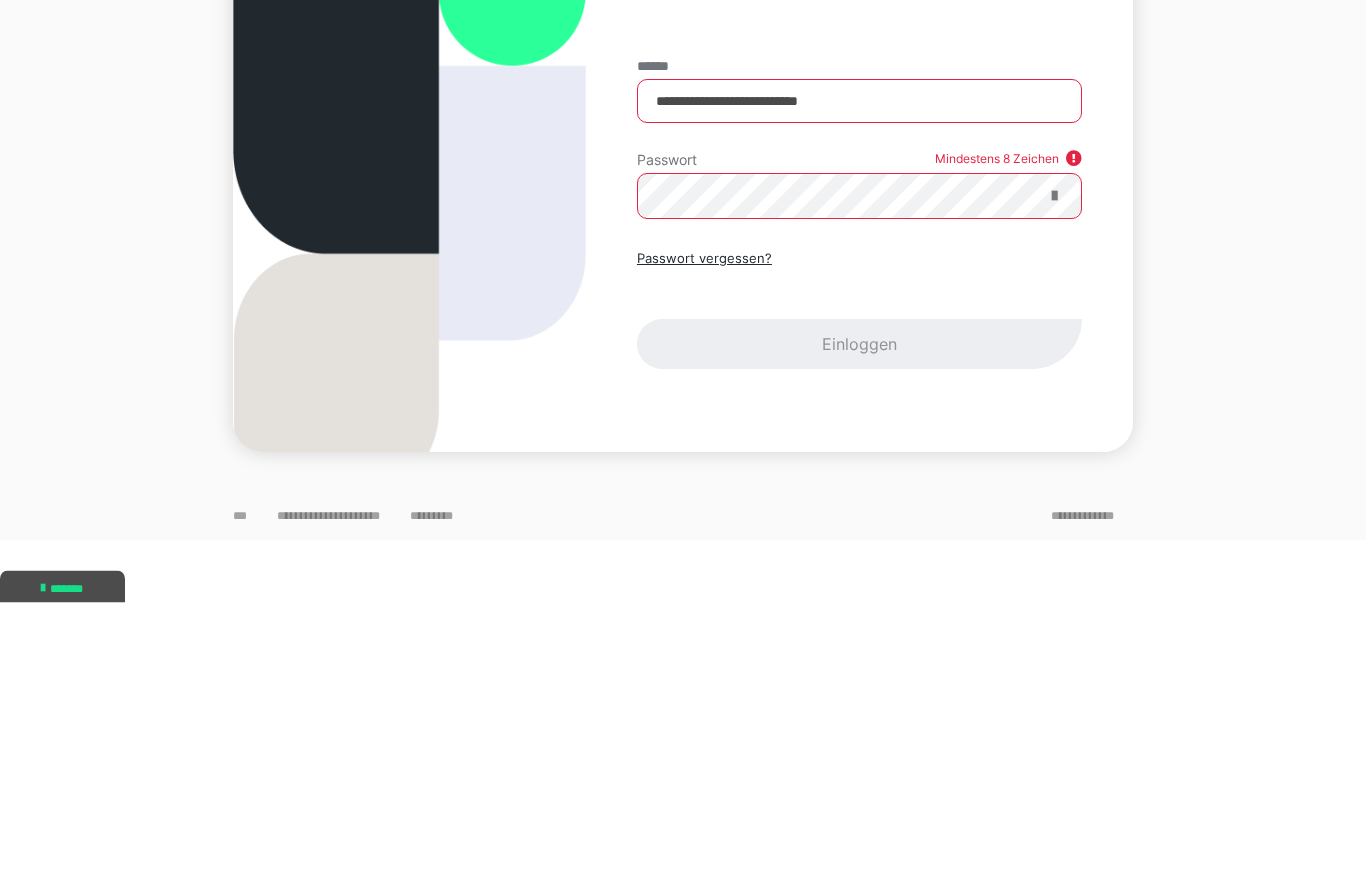 scroll, scrollTop: 89, scrollLeft: 0, axis: vertical 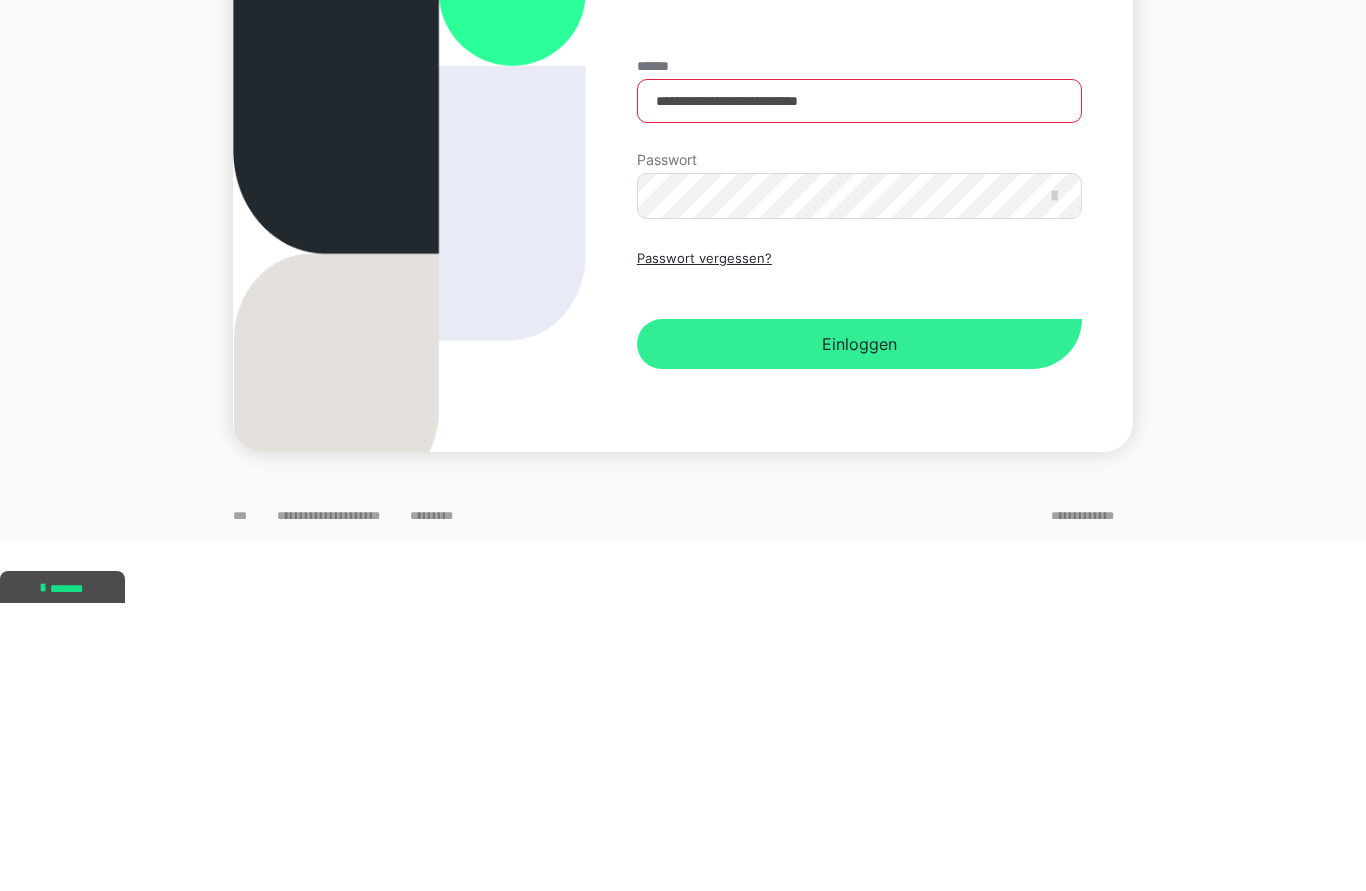 click on "Einloggen" at bounding box center (859, 632) 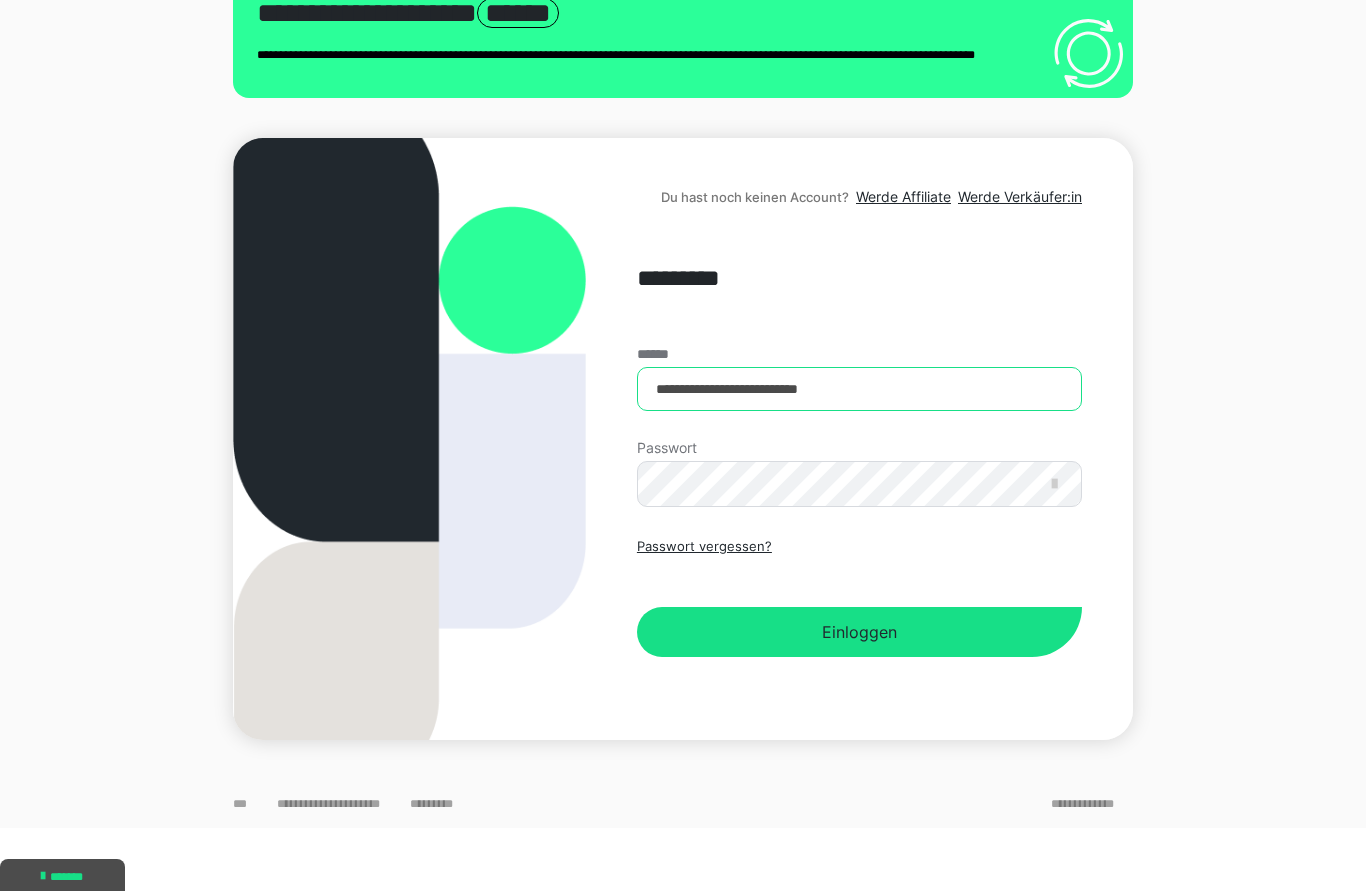 click on "**********" at bounding box center [859, 389] 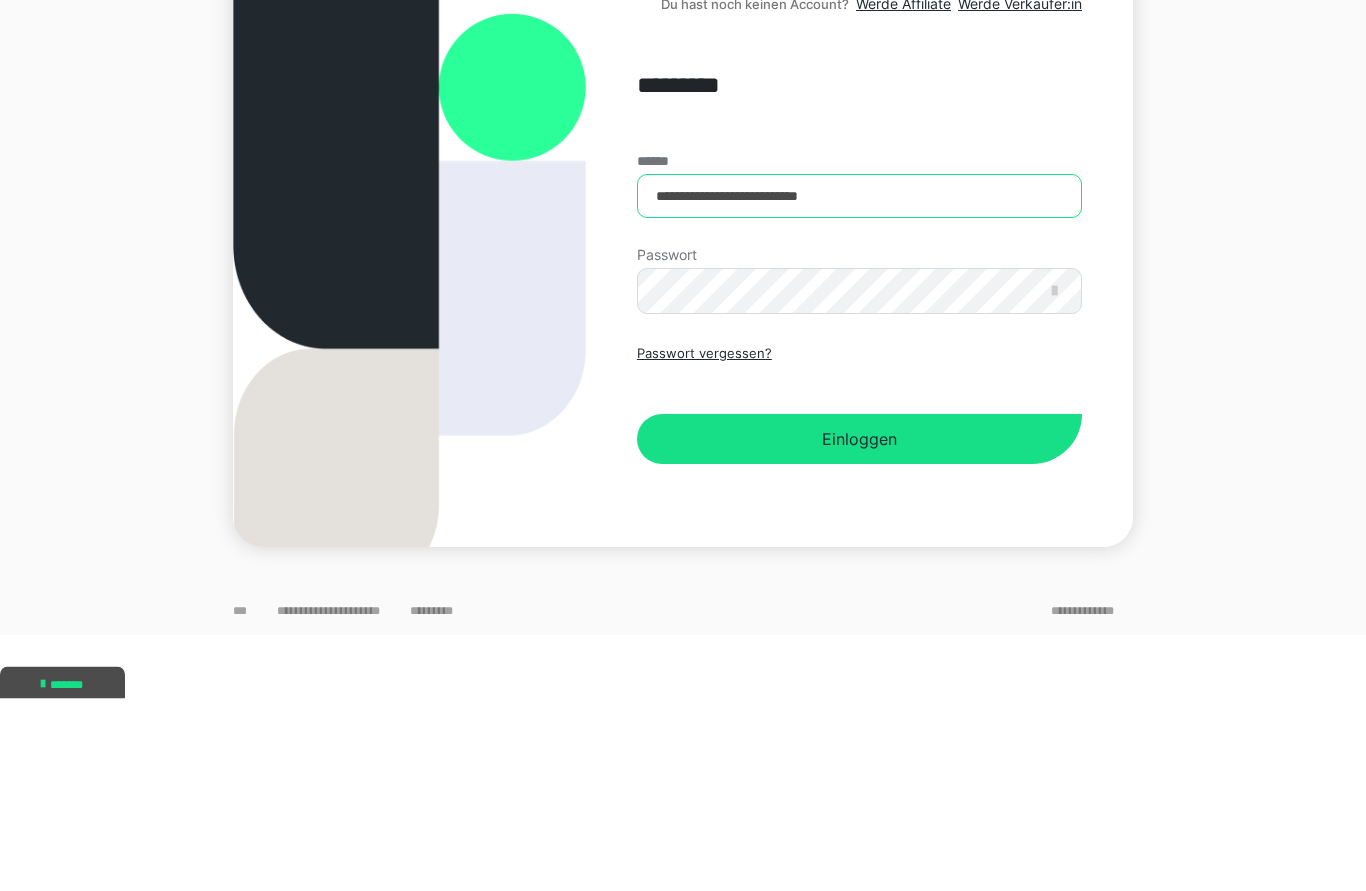 click on "**********" at bounding box center [859, 389] 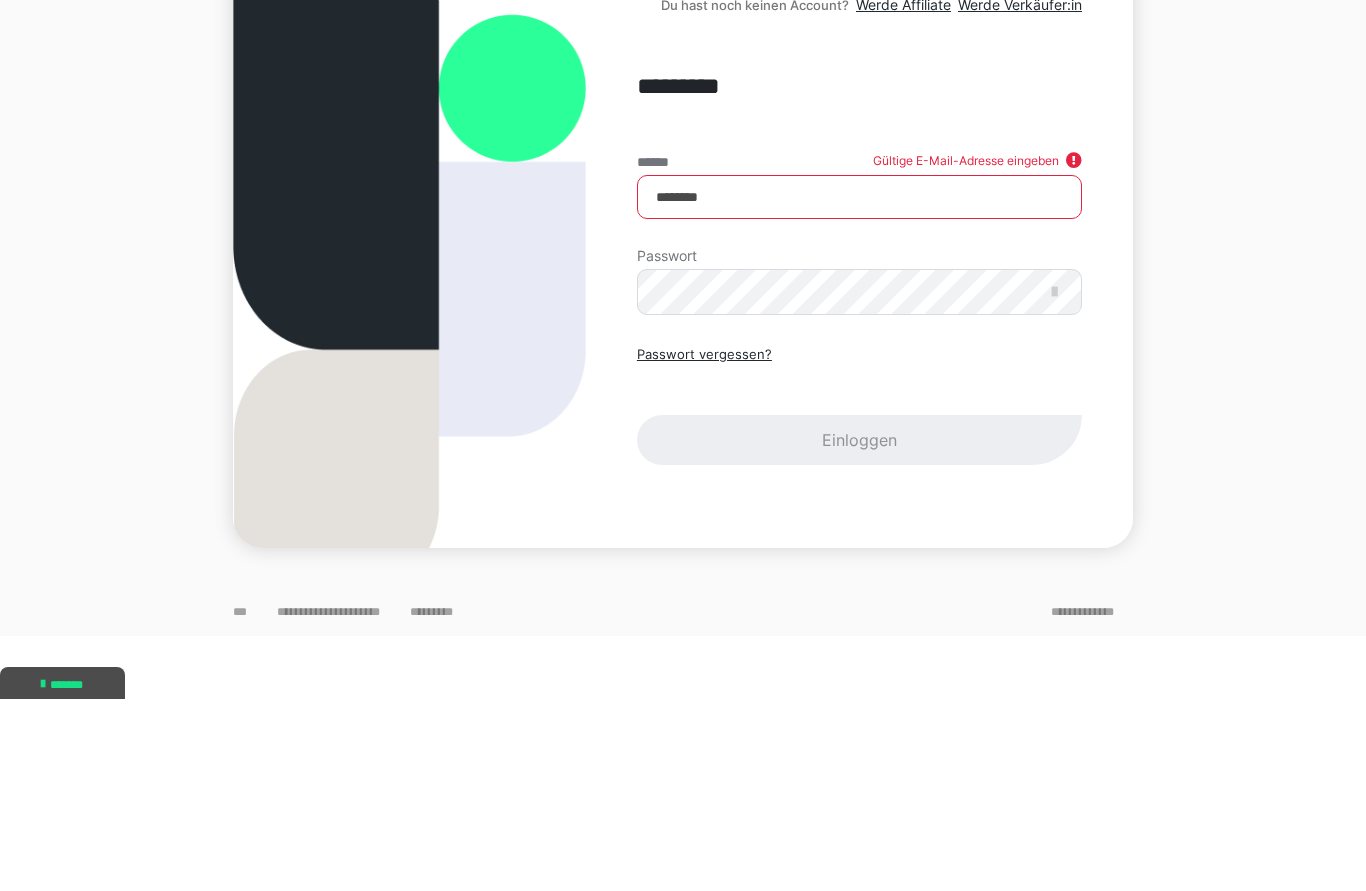 type on "*******" 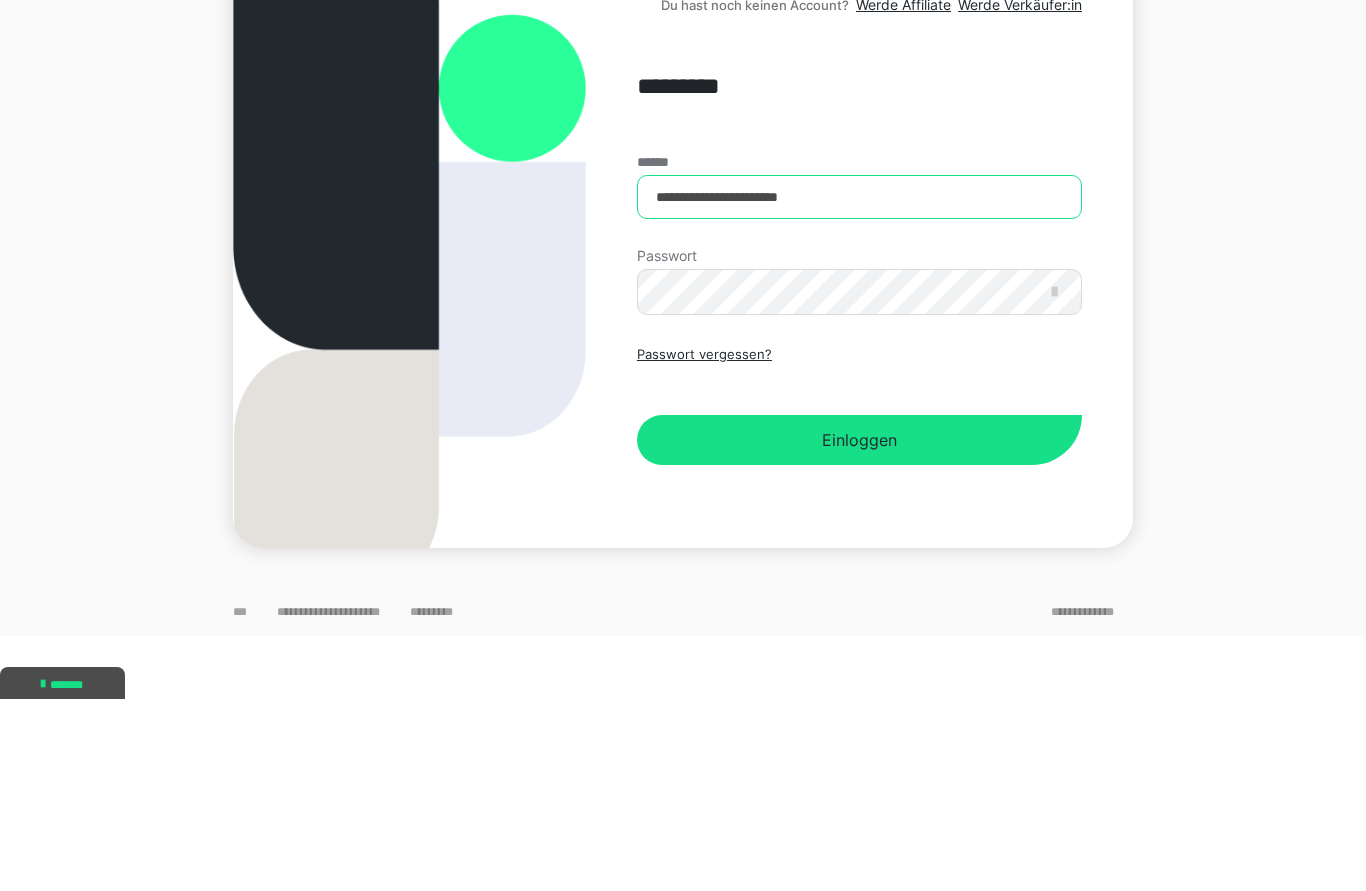 click on "**********" at bounding box center [859, 389] 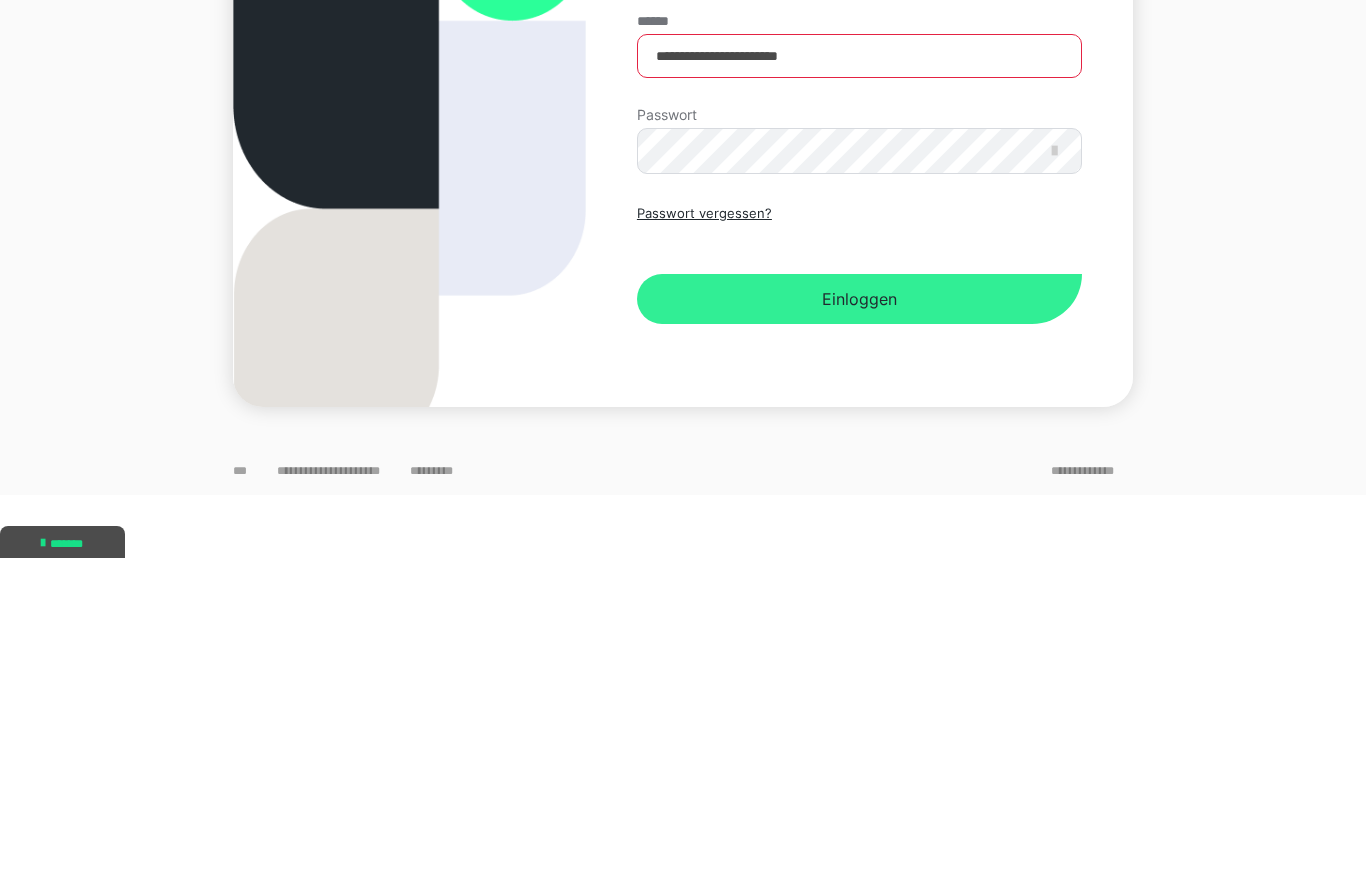 click on "Einloggen" at bounding box center [859, 632] 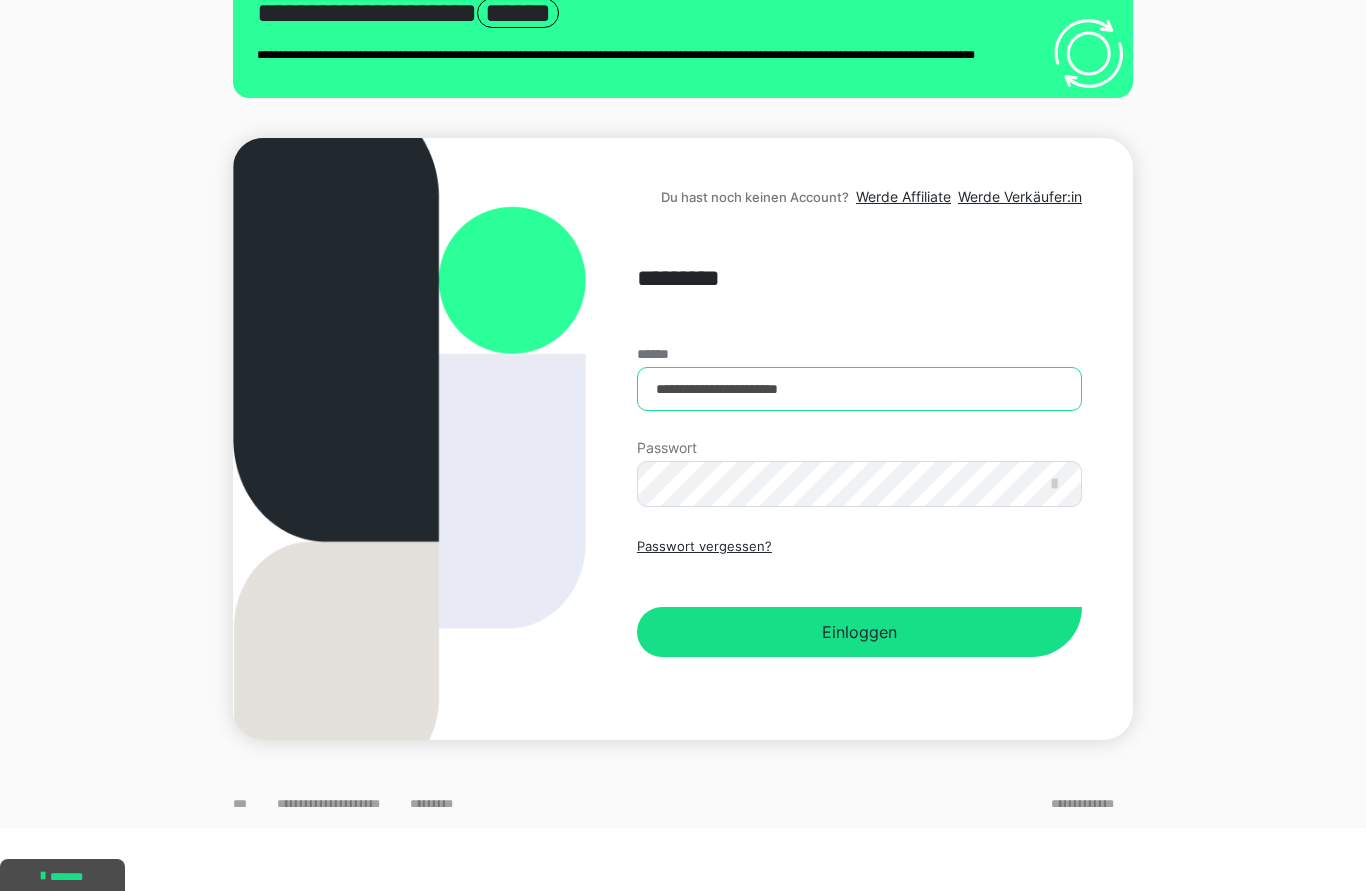 click on "**********" at bounding box center [859, 389] 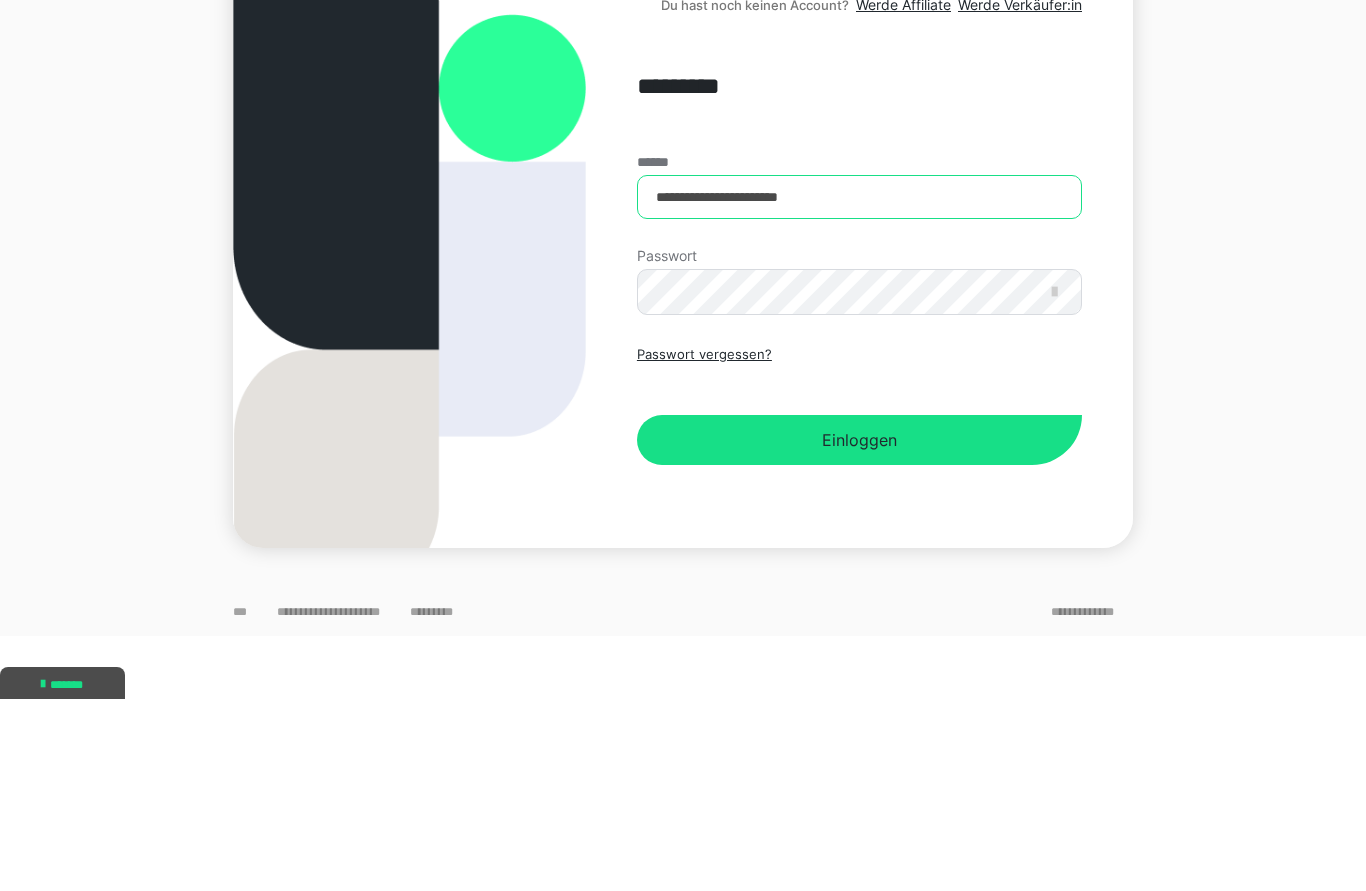 type on "**********" 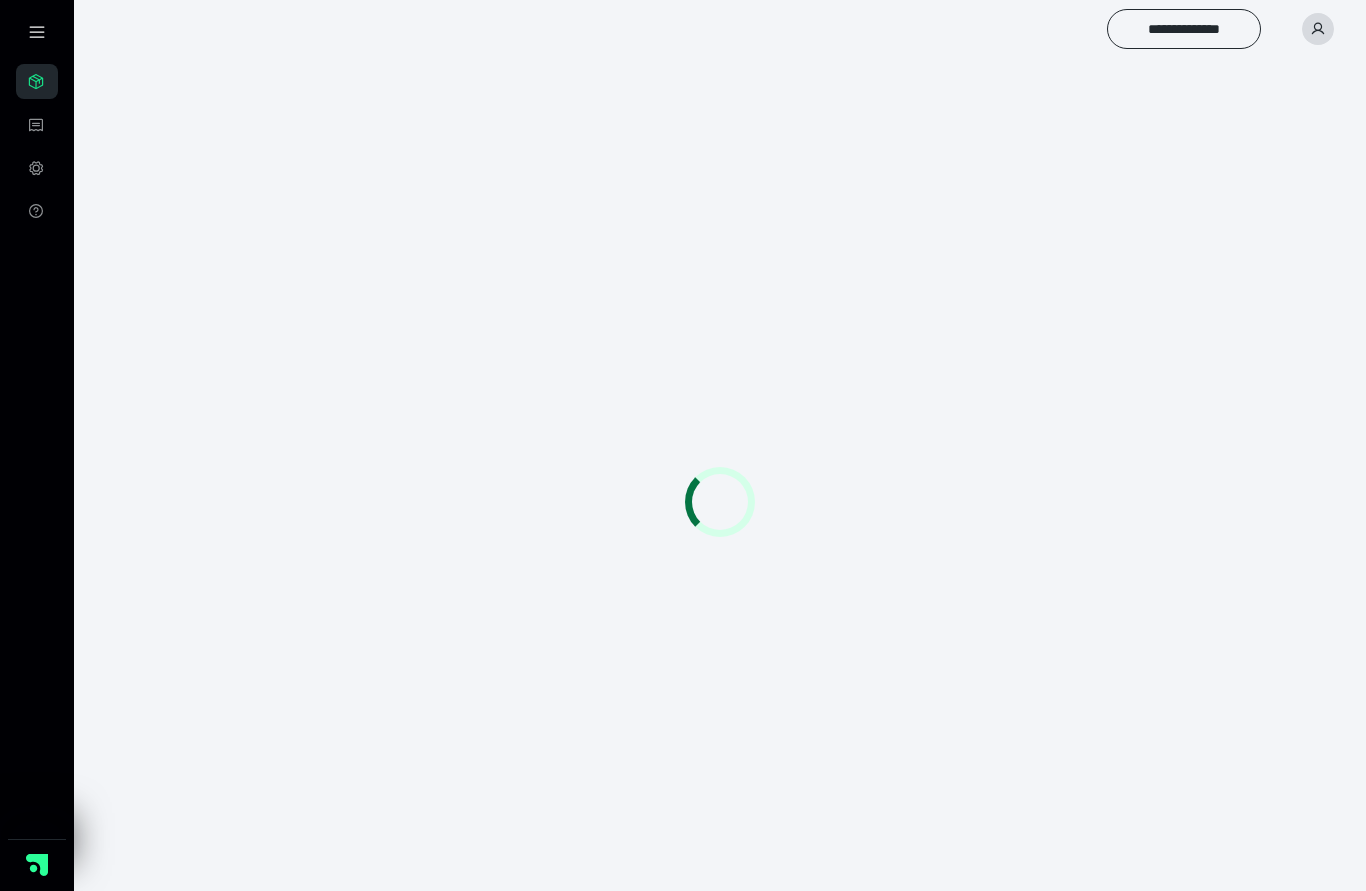 scroll, scrollTop: 0, scrollLeft: 0, axis: both 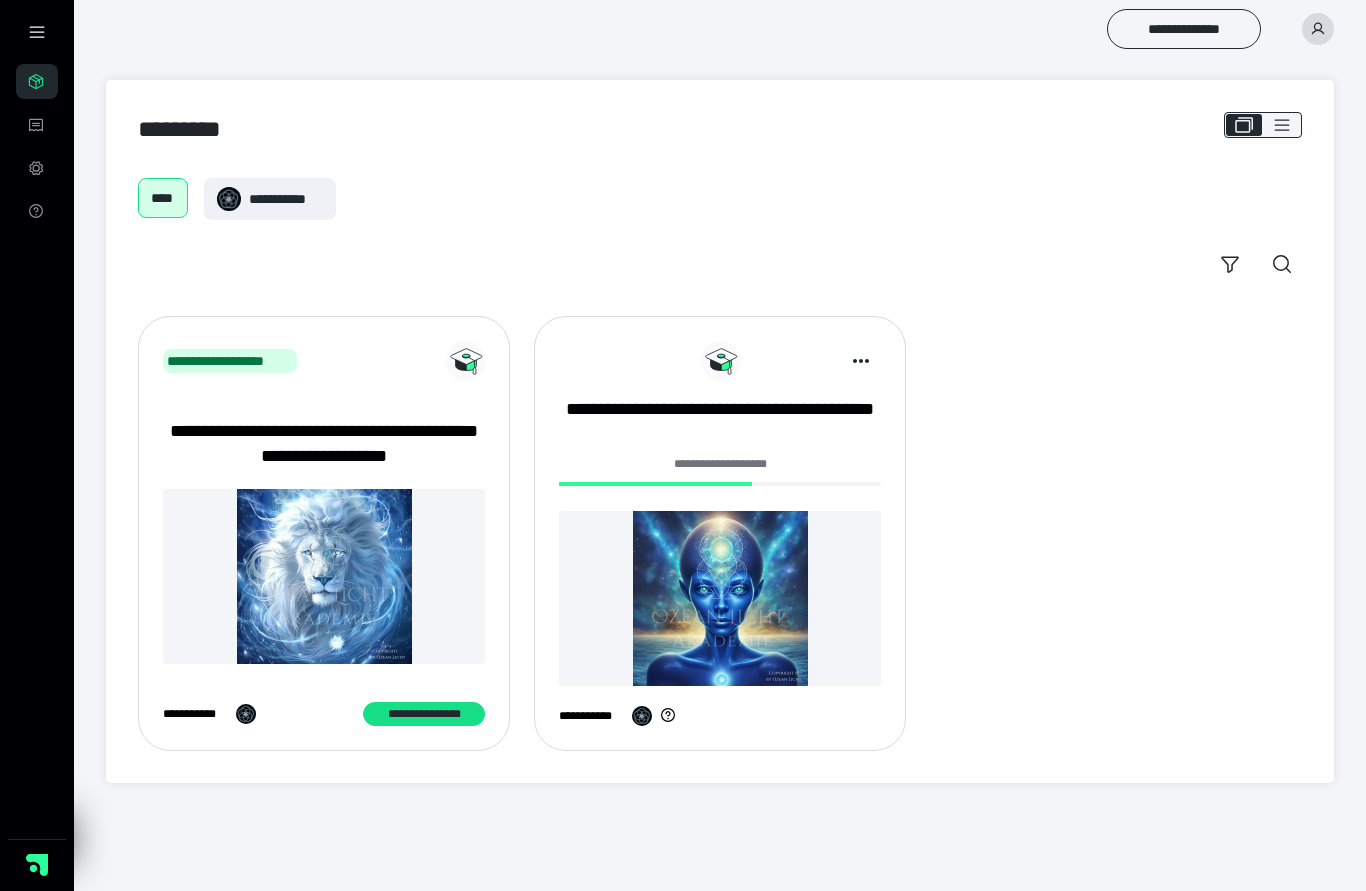 click at bounding box center [720, 598] 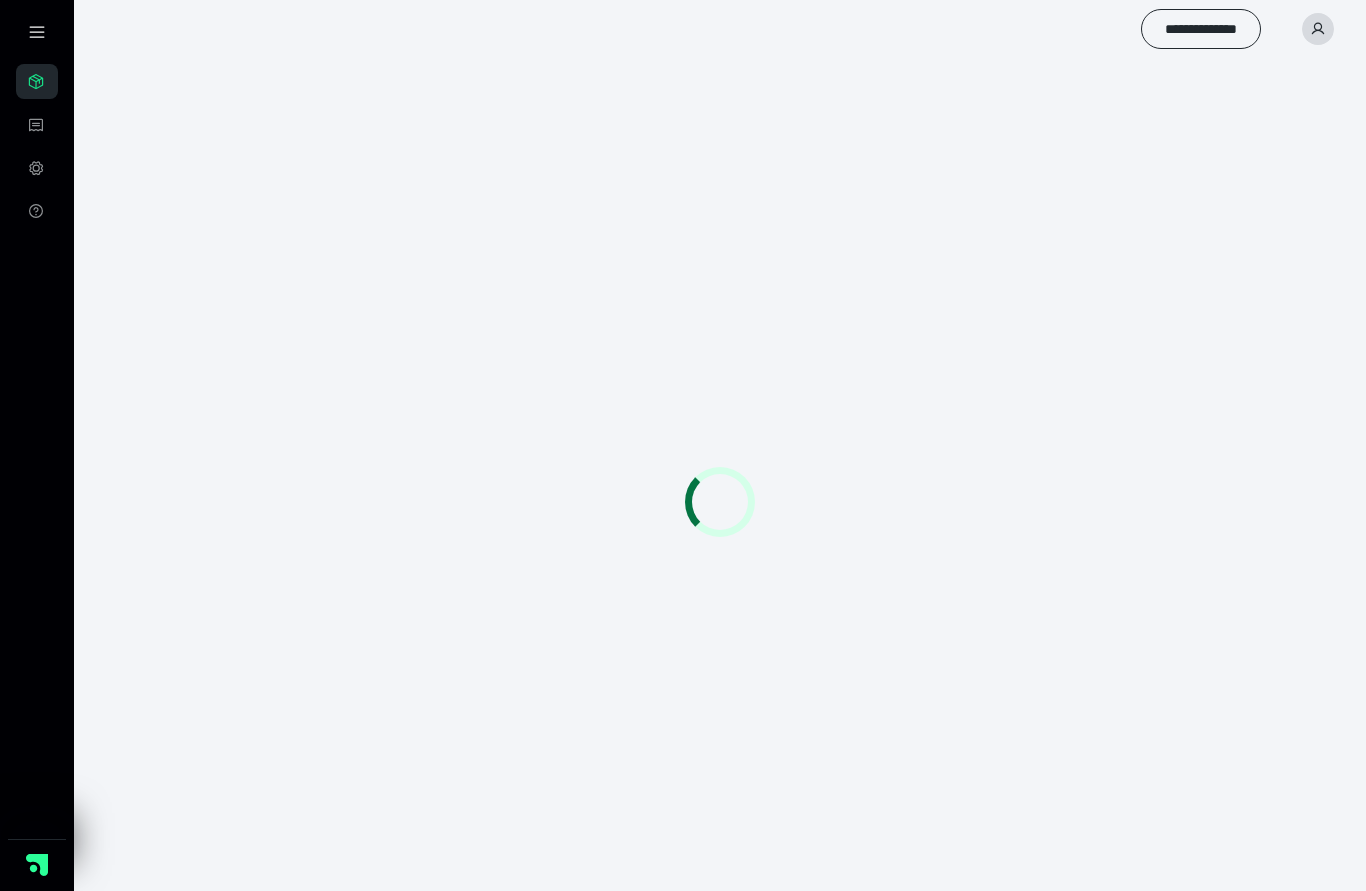 scroll, scrollTop: 0, scrollLeft: 0, axis: both 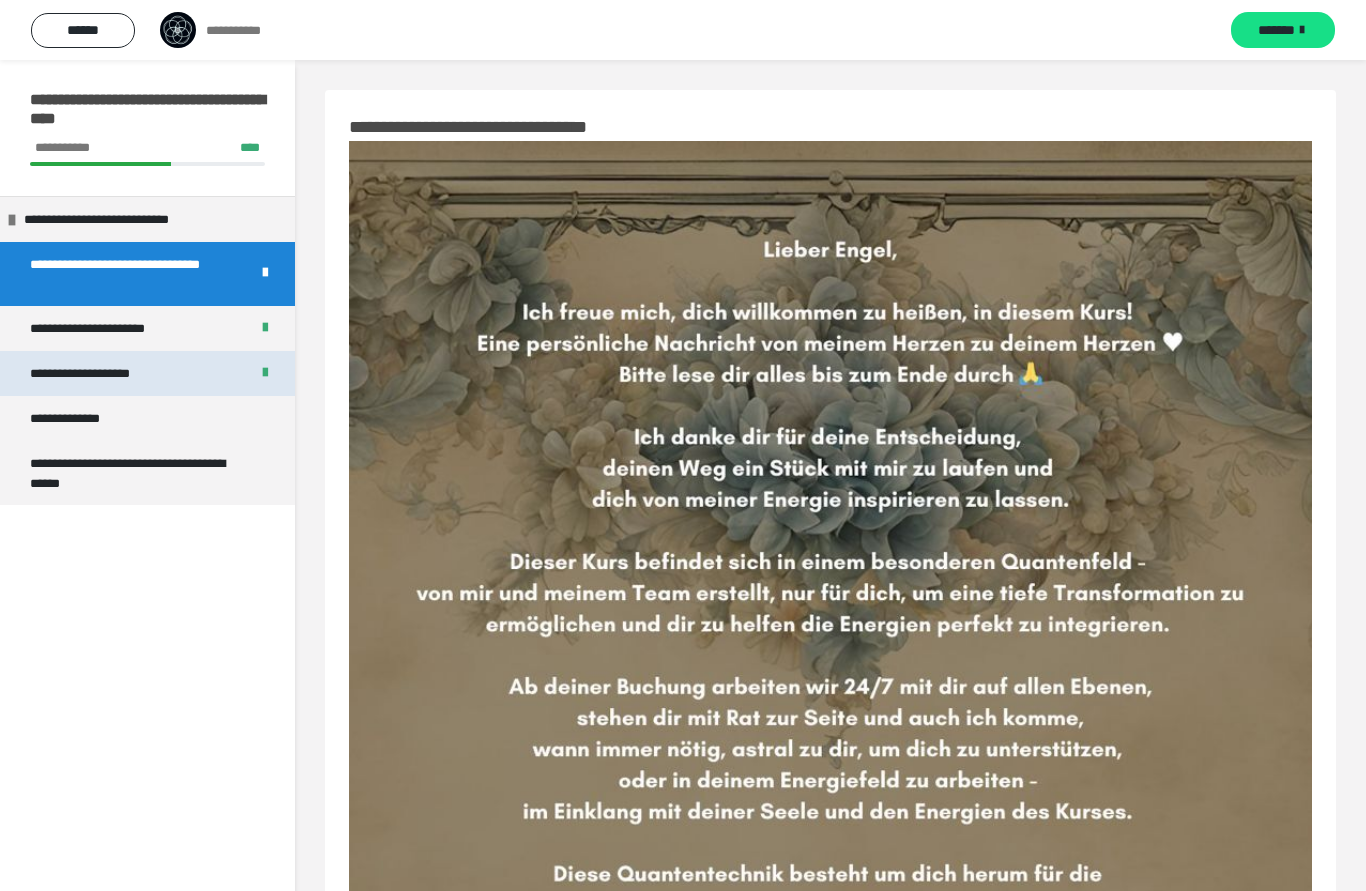 click on "**********" at bounding box center [147, 373] 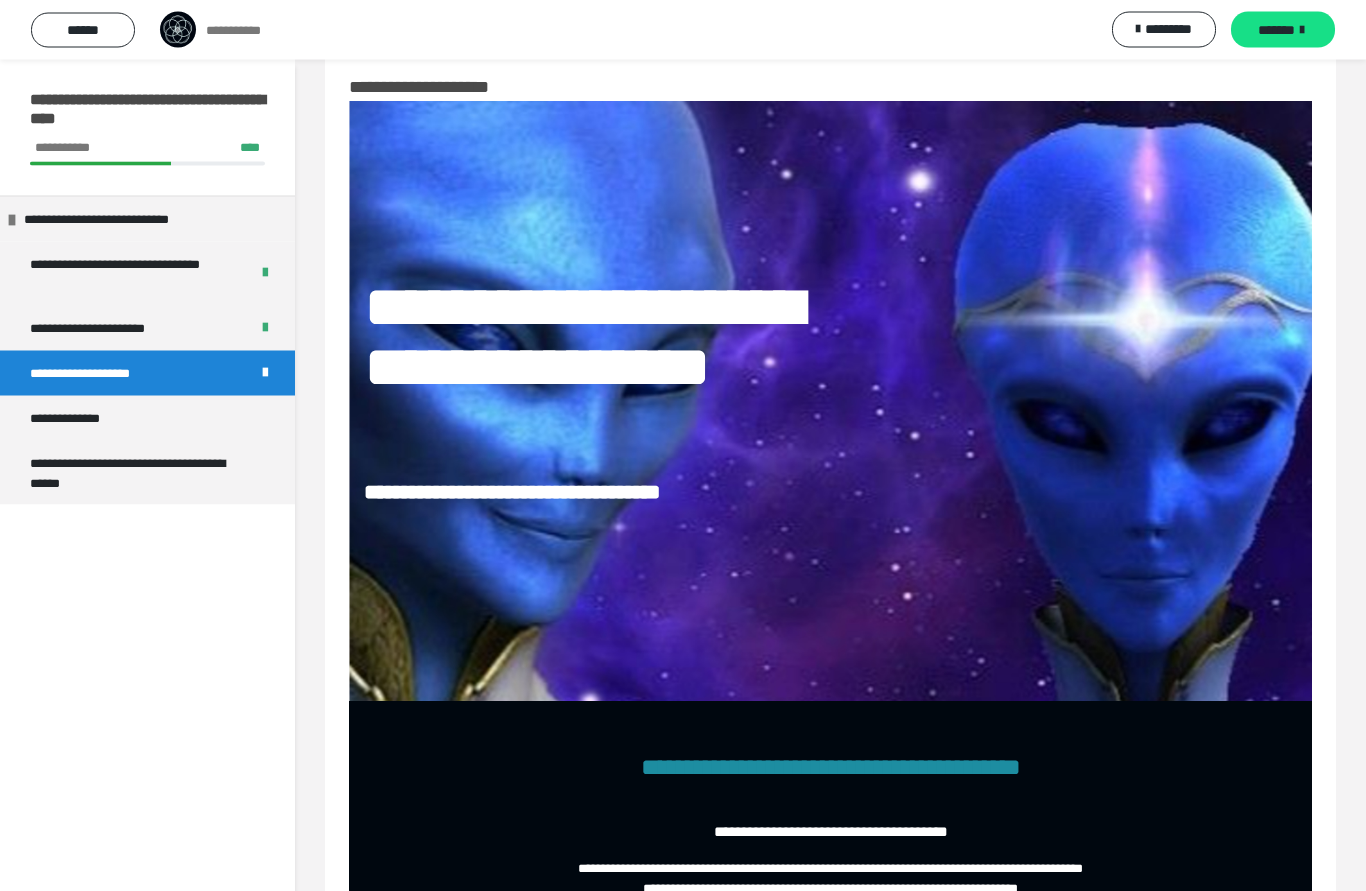 scroll, scrollTop: 154, scrollLeft: 0, axis: vertical 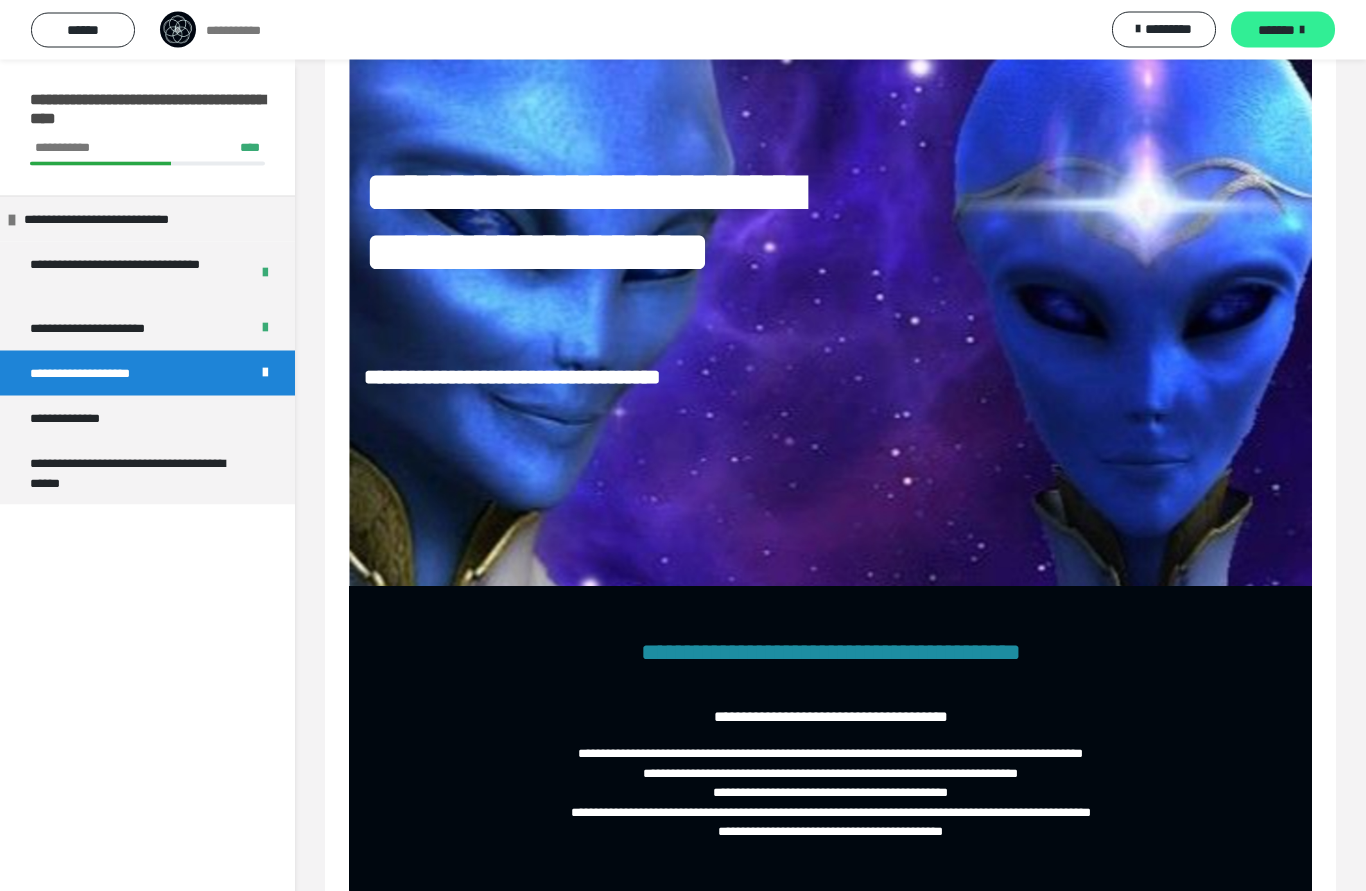 click on "*******" at bounding box center (1283, 30) 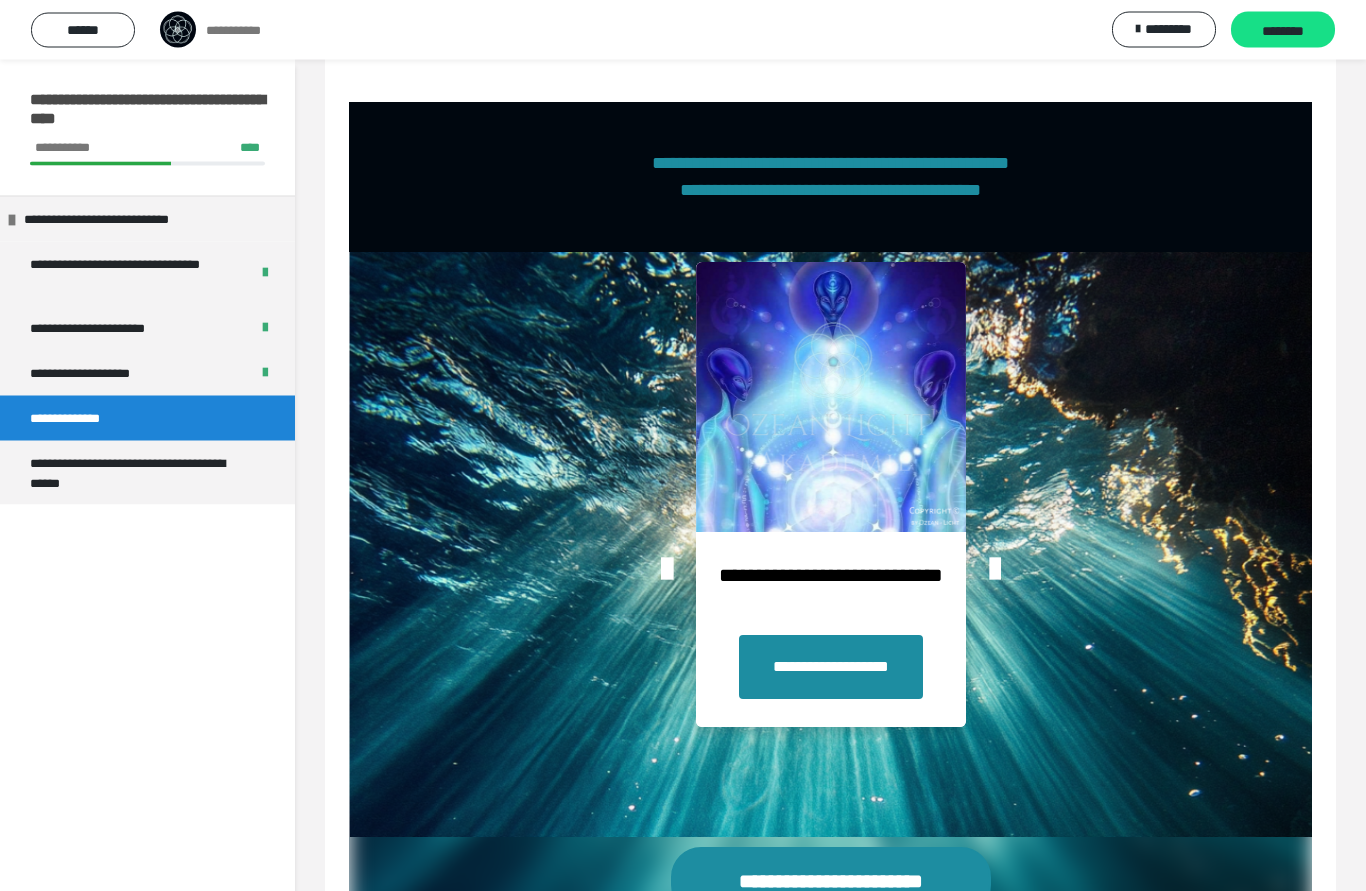 scroll, scrollTop: 2595, scrollLeft: 0, axis: vertical 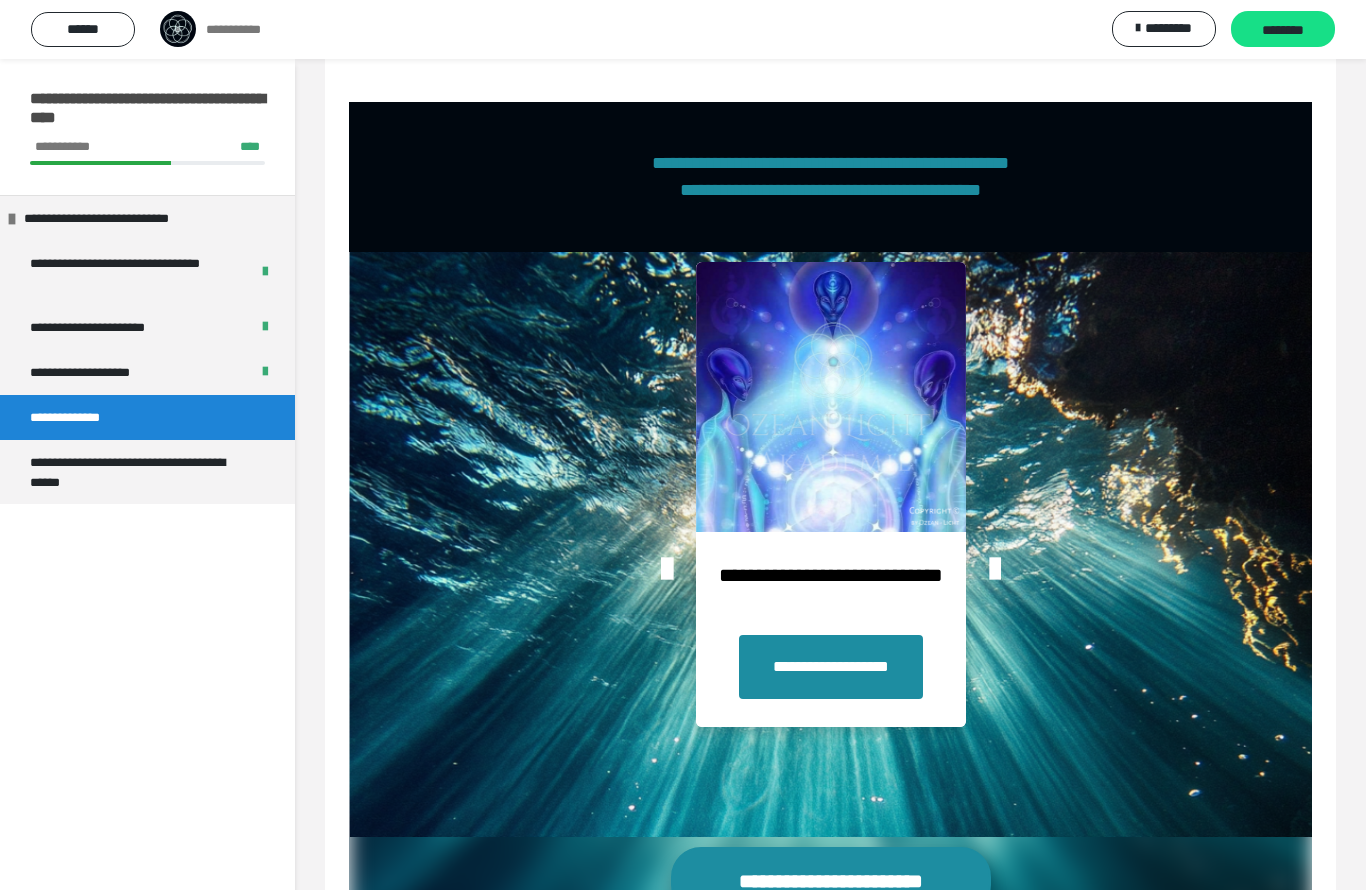click on "**********" at bounding box center (831, 882) 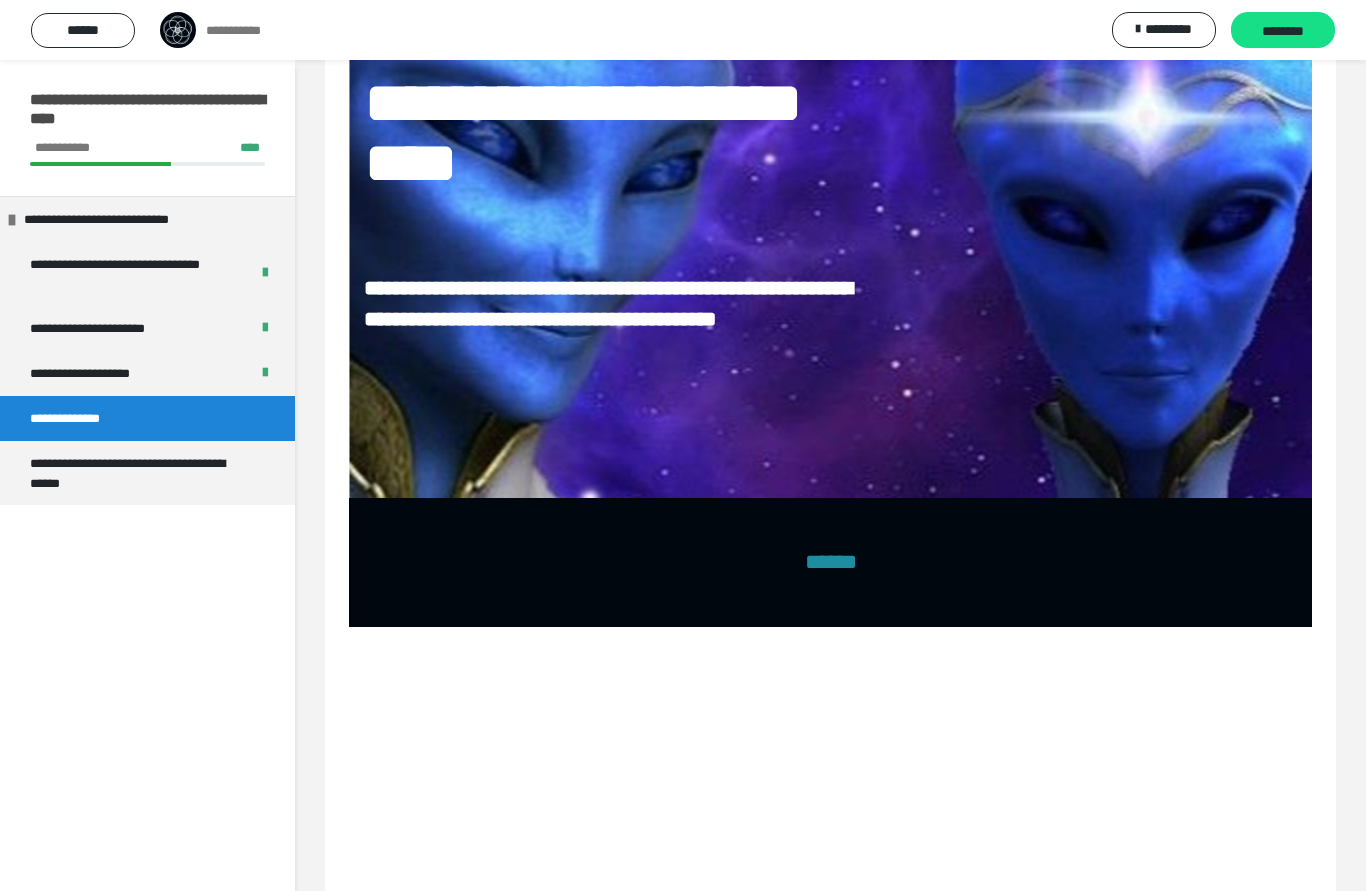 scroll, scrollTop: 0, scrollLeft: 0, axis: both 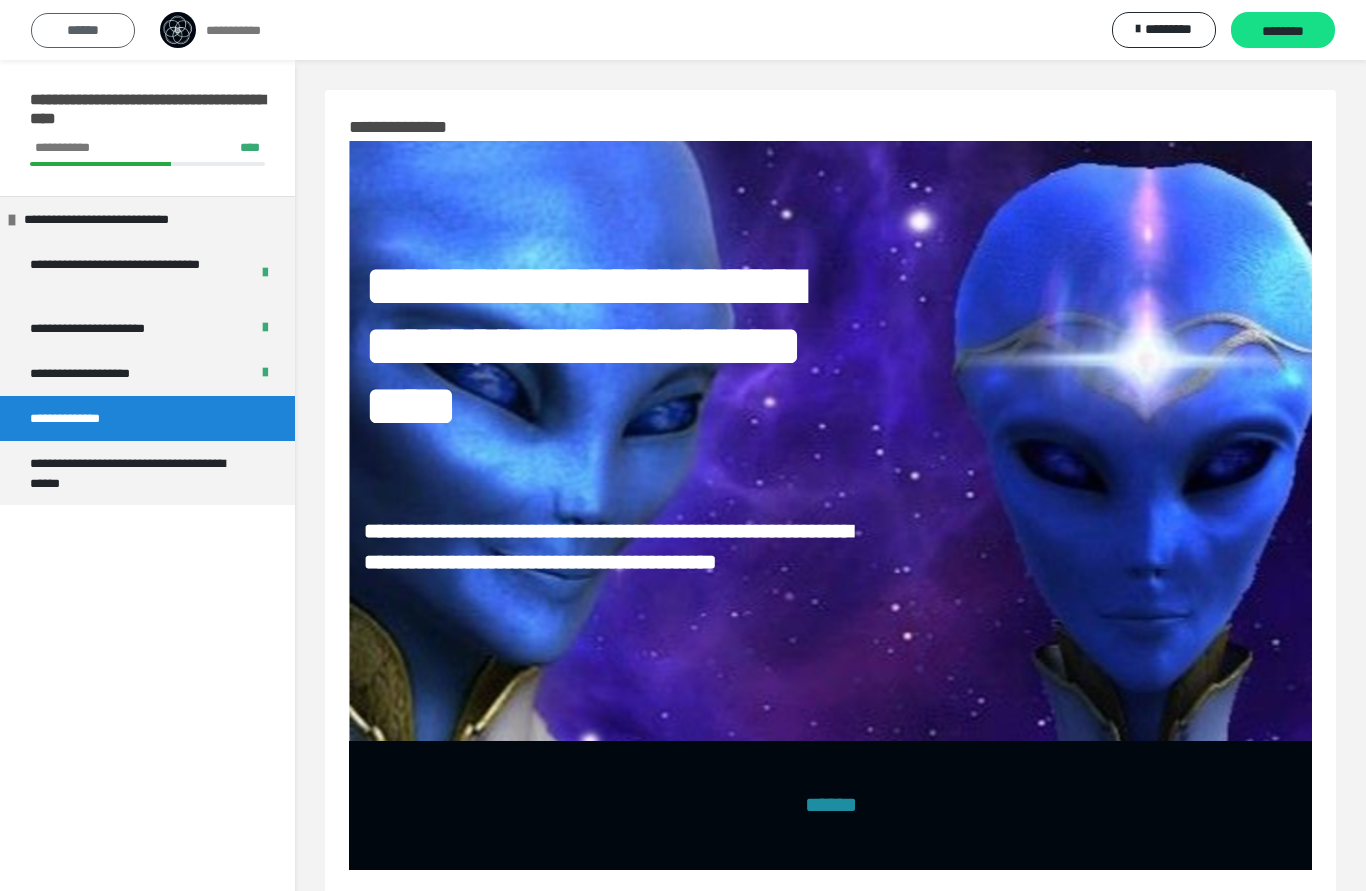 click on "******" at bounding box center [83, 30] 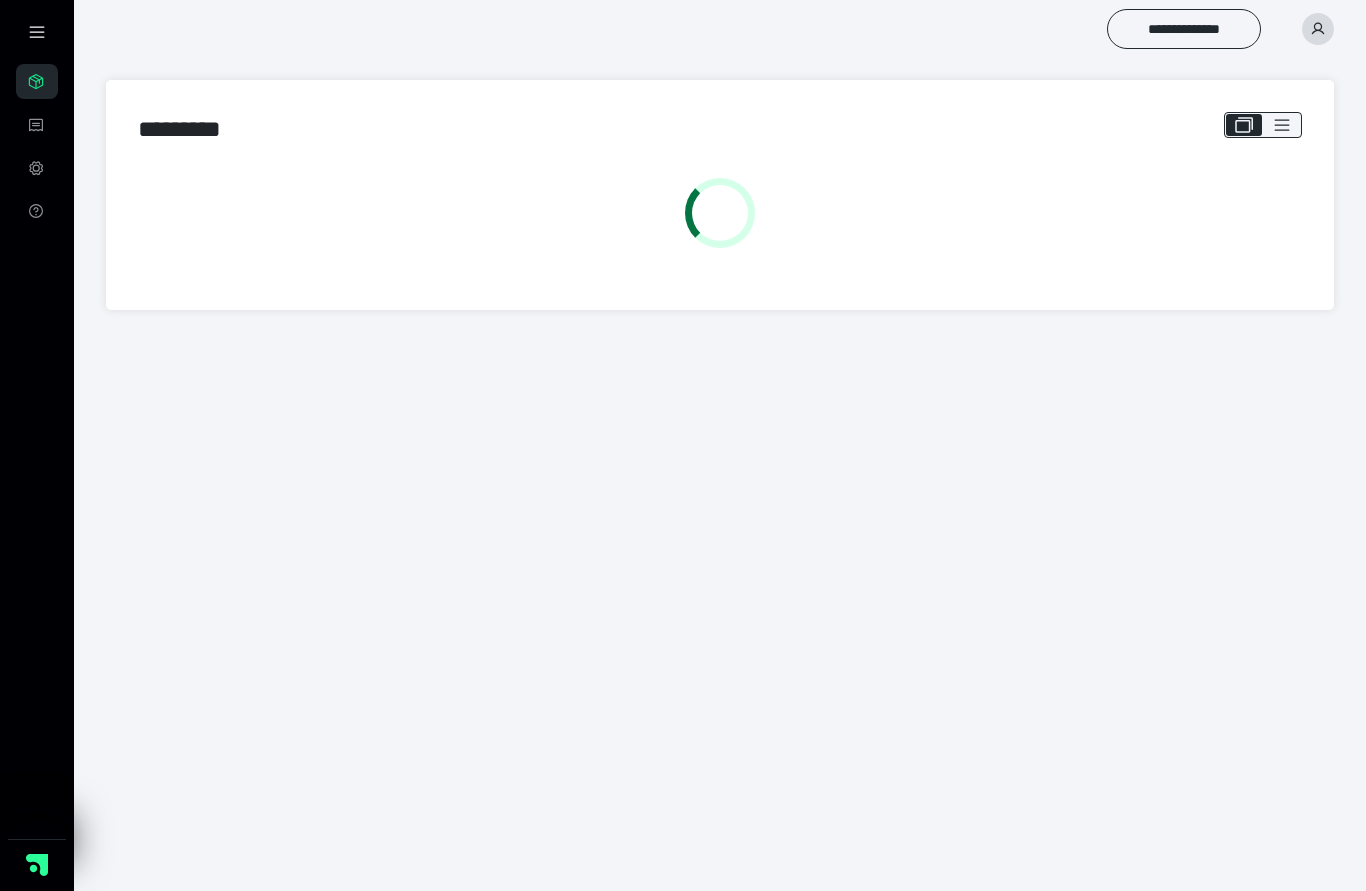 scroll, scrollTop: 0, scrollLeft: 0, axis: both 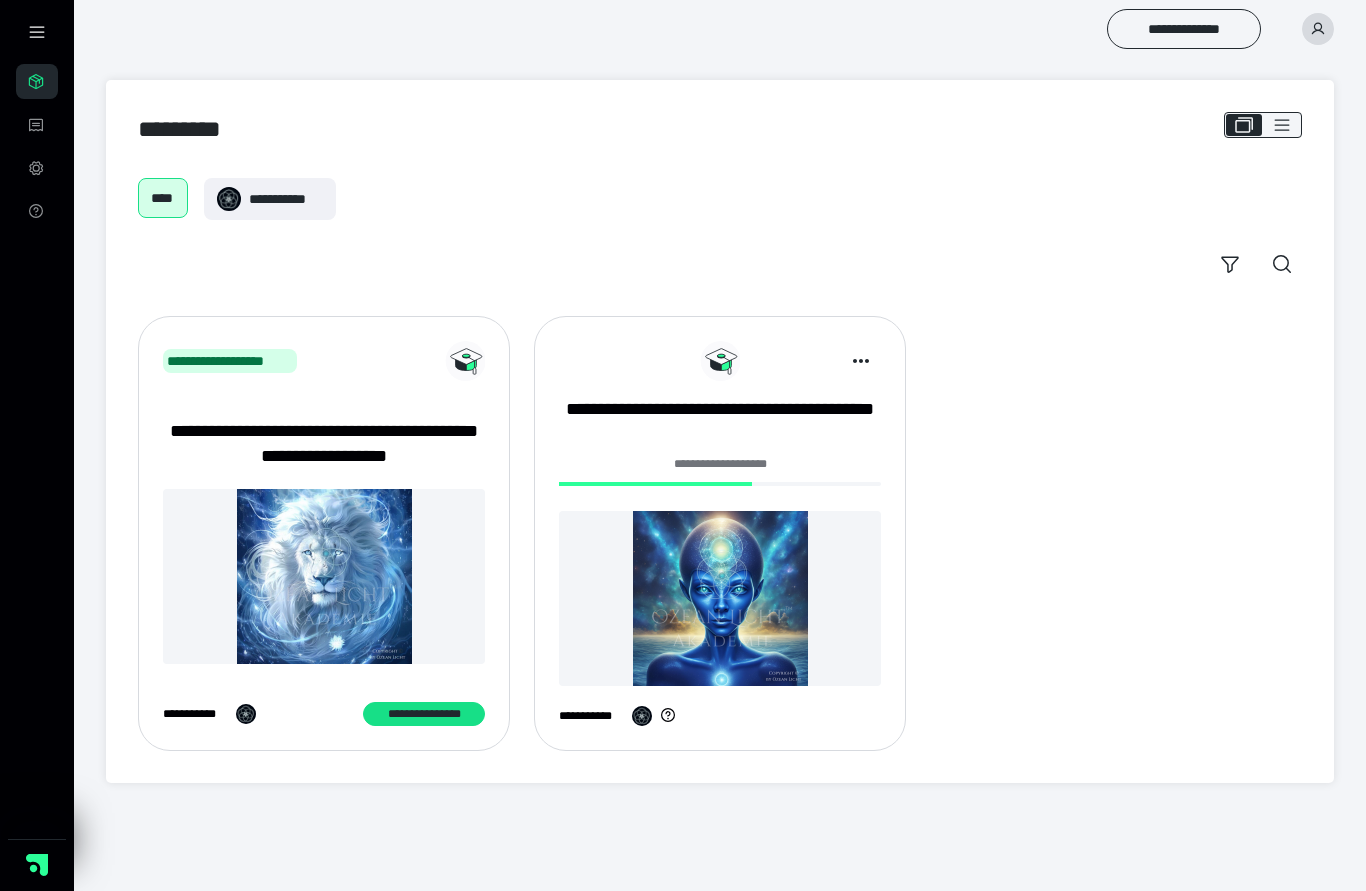 click at bounding box center (1318, 29) 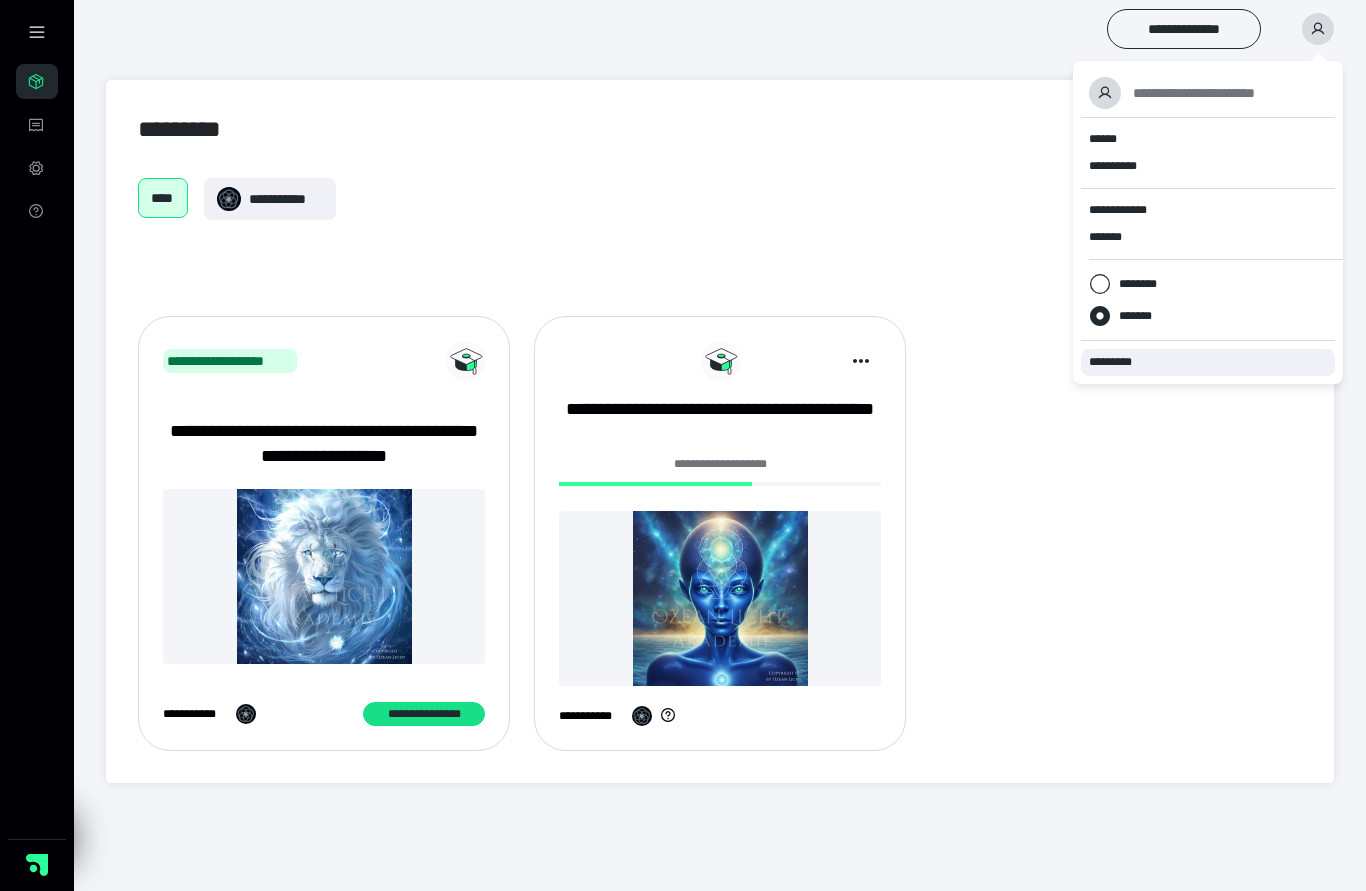 click on "*********" at bounding box center (1208, 362) 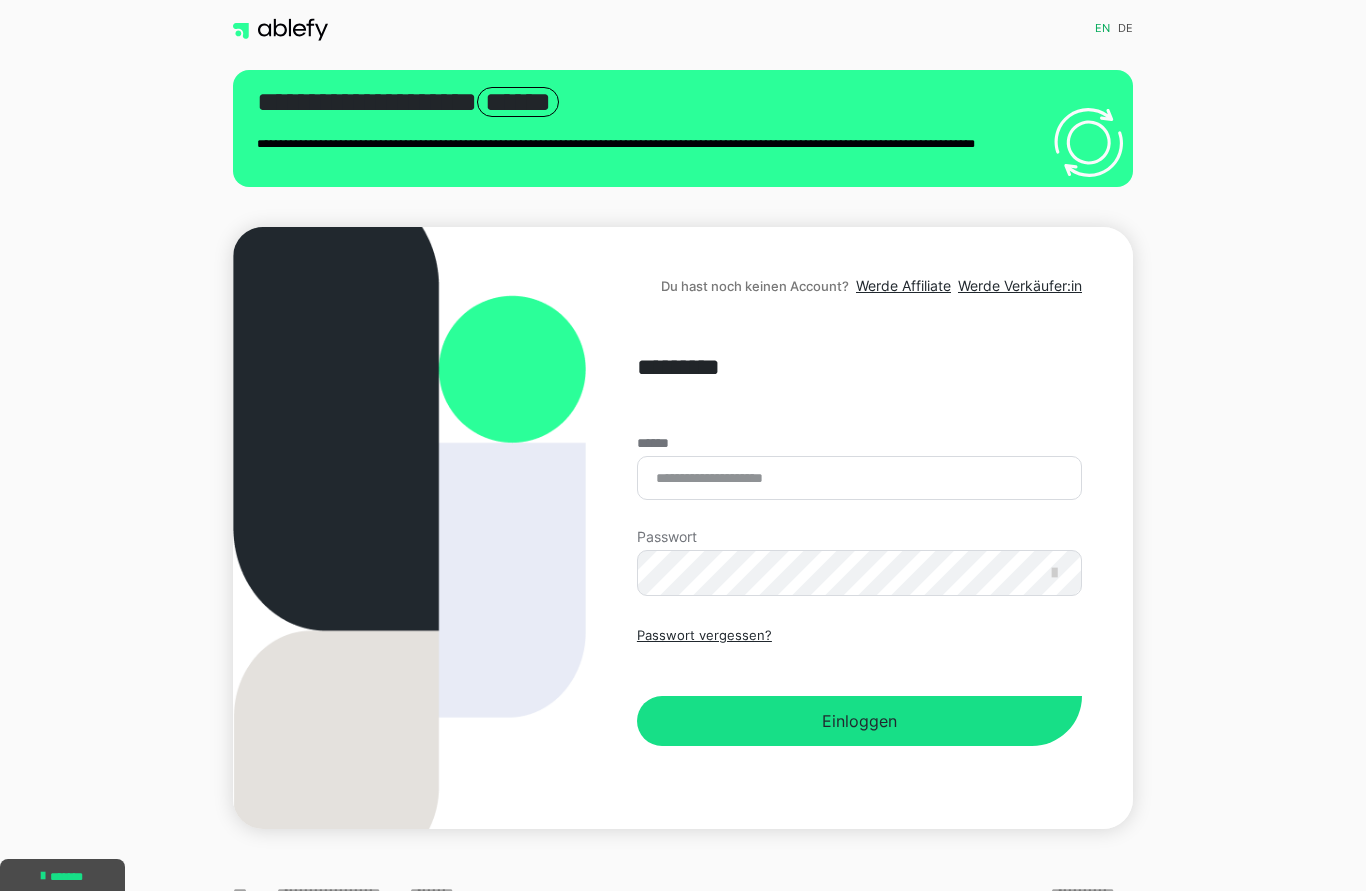 scroll, scrollTop: 0, scrollLeft: 0, axis: both 